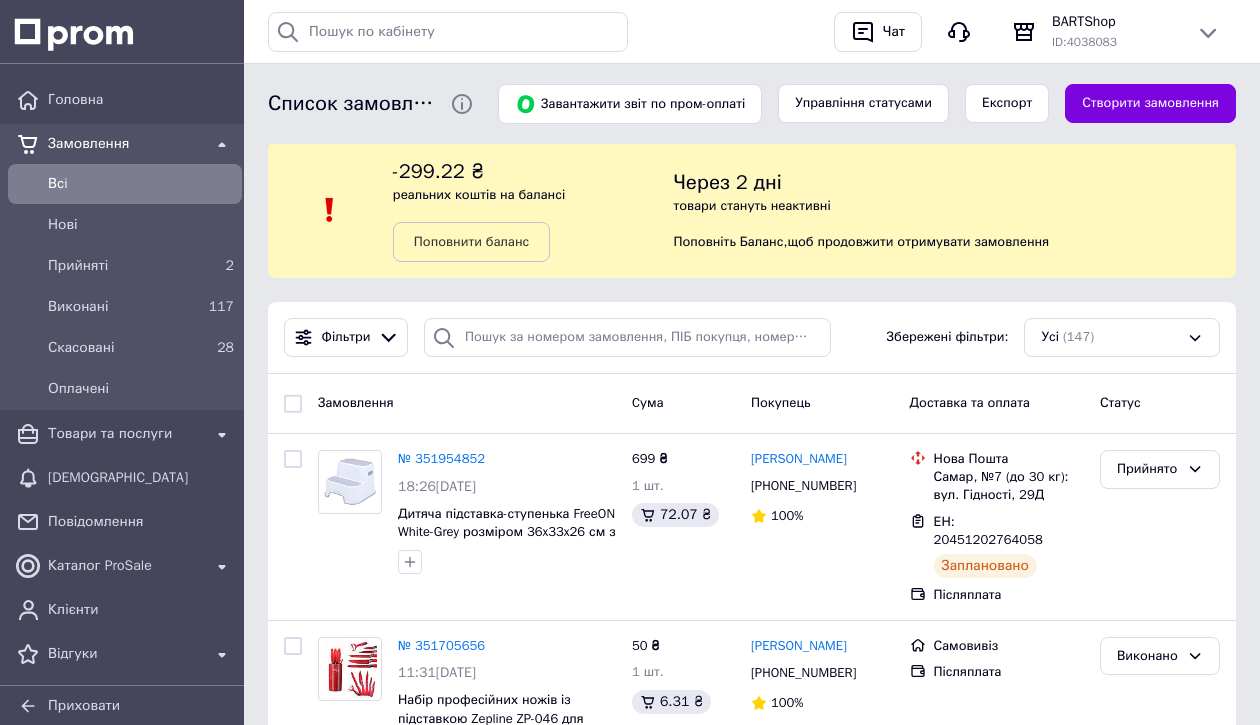 scroll, scrollTop: 0, scrollLeft: 0, axis: both 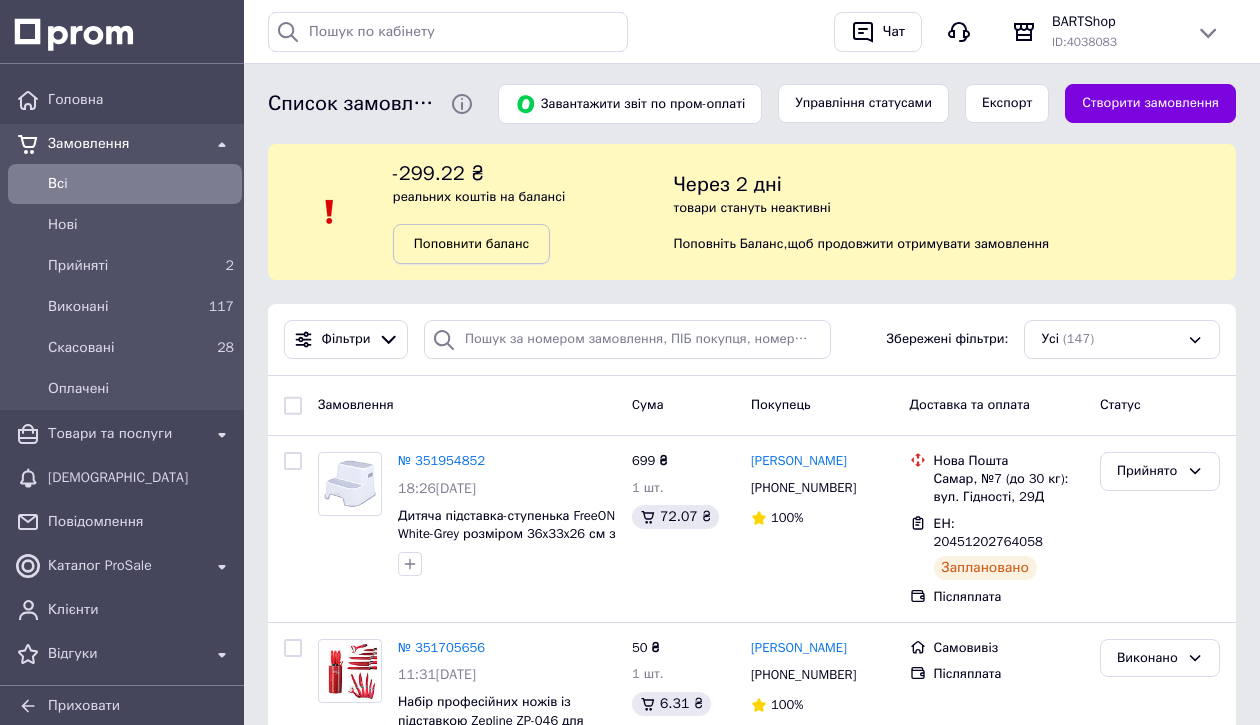click on "Поповнити баланс" at bounding box center (471, 243) 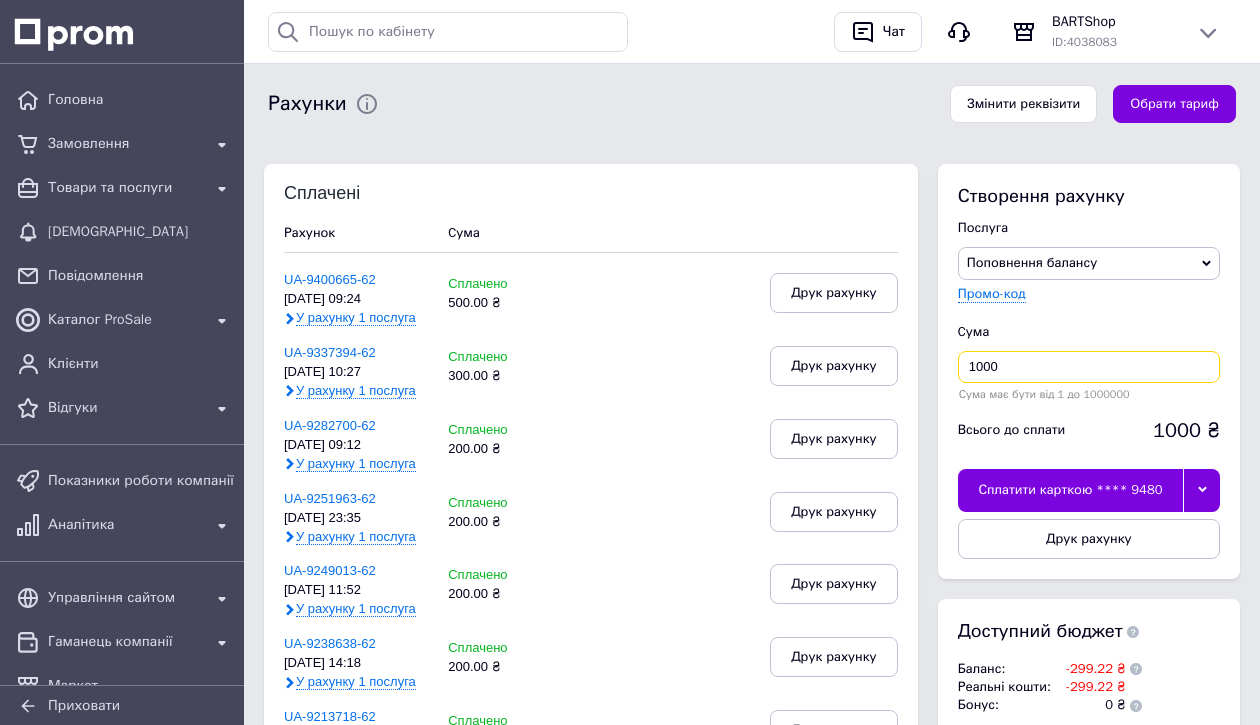 click on "1000" at bounding box center [1089, 367] 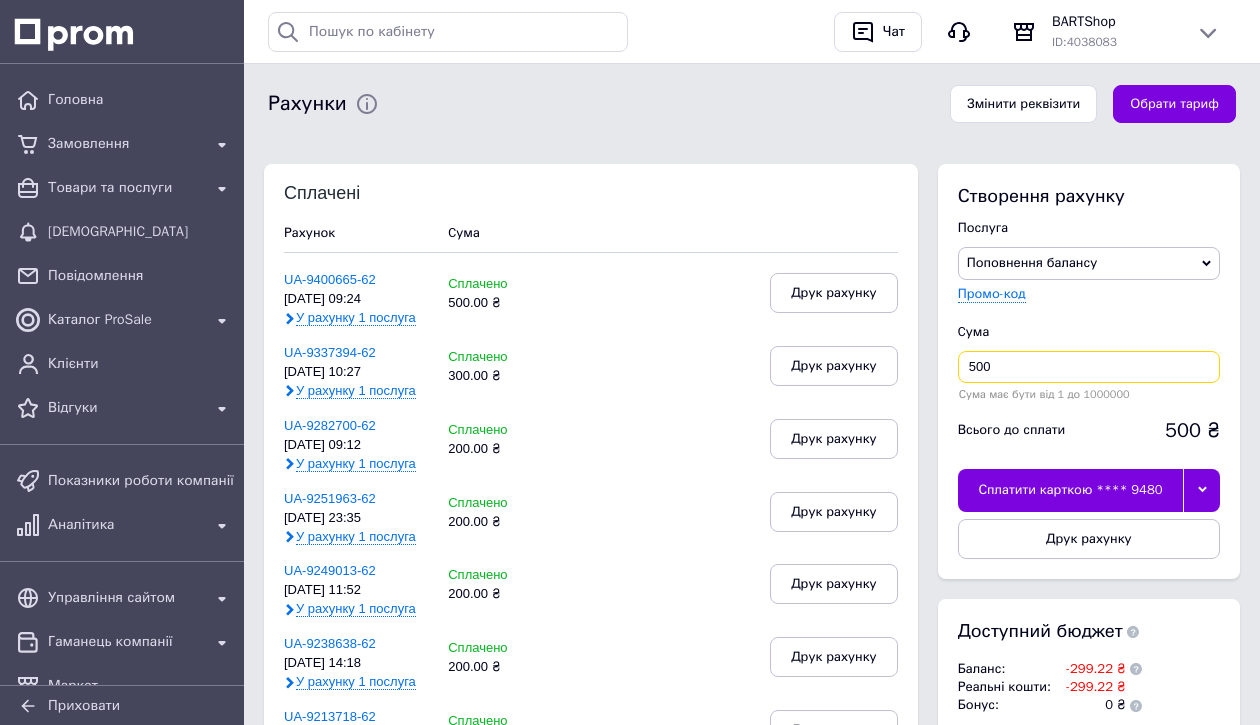 type on "500" 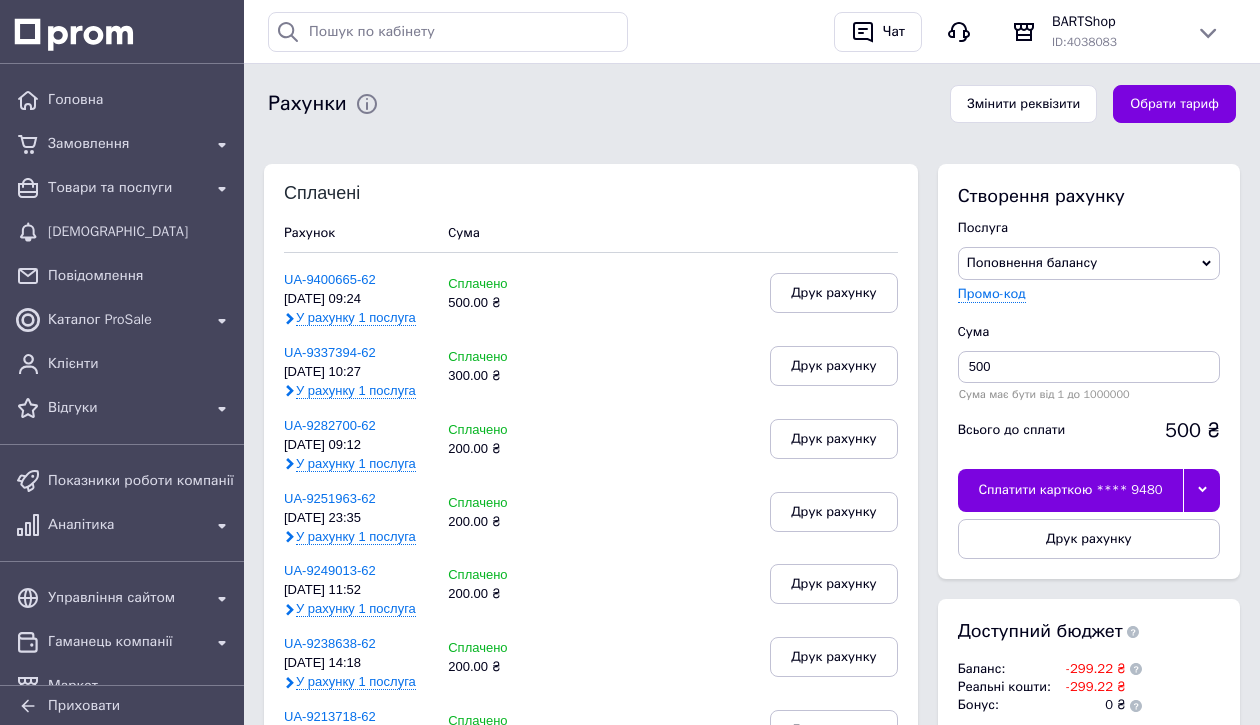 click on "Сплатити карткою  **** 9480" at bounding box center (1071, 490) 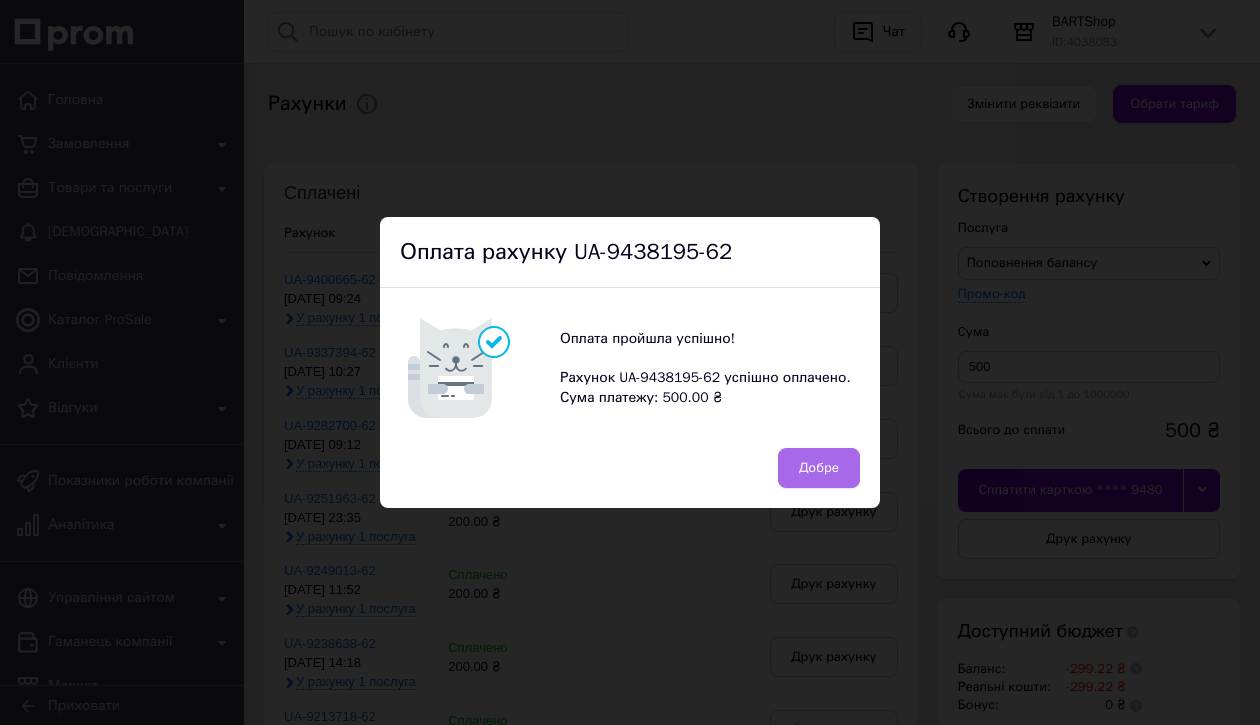 click on "Добре" at bounding box center (819, 468) 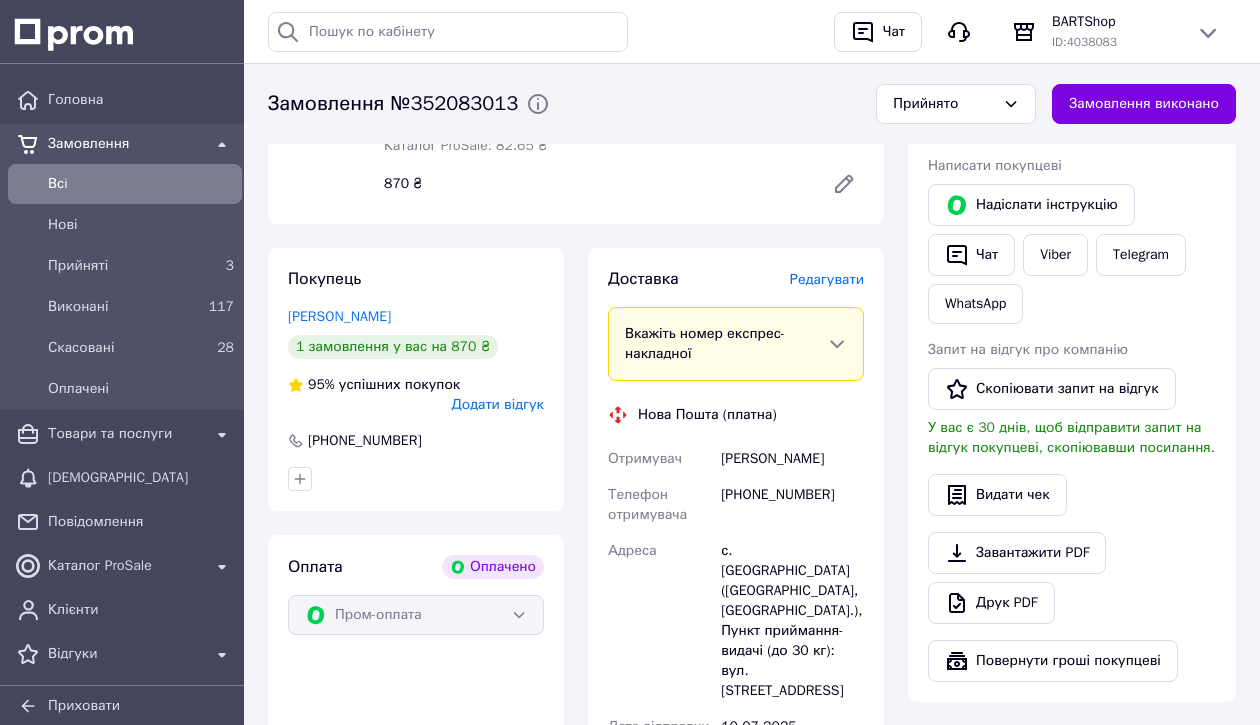 scroll, scrollTop: 401, scrollLeft: 0, axis: vertical 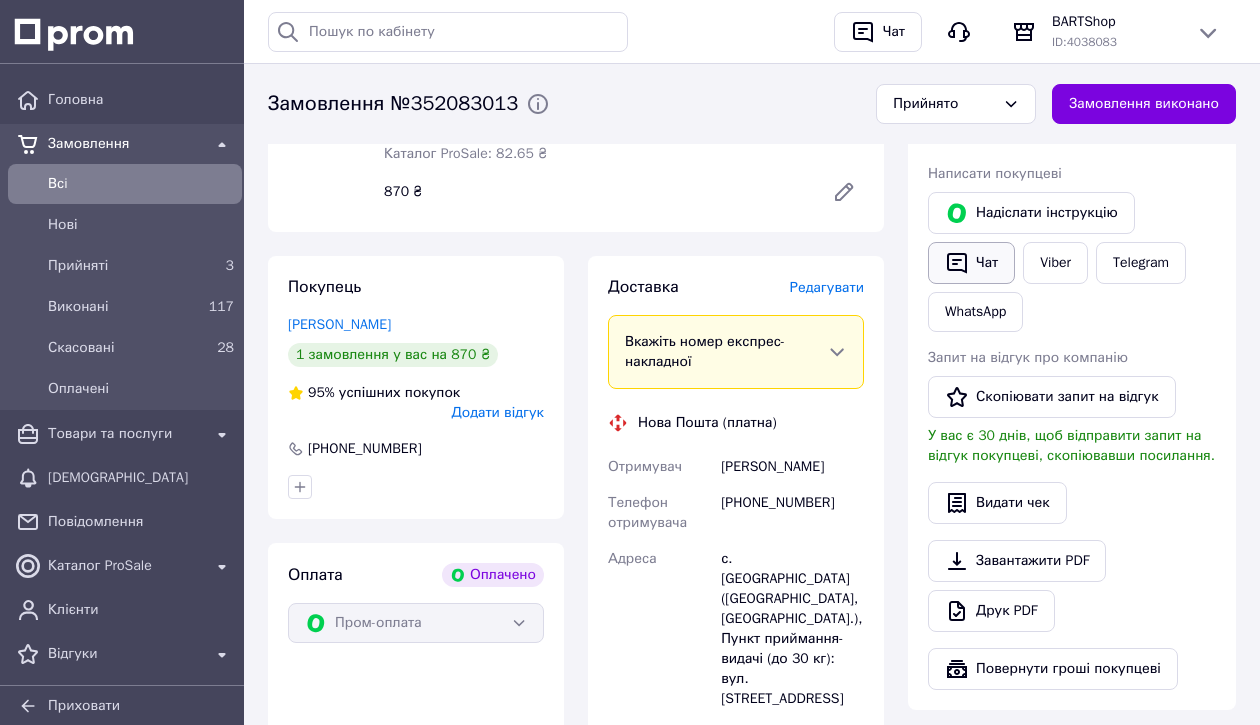 click on "Чат" at bounding box center [971, 263] 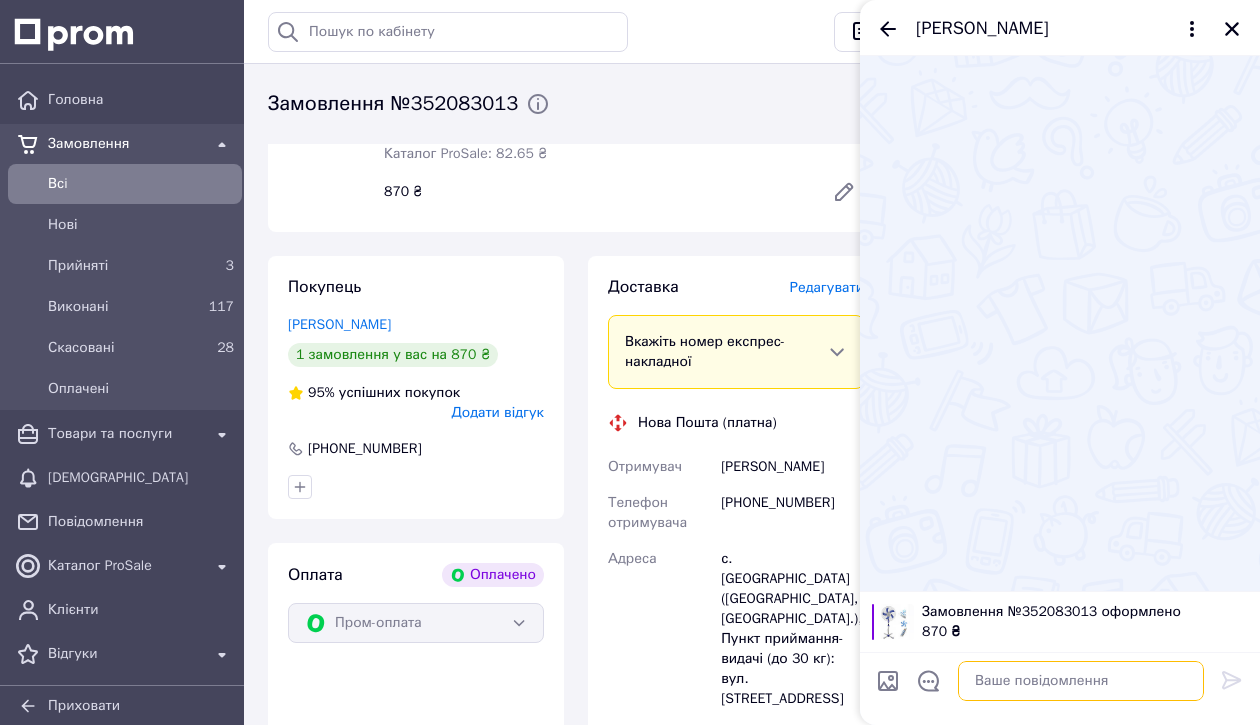 click at bounding box center [1081, 681] 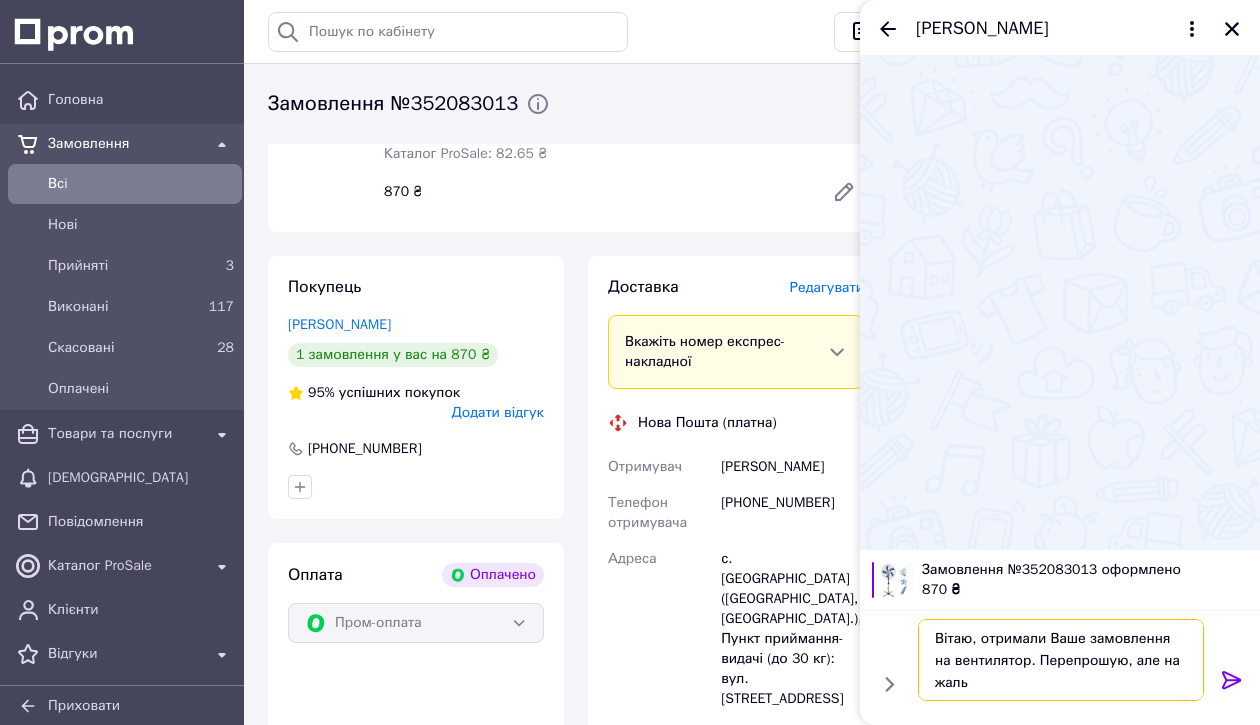 click on "Вітаю, отримали Ваше замовлення на вентилятор. Перепрошую, але на жаль" at bounding box center [1061, 660] 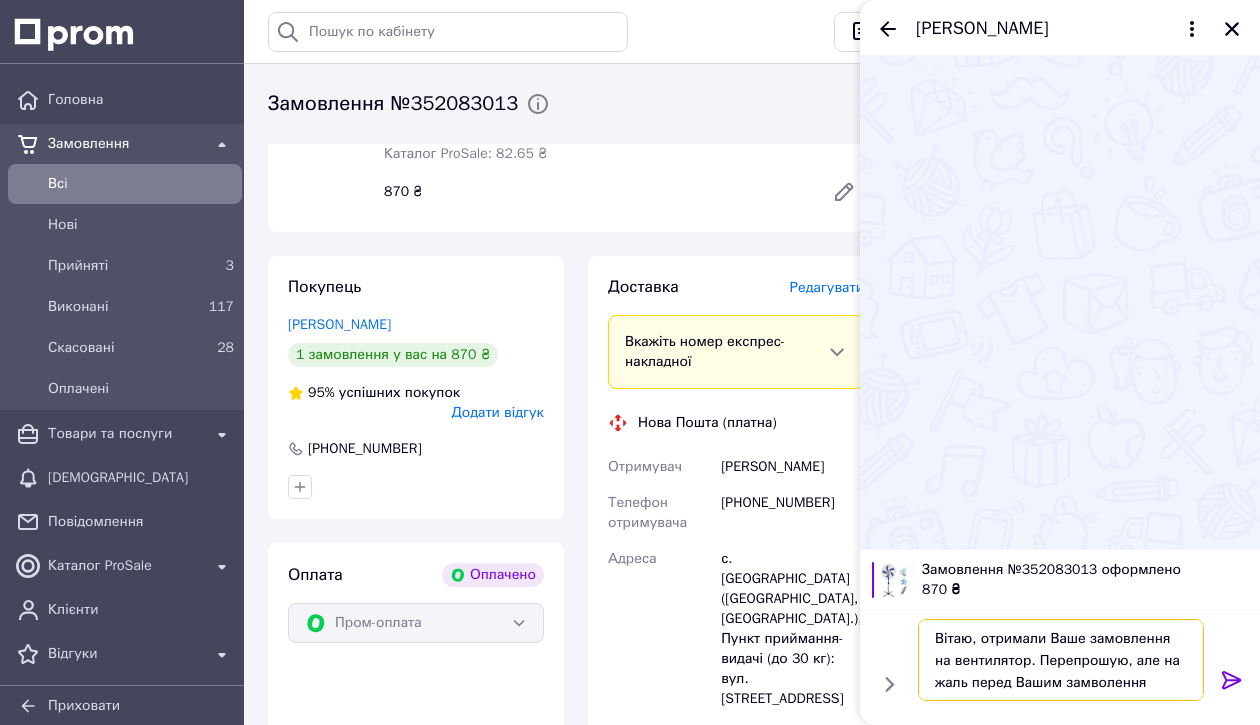 click on "Вітаю, отримали Ваше замовлення на вентилятор. Перепрошую, але на жаль перед Вашим замволення" at bounding box center (1061, 660) 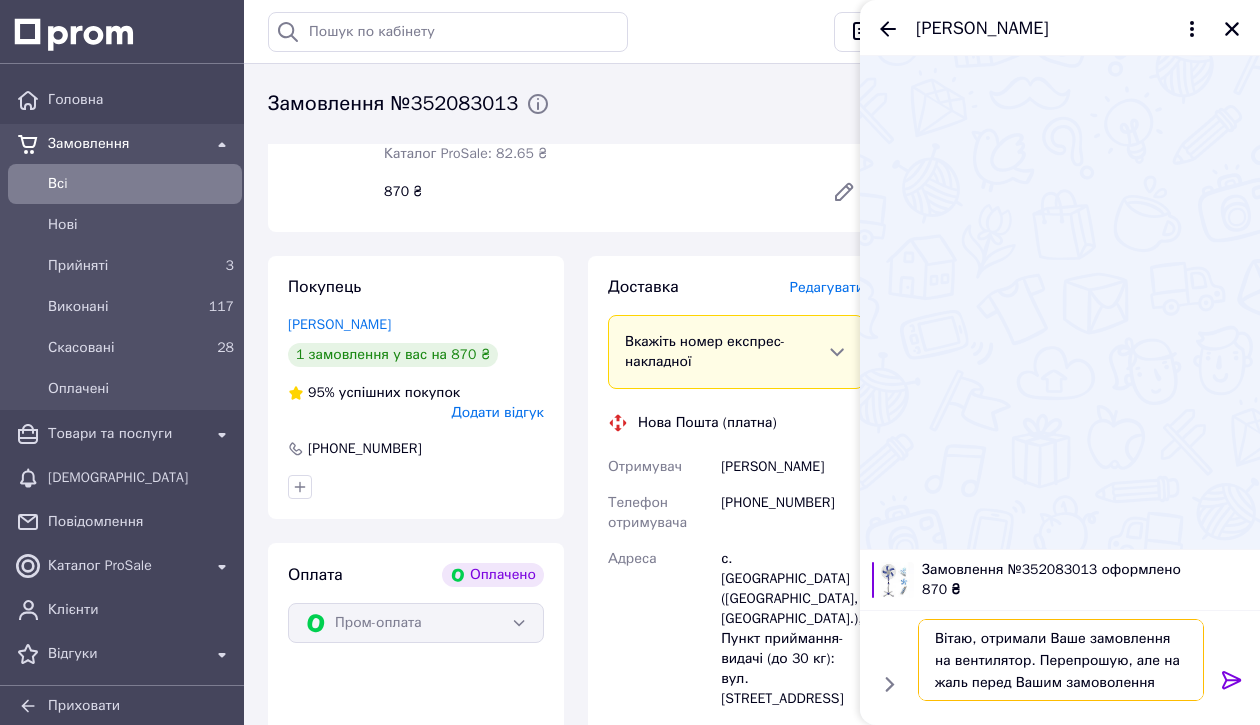 click on "Вітаю, отримали Ваше замовлення на вентилятор. Перепрошую, але на жаль перед Вашим замоволення" at bounding box center (1061, 660) 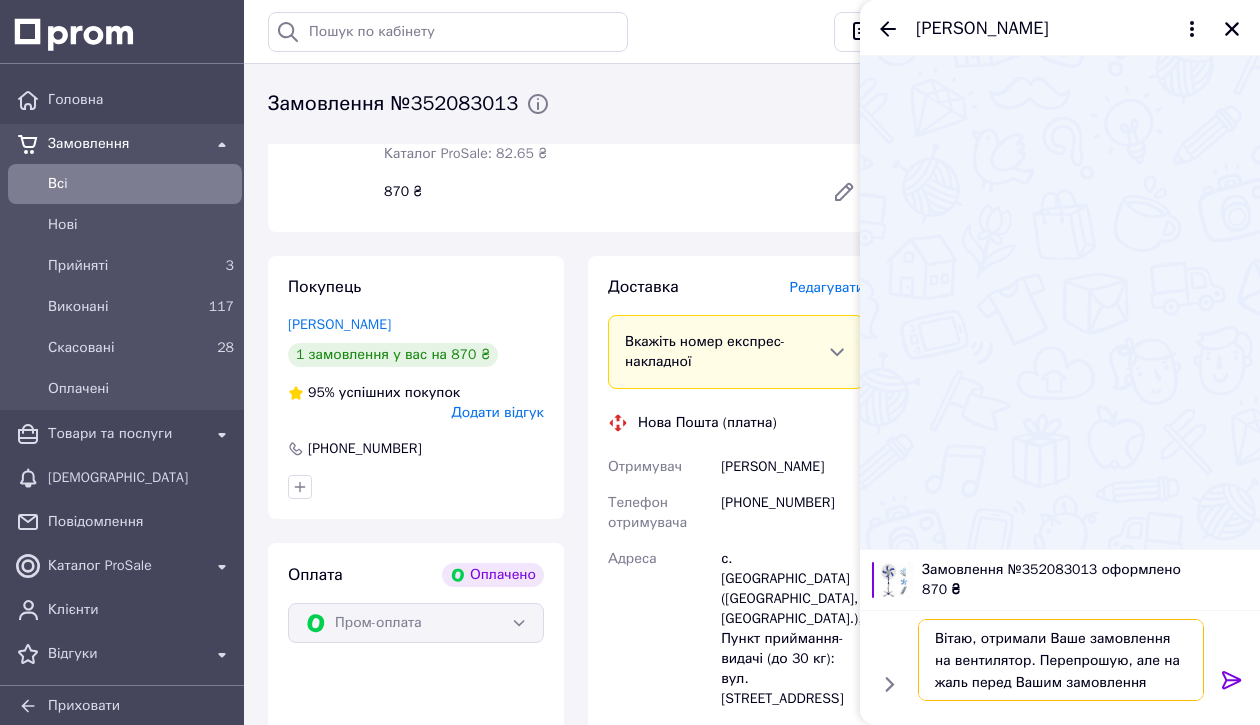 click on "Вітаю, отримали Ваше замовлення на вентилятор. Перепрошую, але на жаль перед Вашим замовлення" at bounding box center (1061, 660) 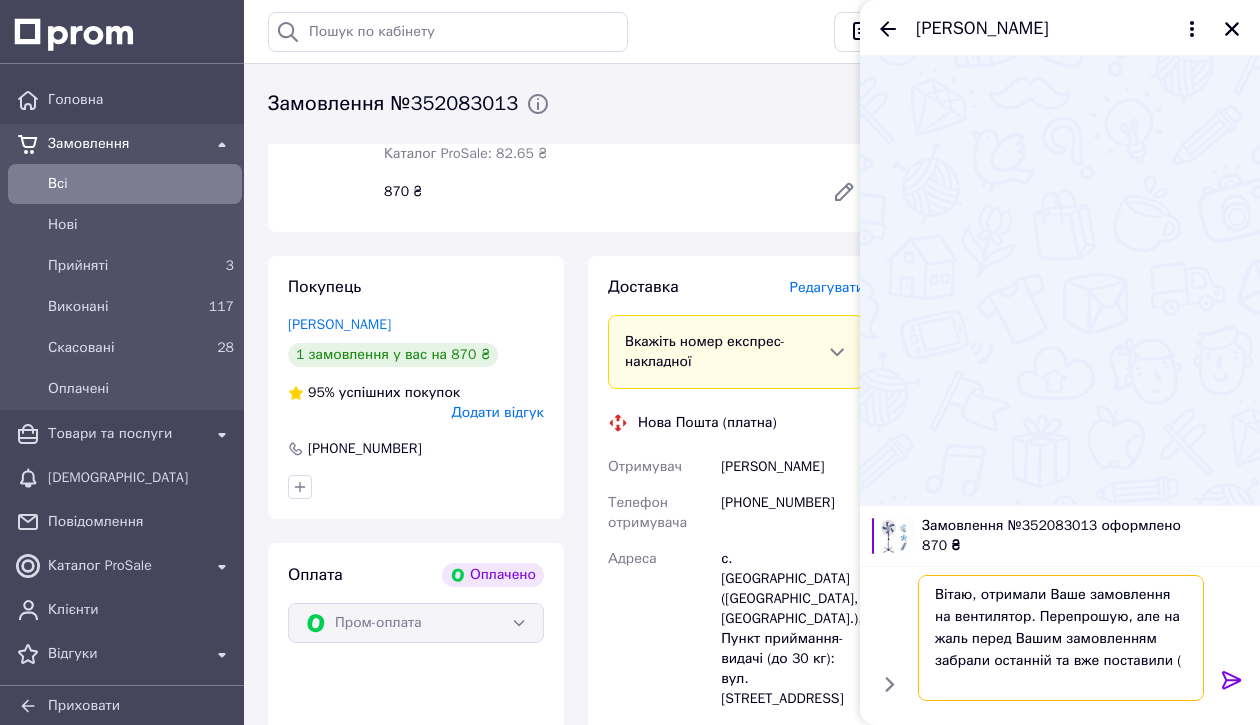 scroll, scrollTop: 0, scrollLeft: 0, axis: both 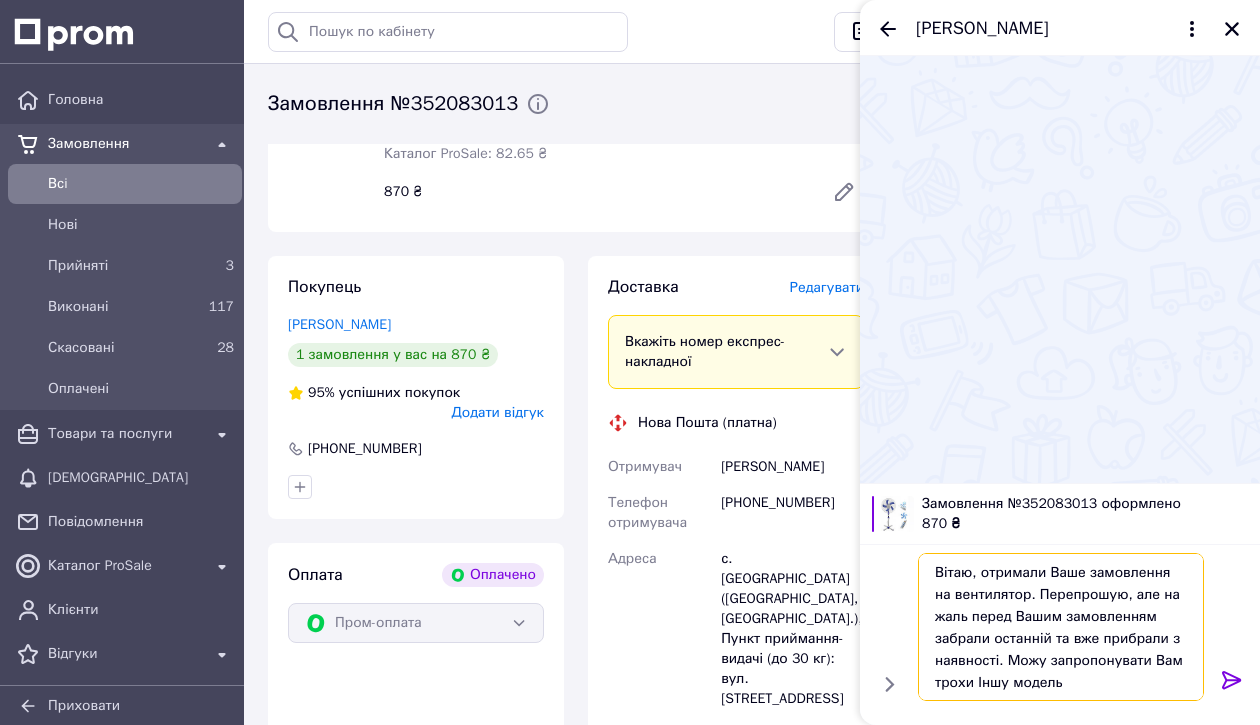 click on "Вітаю, отримали Ваше замовлення на вентилятор. Перепрошую, але на жаль перед Вашим замовленням забрали останній та вже прибрали з наявності. Можу запропонувати Вам трохи Іншу модель" at bounding box center [1061, 627] 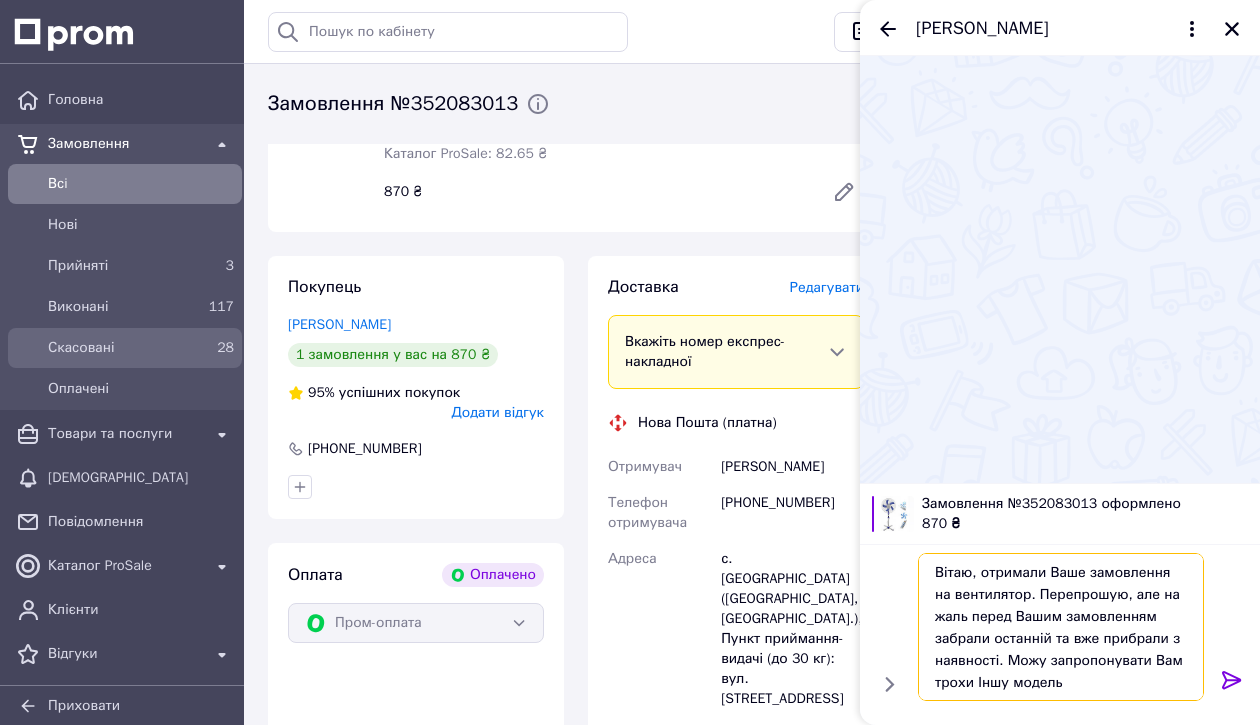 type on "Вітаю, отримали Ваше замовлення на вентилятор. Перепрошую, але на жаль перед Вашим замовленням забрали останній та вже прибрали з наявності. Можу запропонувати Вам трохи Іншу модель" 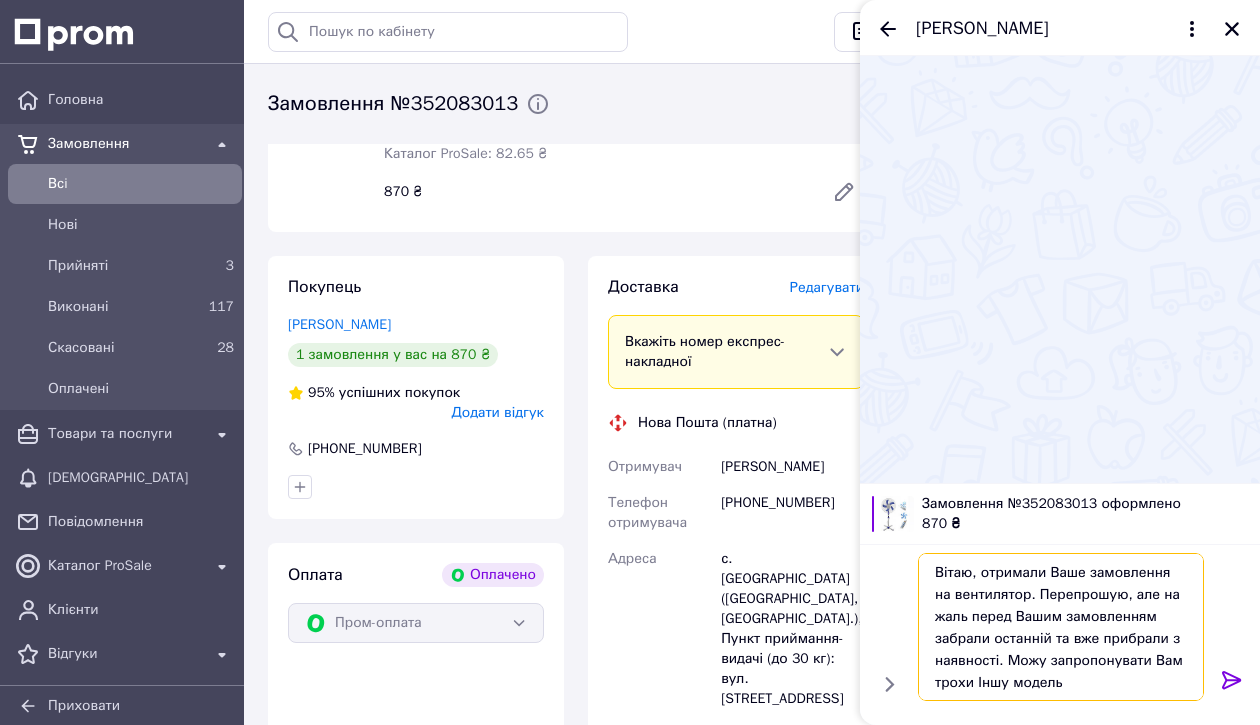 click on "Вітаю, отримали Ваше замовлення на вентилятор. Перепрошую, але на жаль перед Вашим замовленням забрали останній та вже прибрали з наявності. Можу запропонувати Вам трохи Іншу модель" at bounding box center (1061, 627) 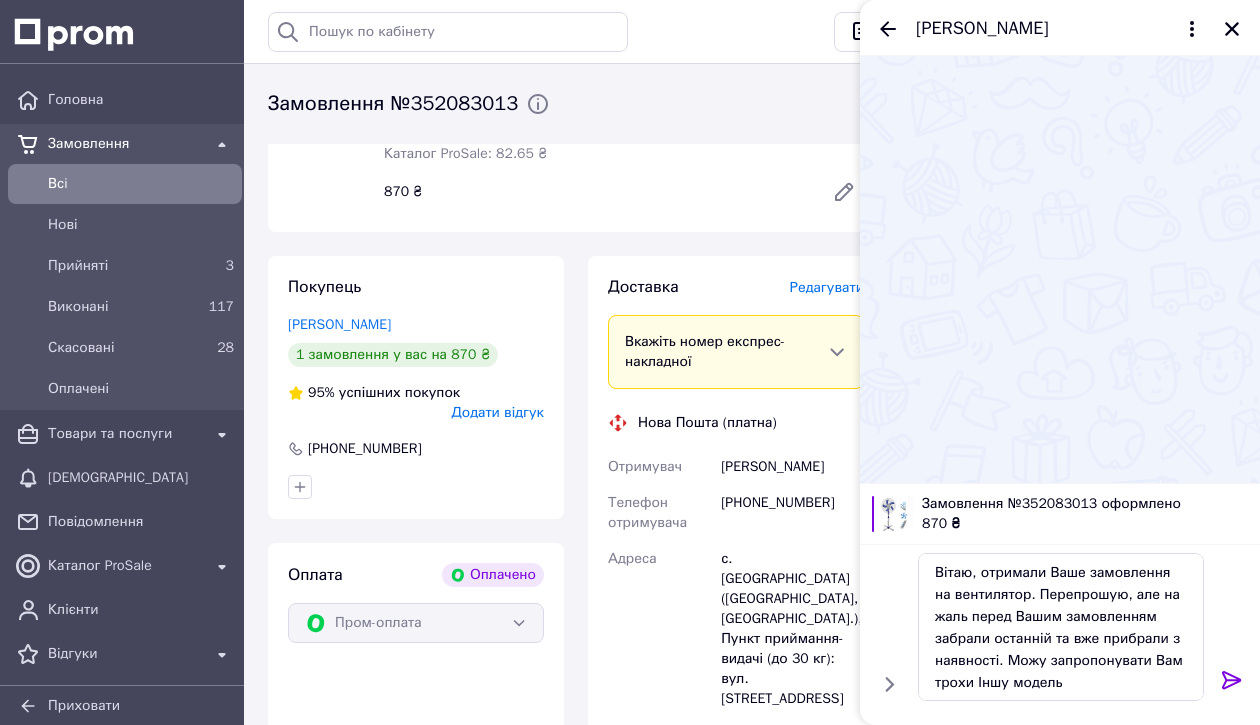 click 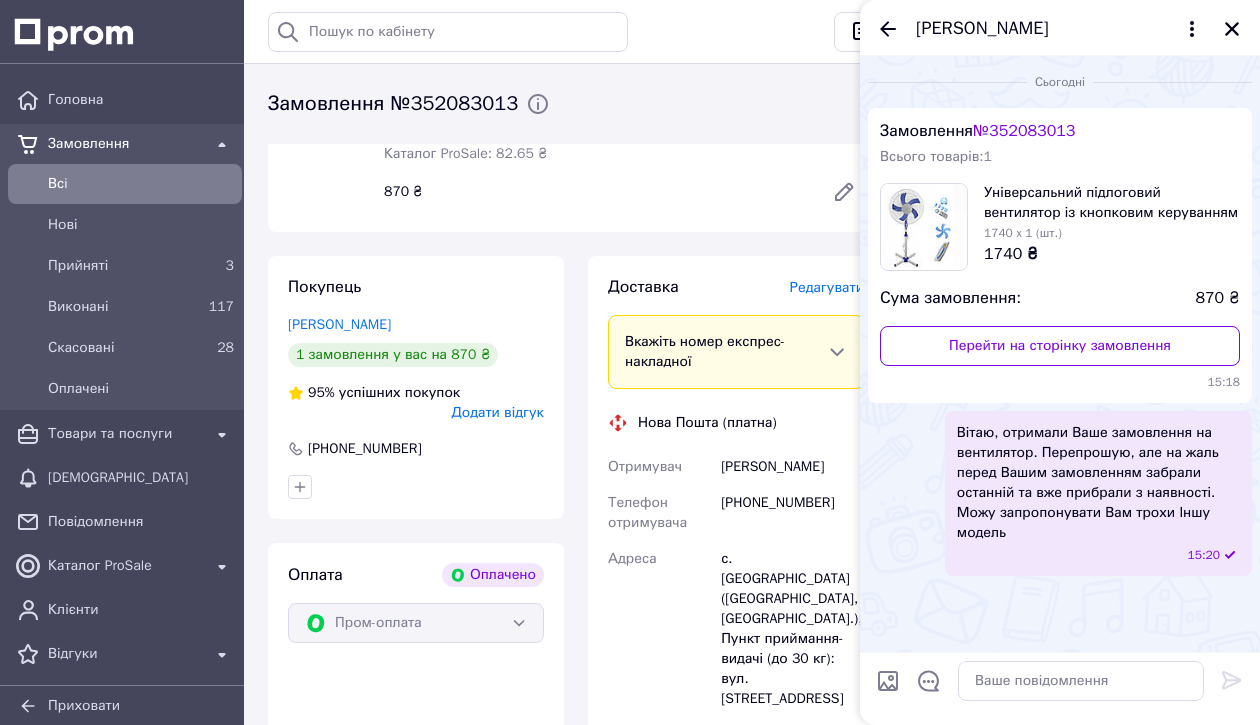 click at bounding box center (888, 681) 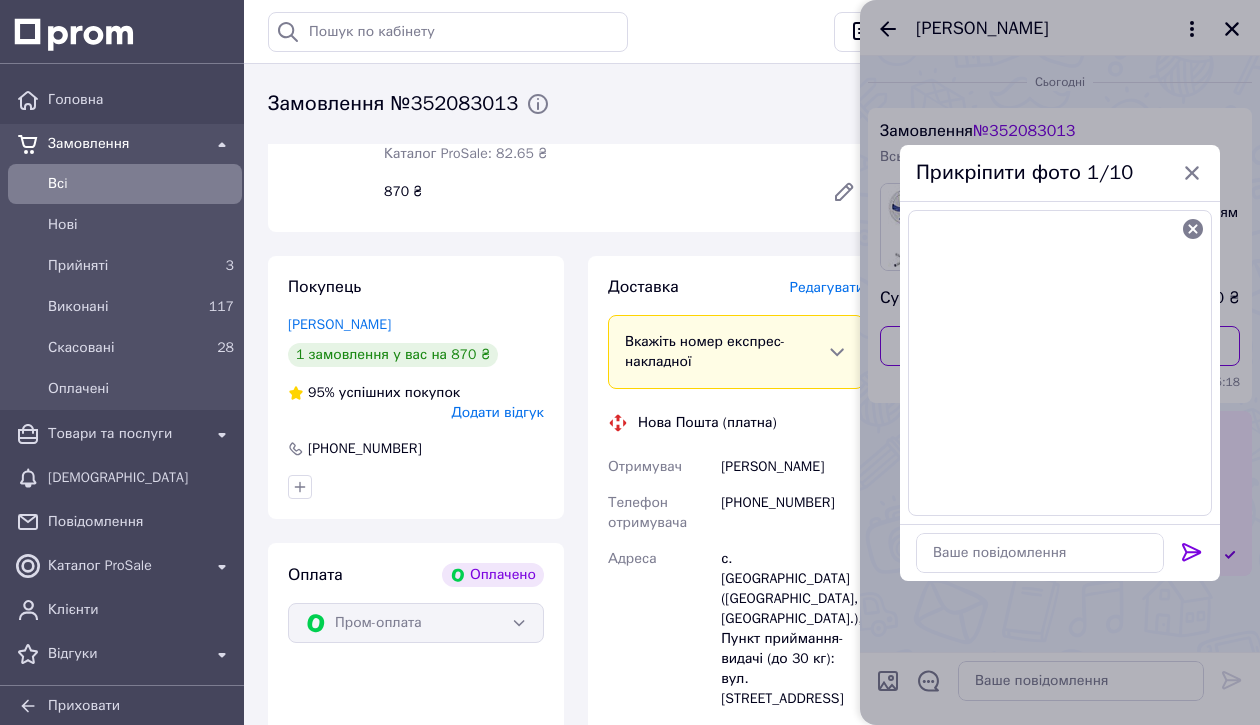 click at bounding box center [888, 681] 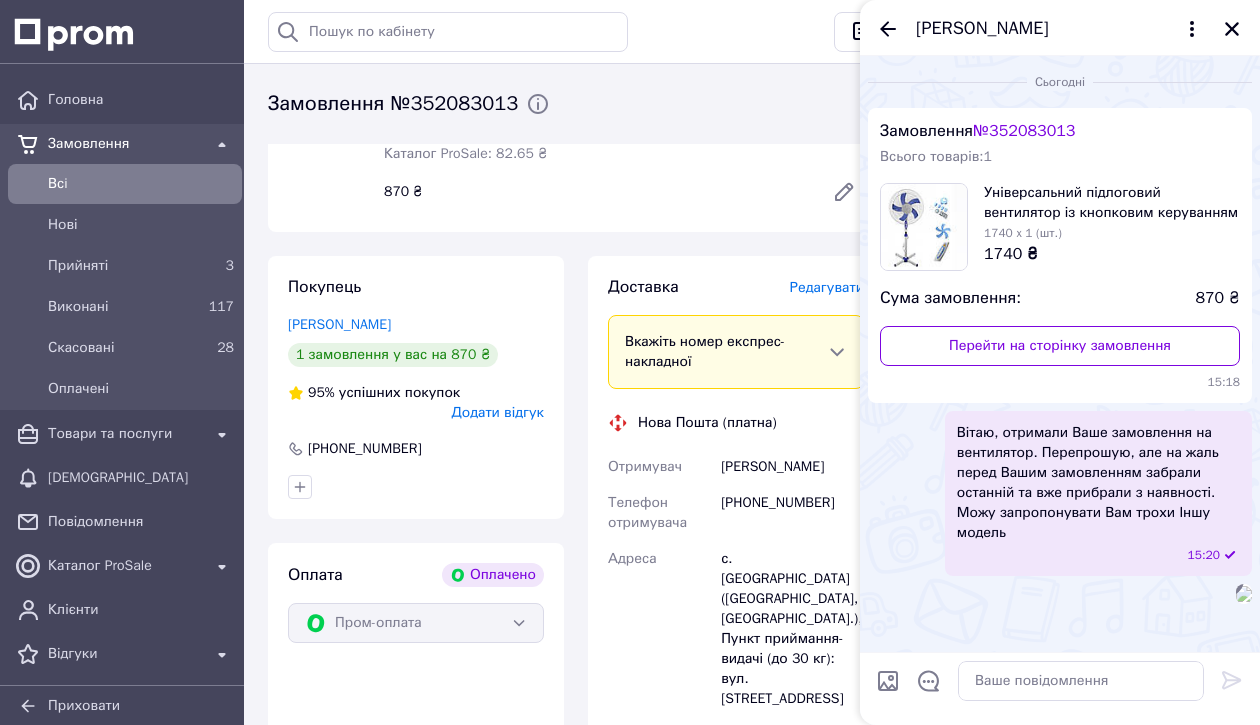 scroll, scrollTop: 240, scrollLeft: 0, axis: vertical 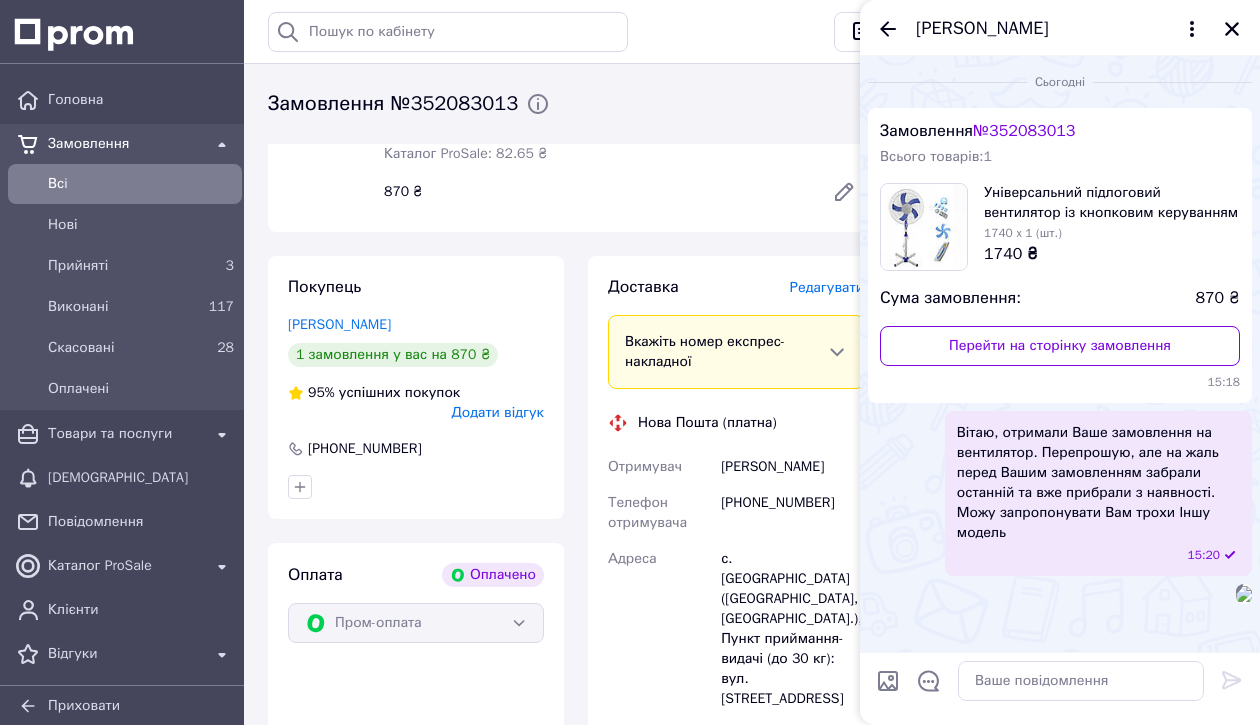 click on "Замовлення з додатку Оплачено 10.07.2025 | 15:07 Товари в замовленні (1) - 50% Універсальний підлоговий вентилятор із кнопковим керуванням і надійною решіткою для безпеки, Вентилятор Немає в наявності 870 ₴   1 740 ₴ Артикул: RB1601-ave Каталог ProSale: 82.65 ₴  1 шт. 870 ₴ Покупець максимюк іван 1 замовлення у вас на 870 ₴ 95%   успішних покупок Додати відгук +380987861123 Оплата Оплачено Пром-оплата Доставка Редагувати Вкажіть номер експрес-накладної Мобільний номер покупця (із замовлення) повинен відповідати номеру отримувача за накладною Нова Пошта (платна) Отримувач максимюк іван 870 <" at bounding box center [576, 585] 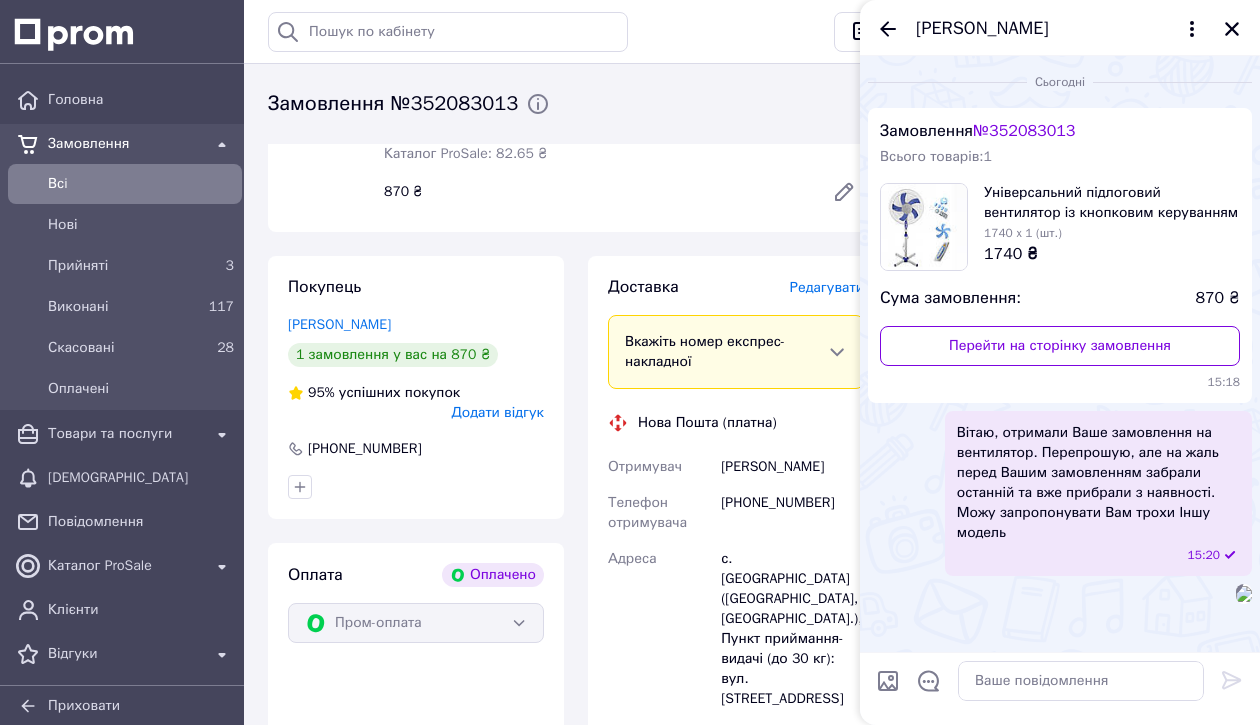 click at bounding box center (888, 681) 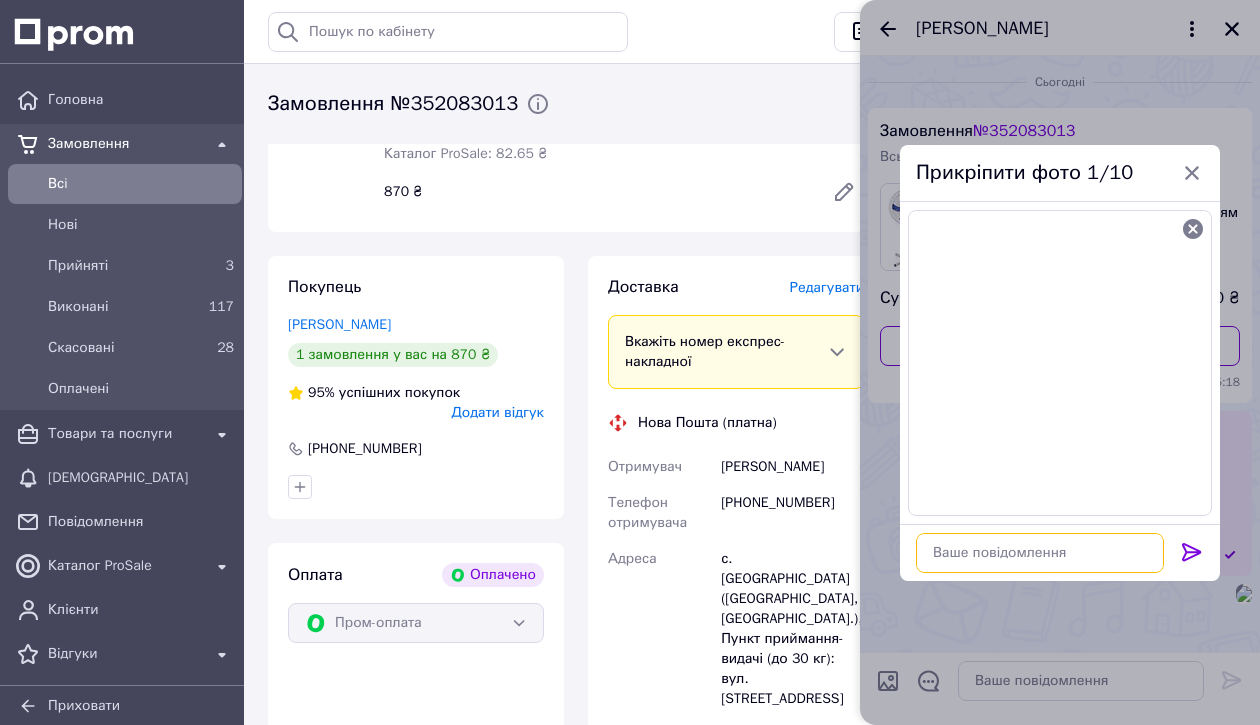 click at bounding box center (1040, 553) 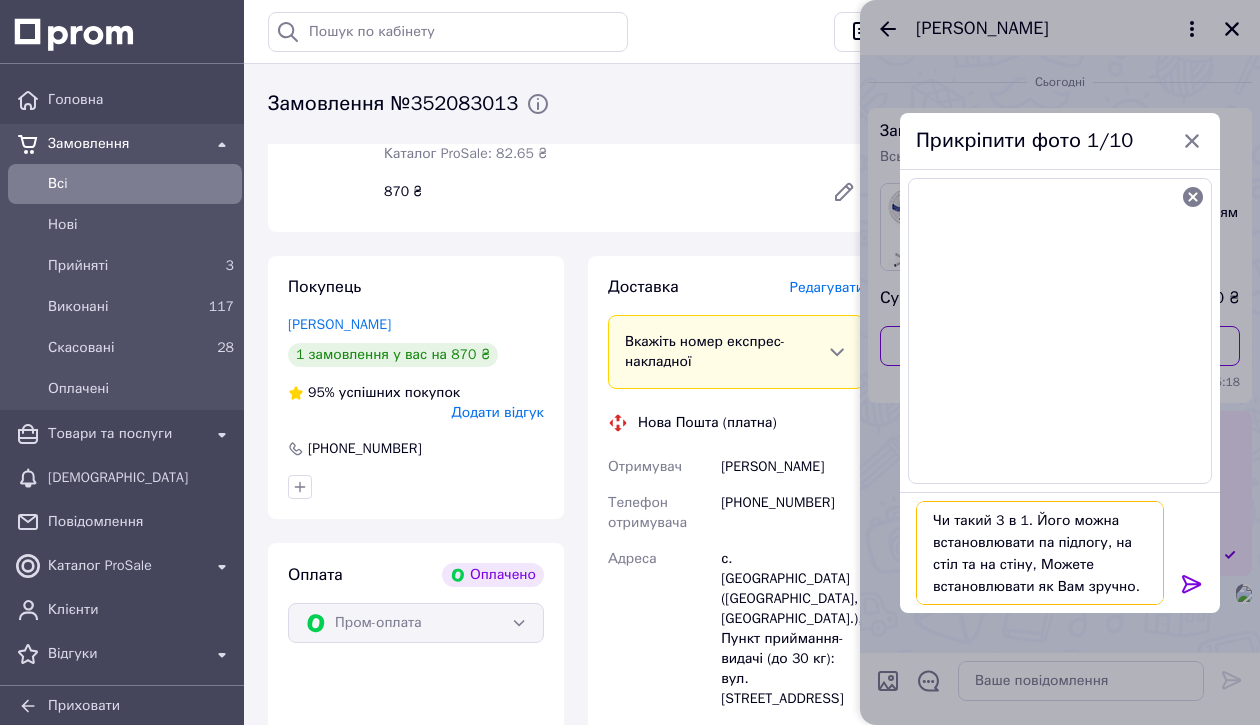 scroll, scrollTop: 2, scrollLeft: 0, axis: vertical 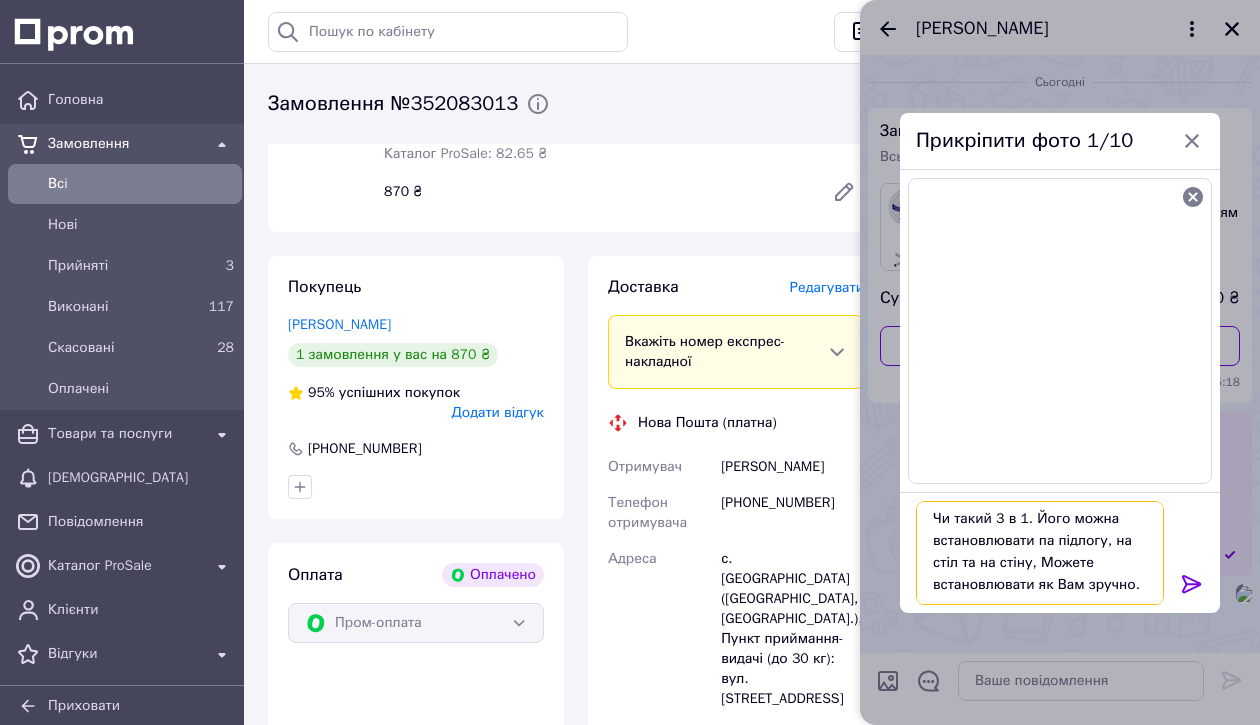 click on "Чи такий 3 в 1. Його можна встановлювати па підлогу, на стіл та на стіну, Можете встановлювати як Вам зручно." at bounding box center (1040, 553) 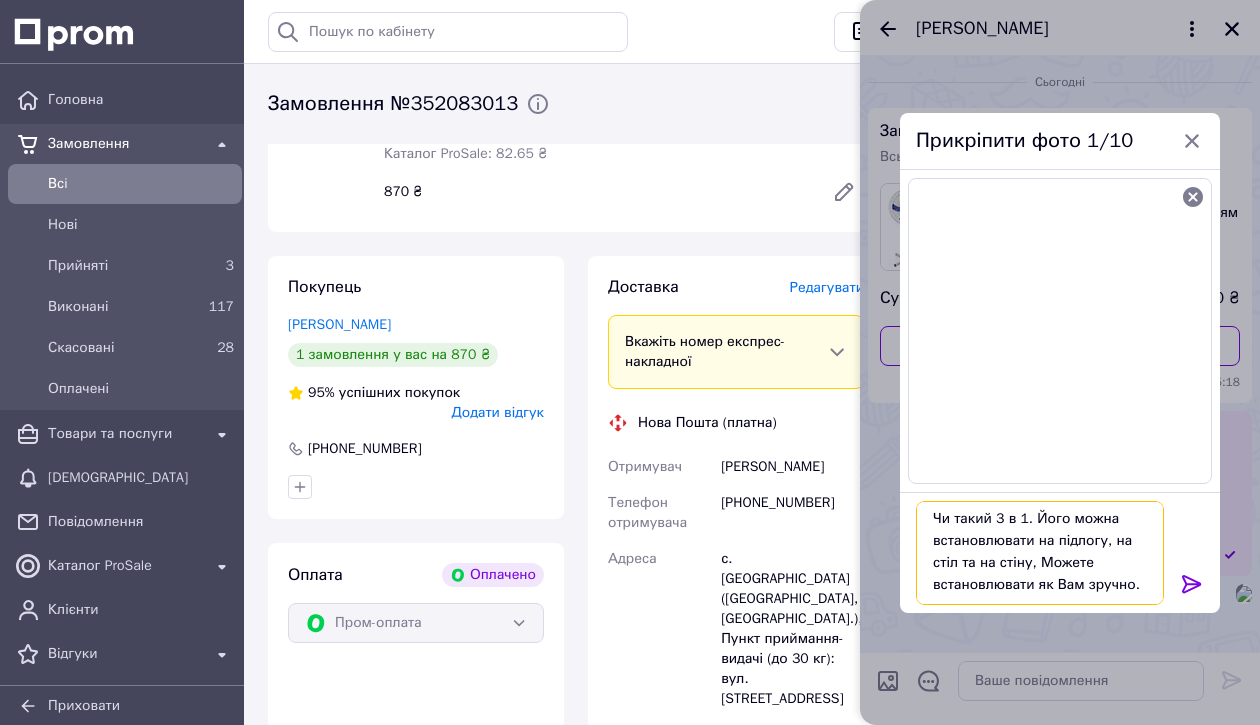 click on "Чи такий 3 в 1. Його можна встановлювати на підлогу, на стіл та на стіну, Можете встановлювати як Вам зручно." at bounding box center [1040, 553] 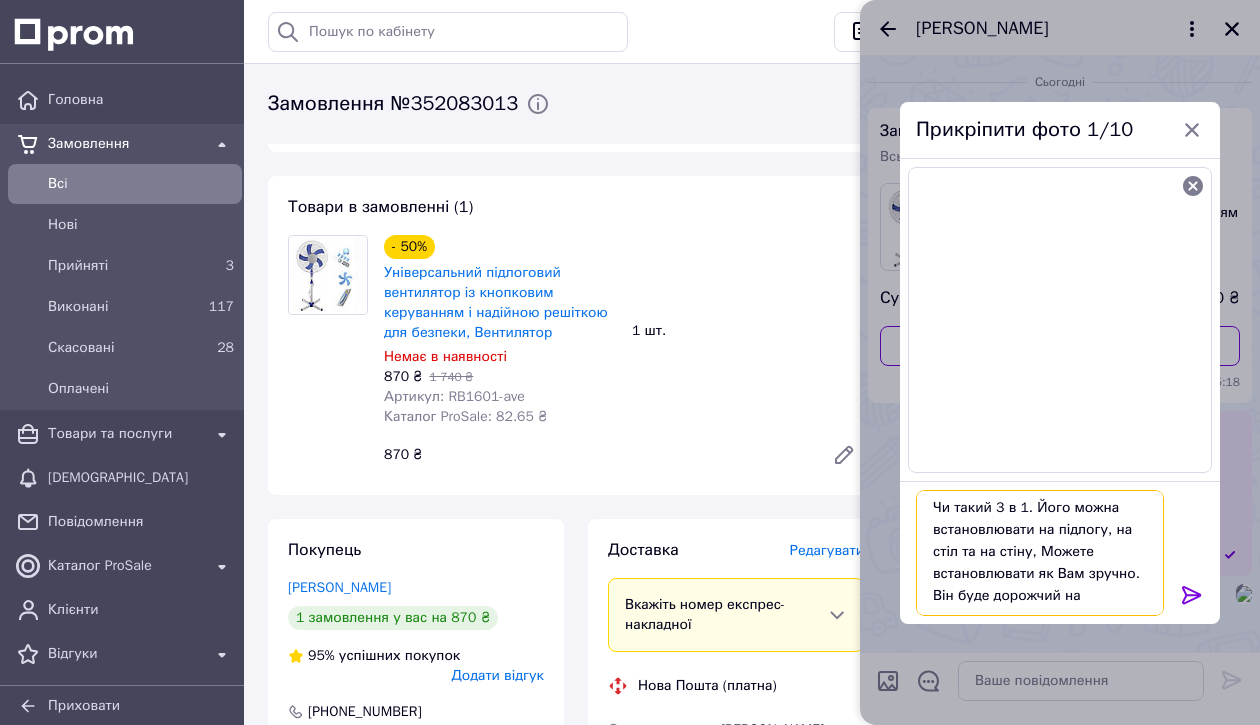 scroll, scrollTop: 130, scrollLeft: 0, axis: vertical 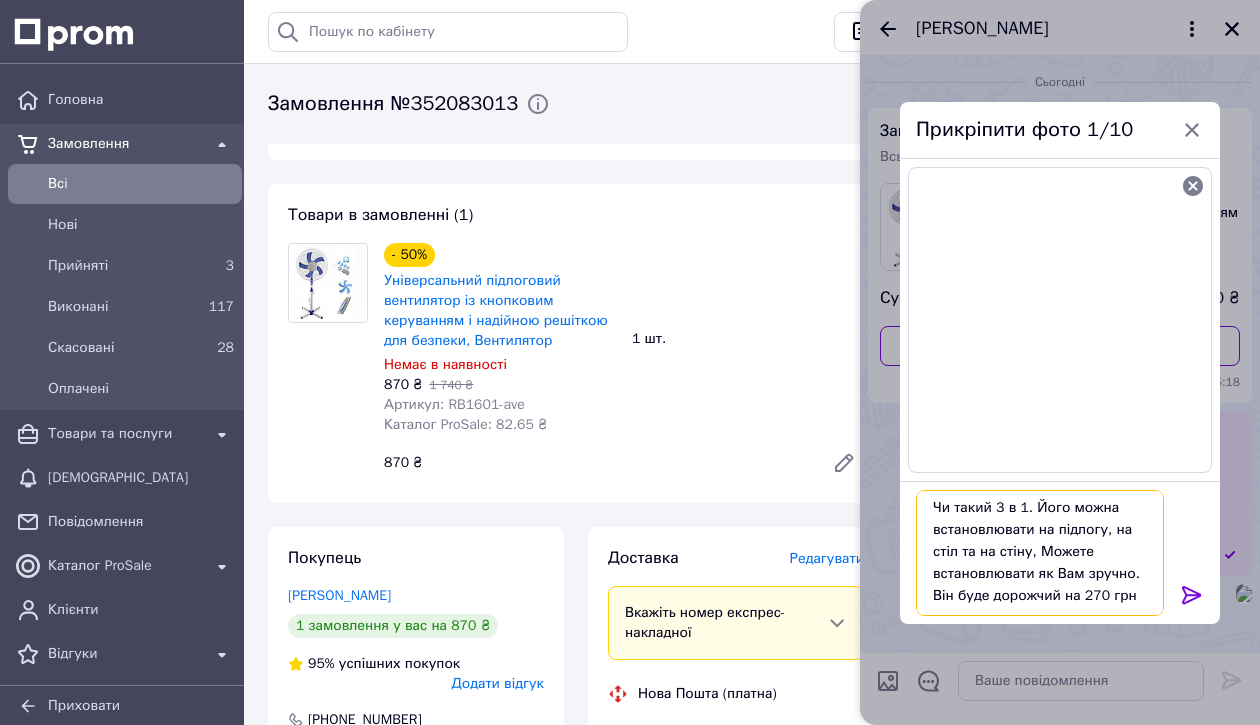 click on "Чи такий 3 в 1. Його можна встановлювати на підлогу, на стіл та на стіну, Можете встановлювати як Вам зручно. Він буде дорожчий на 270 грн" at bounding box center (1040, 553) 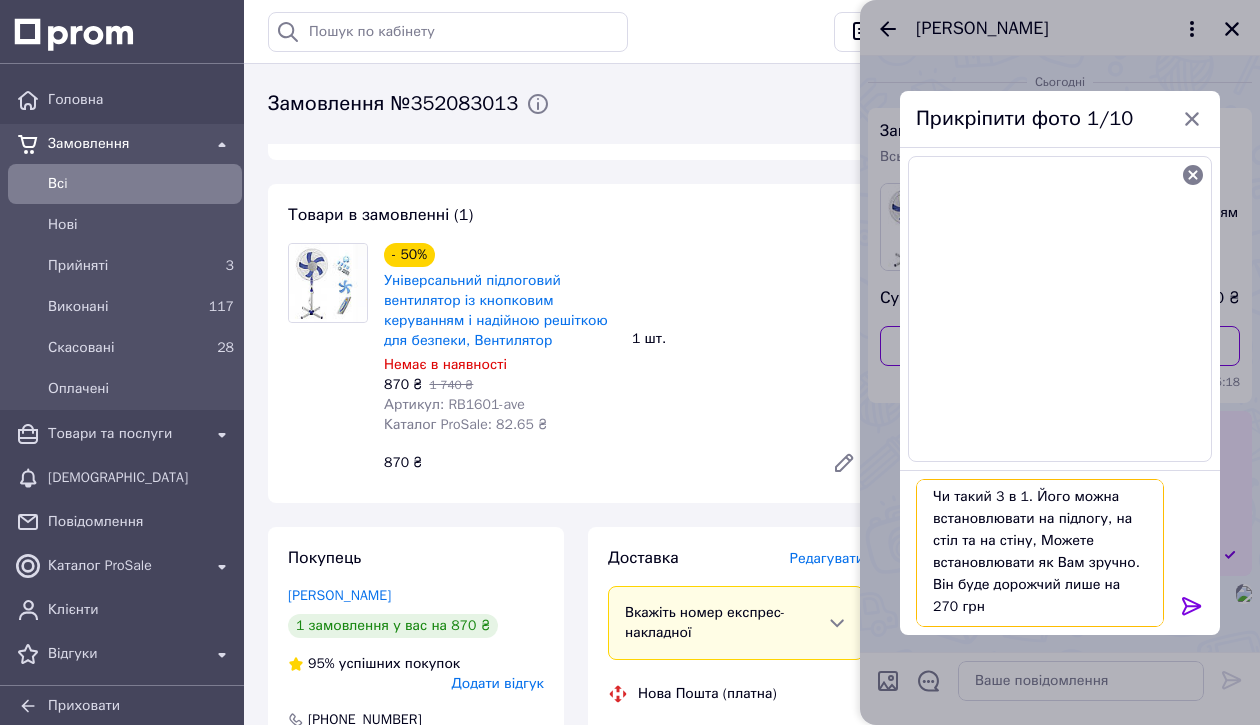 click on "Чи такий 3 в 1. Його можна встановлювати на підлогу, на стіл та на стіну, Можете встановлювати як Вам зручно. Він буде дорожчий лише на 270 грн" at bounding box center (1040, 553) 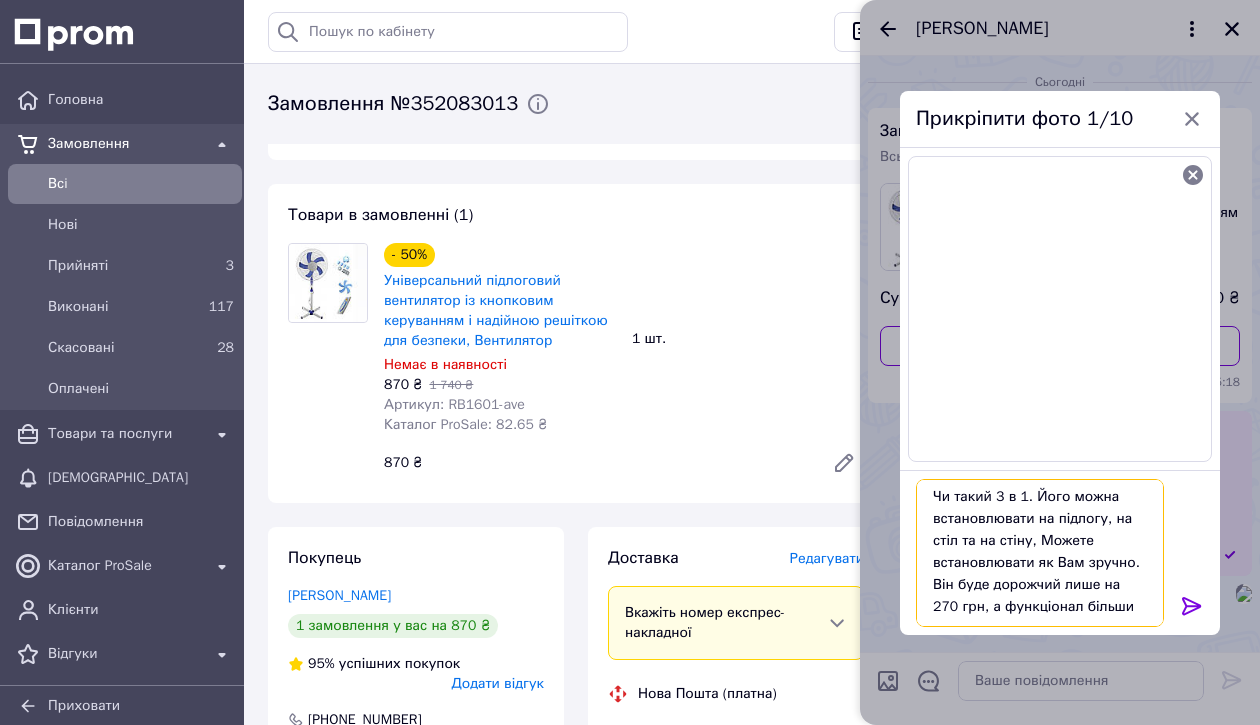 type on "Чи такий 3 в 1. Його можна встановлювати на підлогу, на стіл та на стіну, Можете встановлювати як Вам зручно. Він буде дорожчий лише на 270 грн, а функціонал більший" 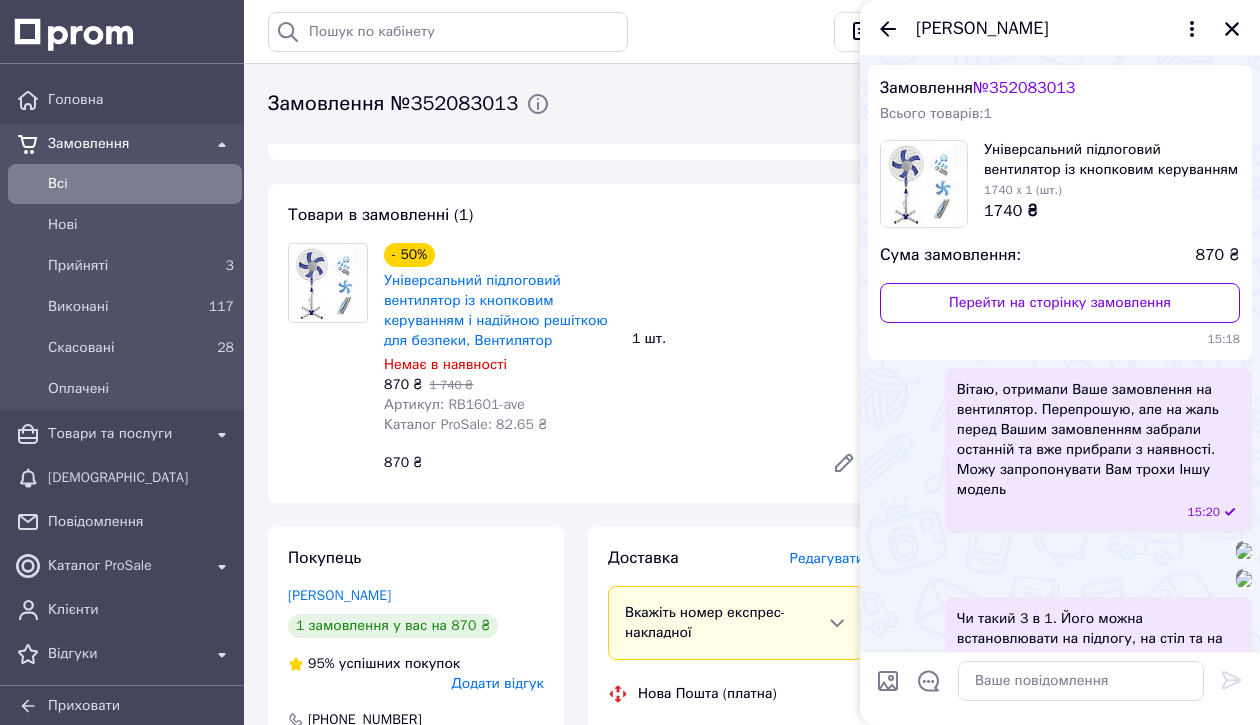 scroll, scrollTop: 0, scrollLeft: 0, axis: both 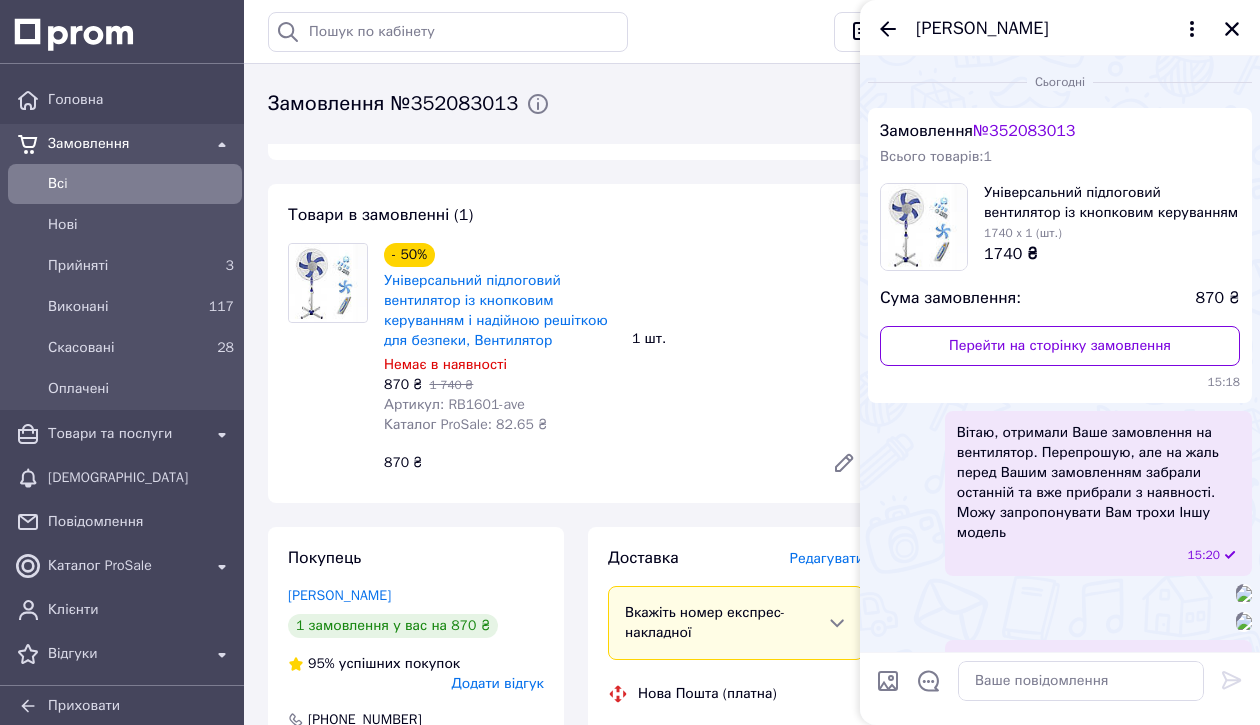 click on "- 50% Універсальний підлоговий вентилятор із кнопковим керуванням і надійною решіткою для безпеки, Вентилятор Немає в наявності 870 ₴   1 740 ₴ Артикул: RB1601-ave Каталог ProSale: 82.65 ₴  1 шт. 870 ₴" at bounding box center (624, 363) 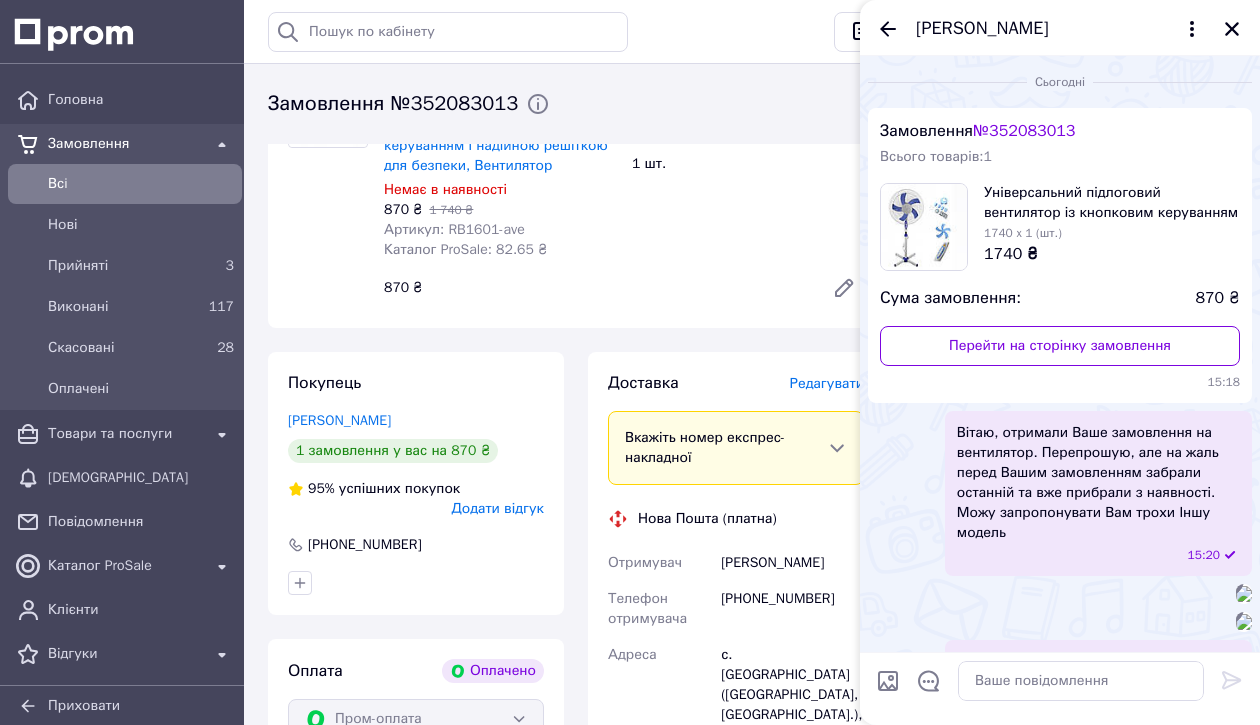 scroll, scrollTop: 307, scrollLeft: 0, axis: vertical 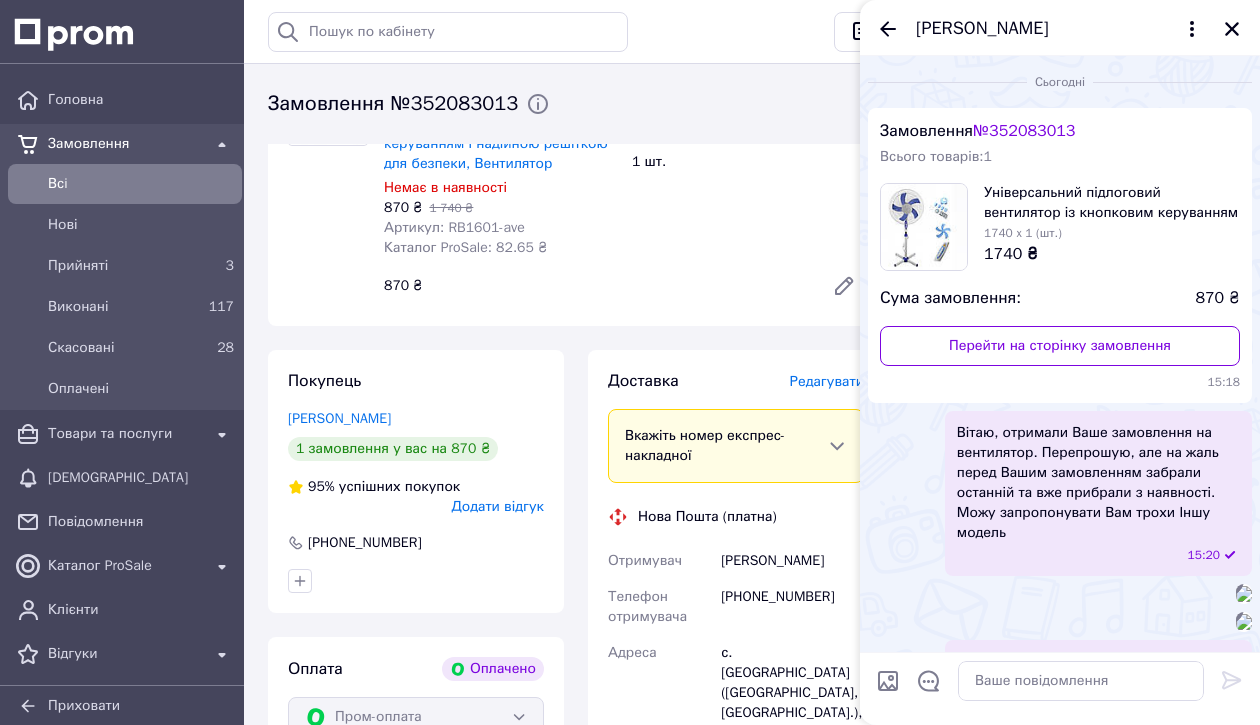 click on "+380987861123" at bounding box center [792, 607] 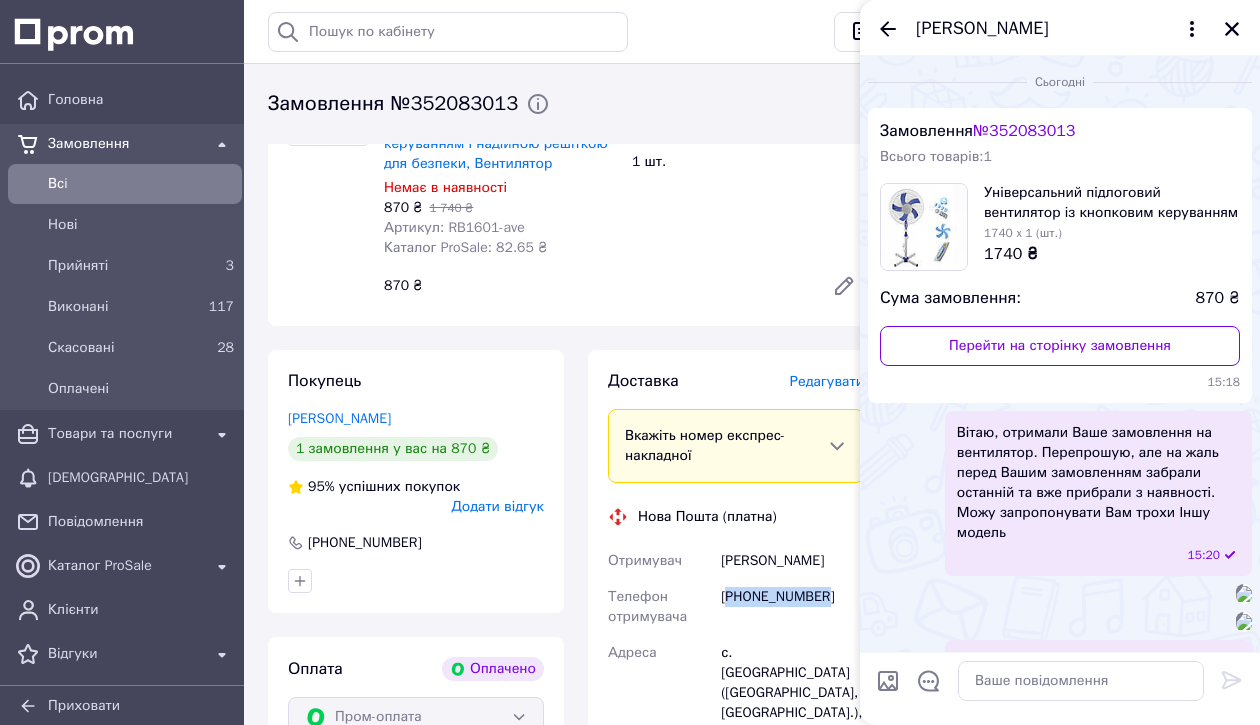 click on "+380987861123" at bounding box center (792, 607) 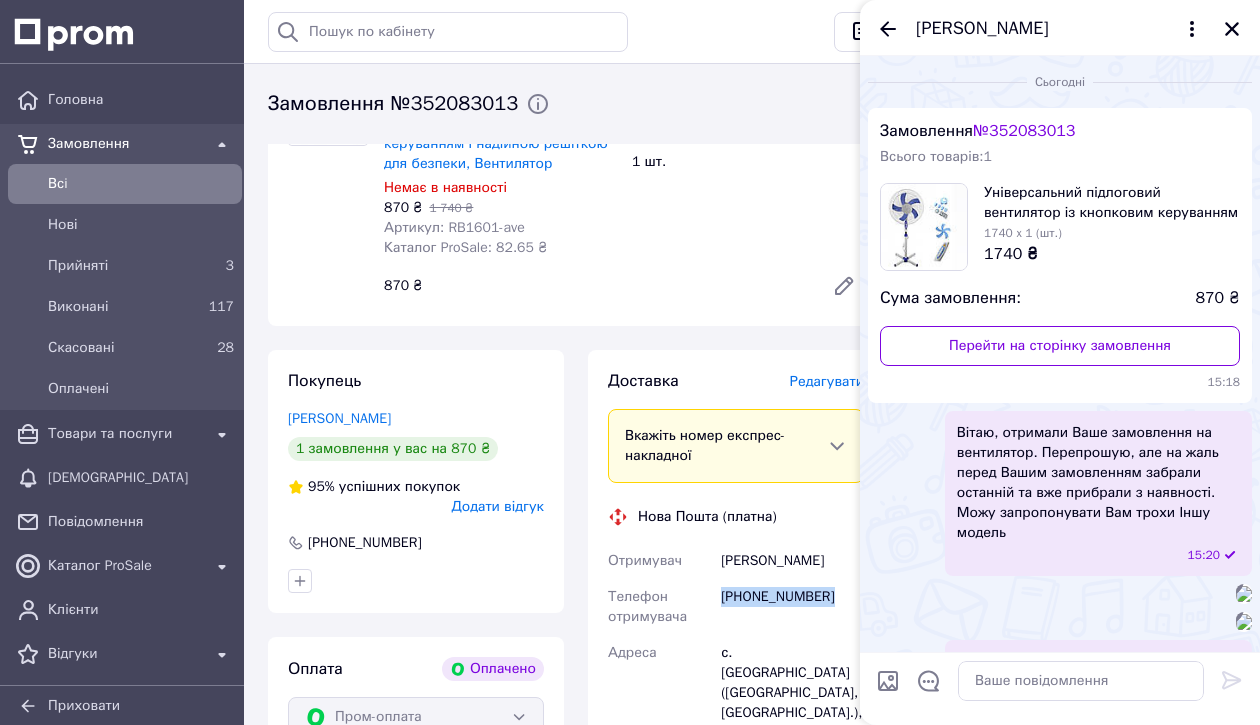 click on "+380987861123" at bounding box center (792, 607) 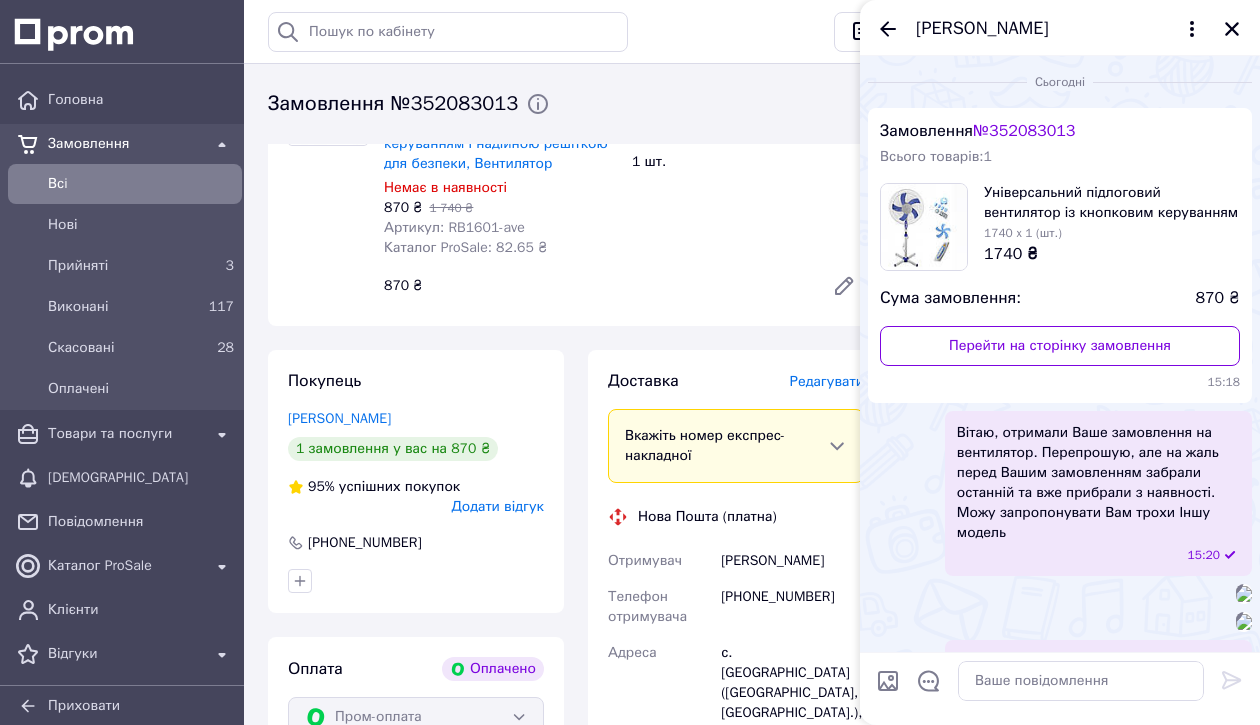 click on "- 50% Універсальний підлоговий вентилятор із кнопковим керуванням і надійною решіткою для безпеки, Вентилятор Немає в наявності 870 ₴   1 740 ₴ Артикул: RB1601-ave Каталог ProSale: 82.65 ₴  1 шт. 870 ₴" at bounding box center (624, 186) 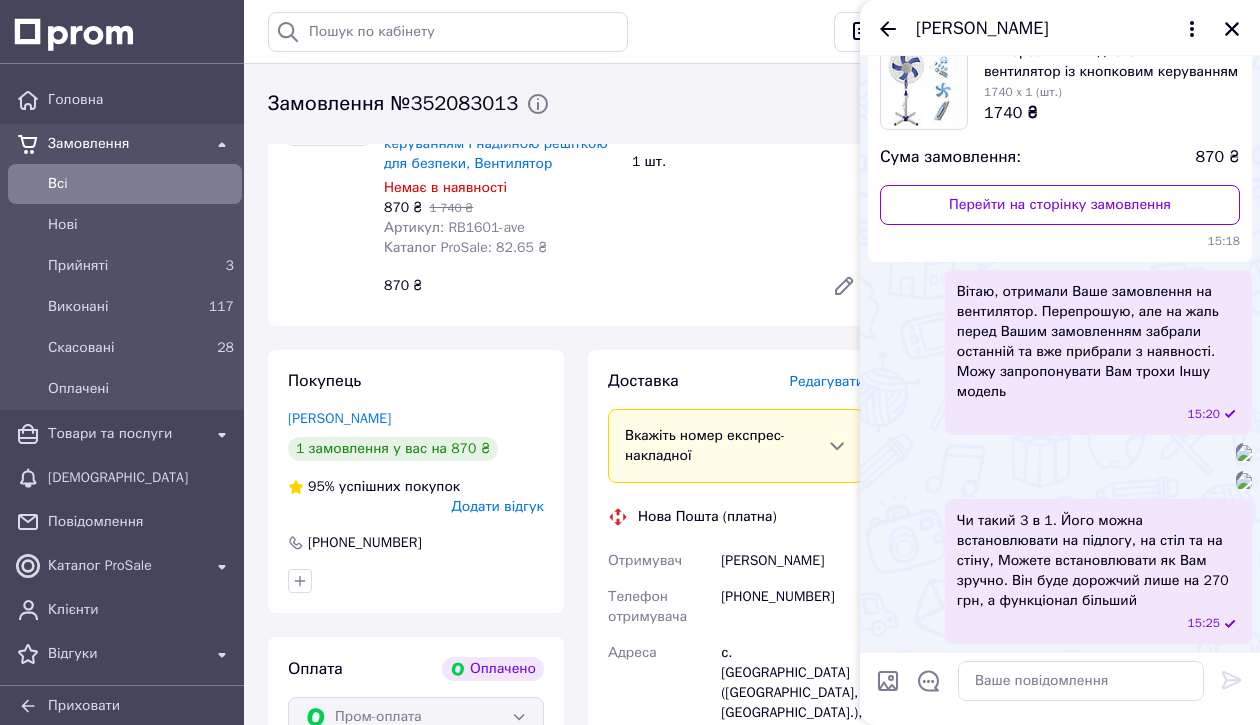 click on "іван максимюк" at bounding box center (1060, 28) 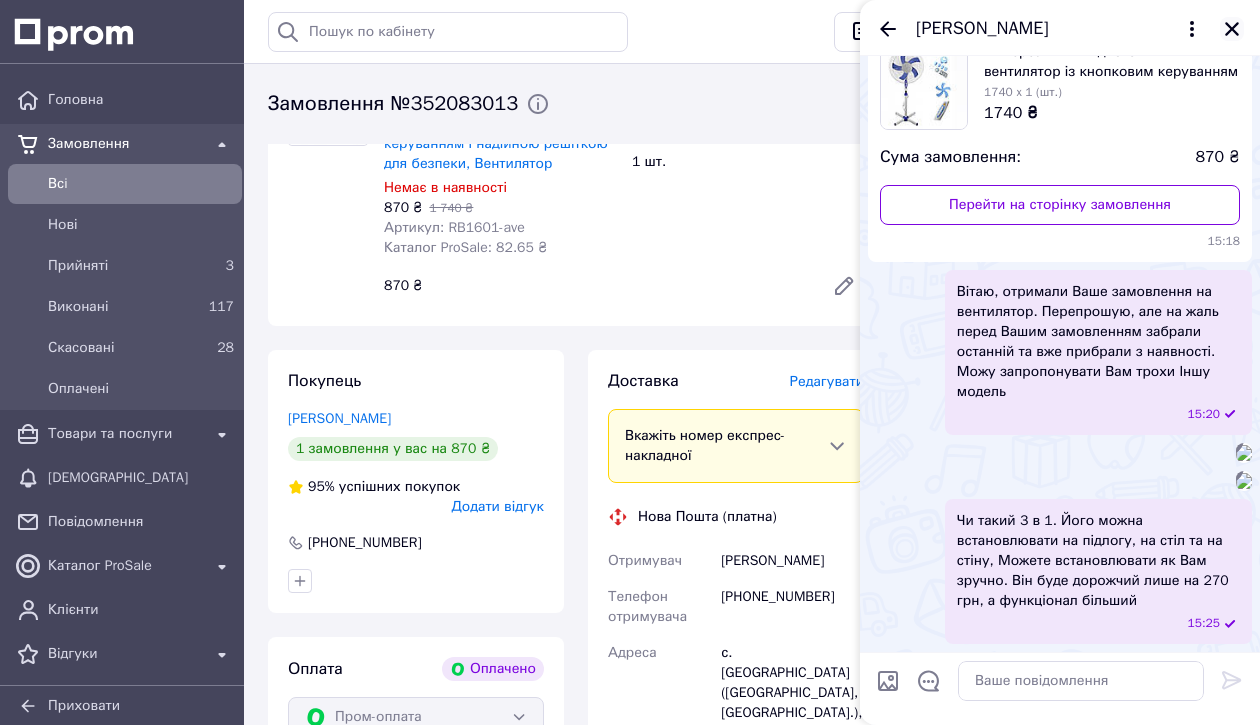 click 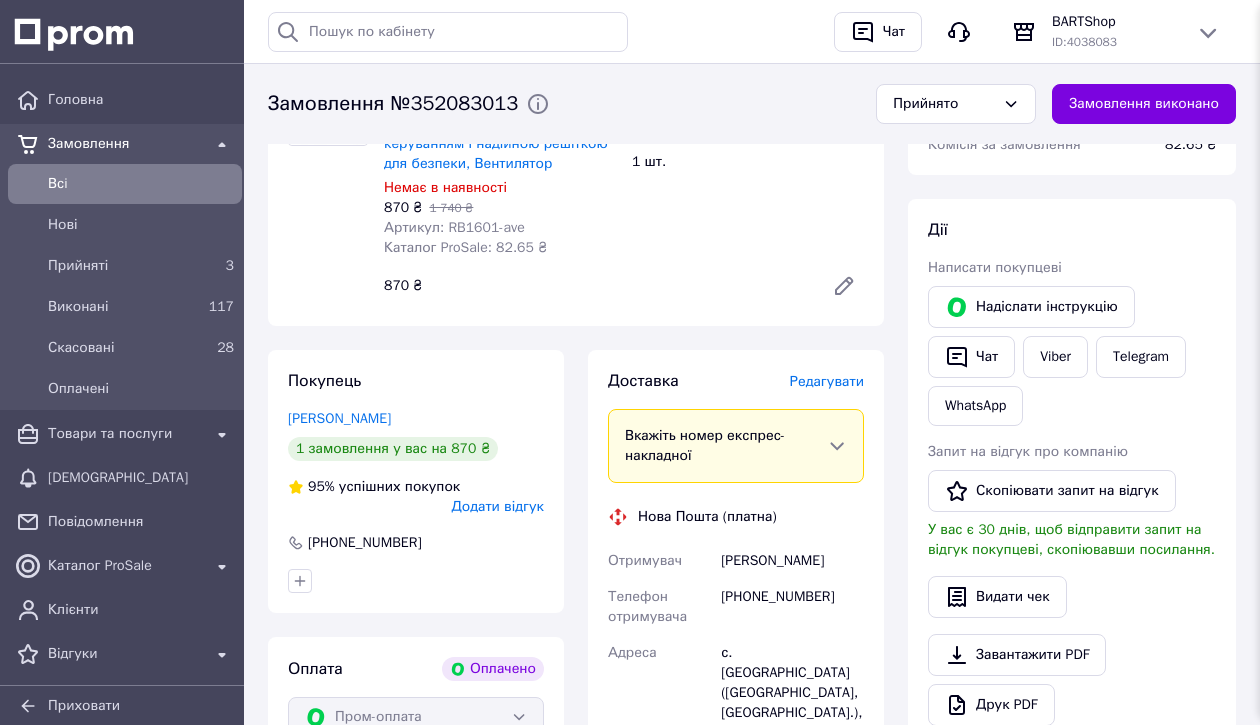 scroll, scrollTop: 0, scrollLeft: 0, axis: both 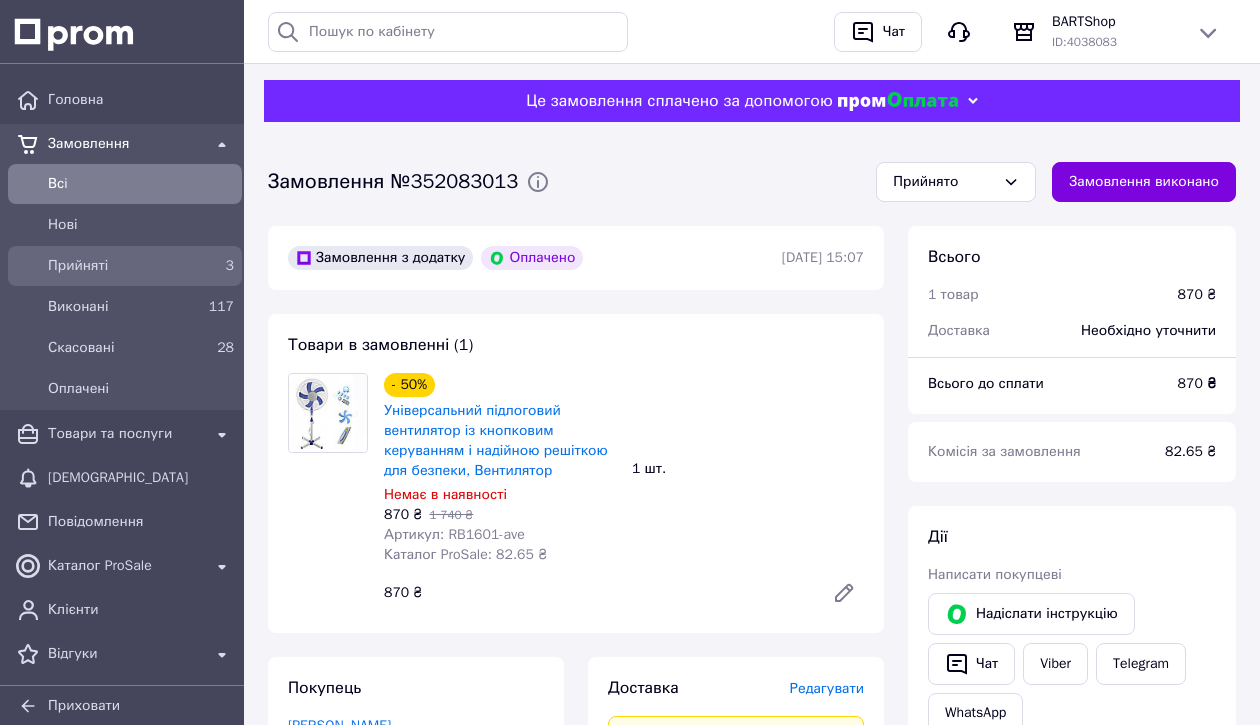 click on "Прийняті" at bounding box center (121, 266) 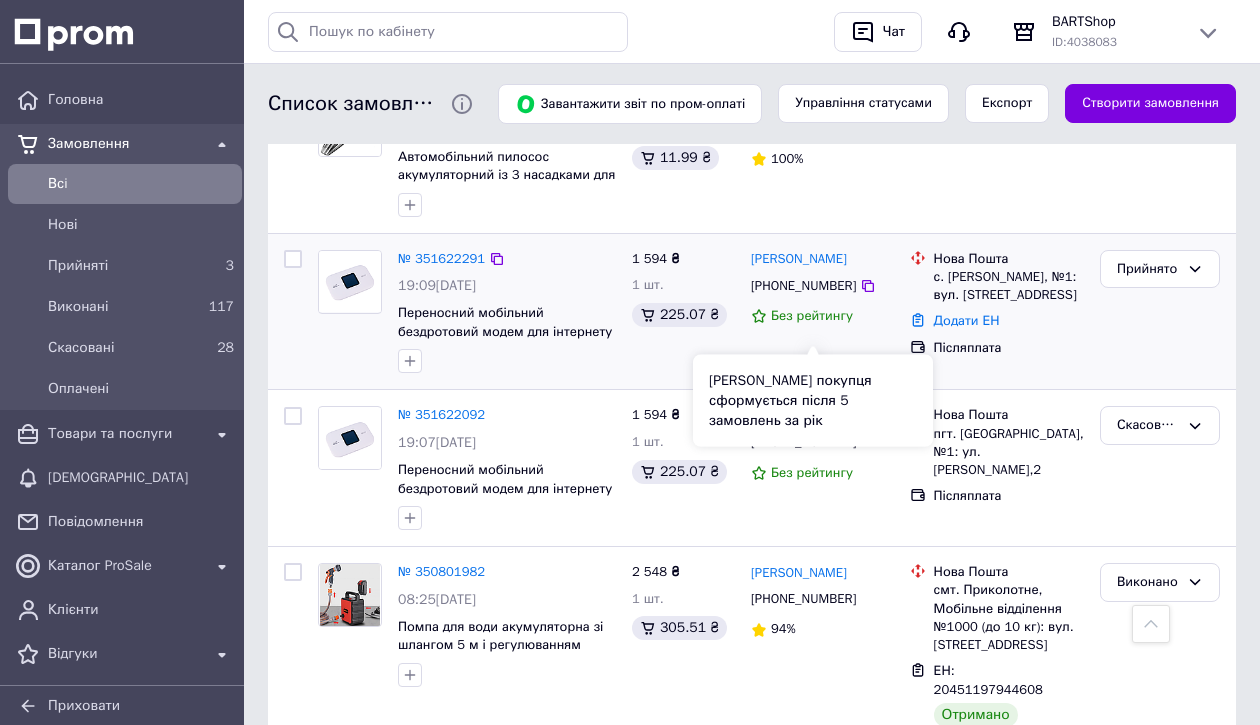 scroll, scrollTop: 947, scrollLeft: 0, axis: vertical 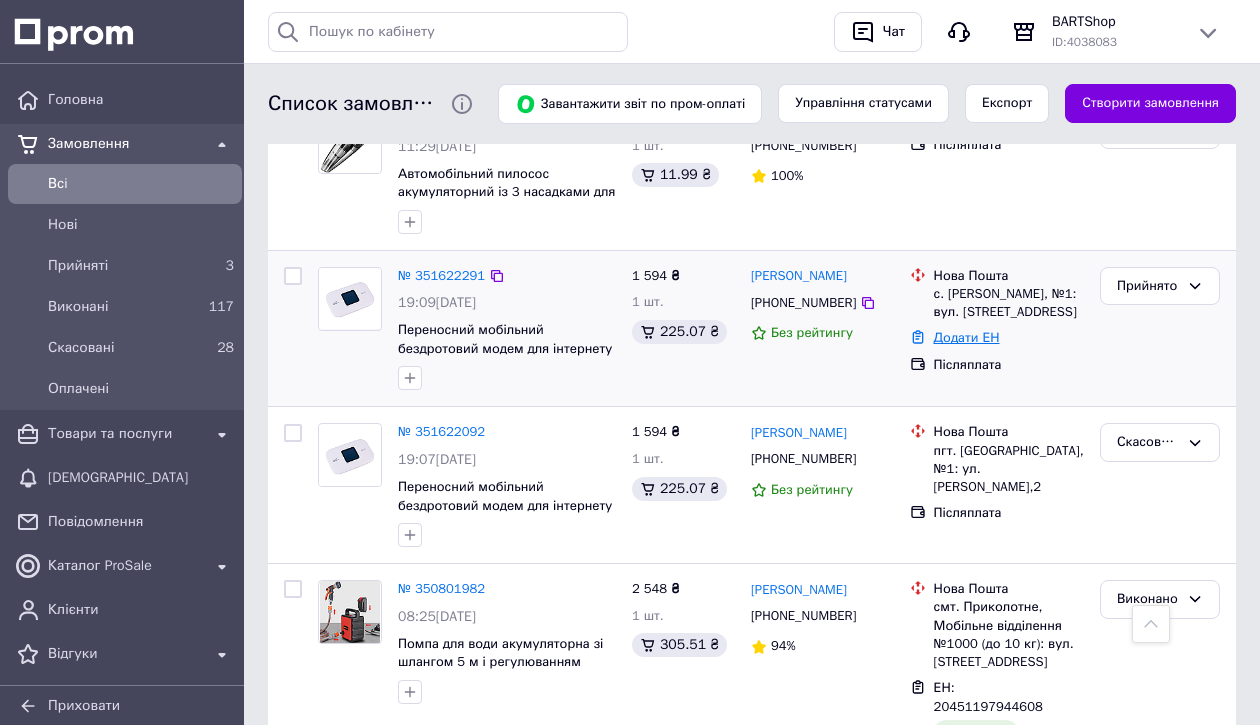click on "Додати ЕН" at bounding box center (967, 337) 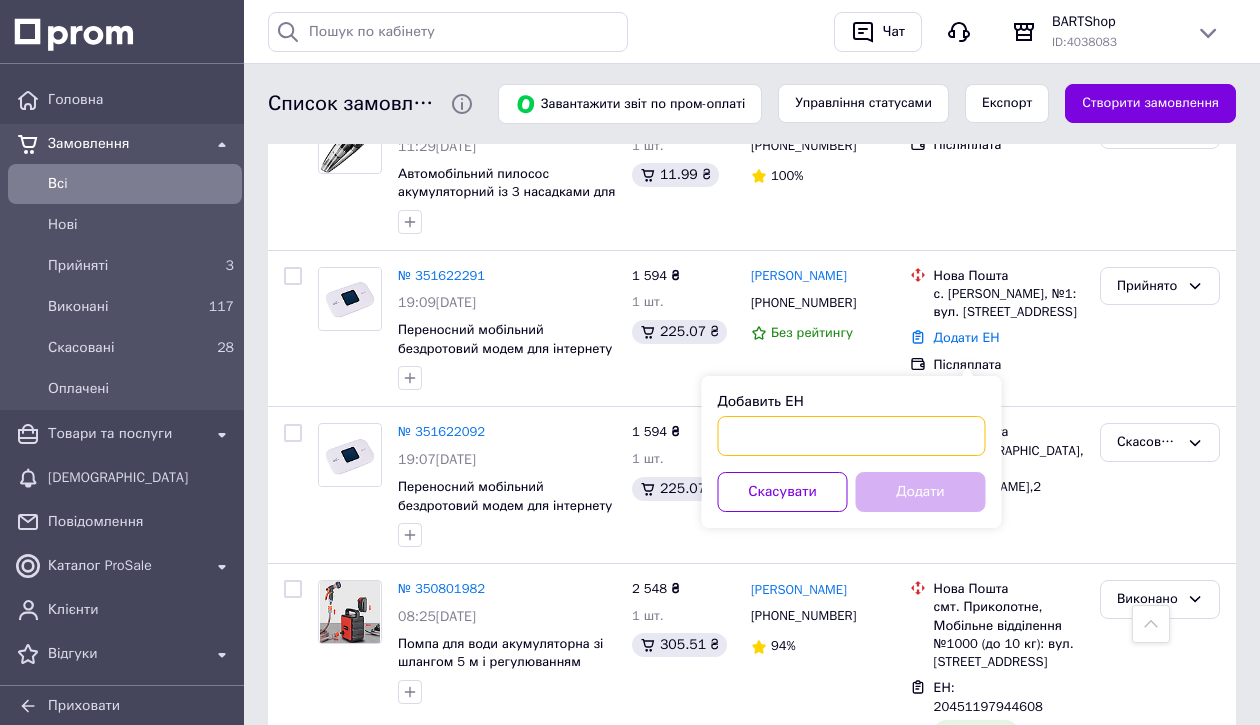 click on "Добавить ЕН" at bounding box center [852, 436] 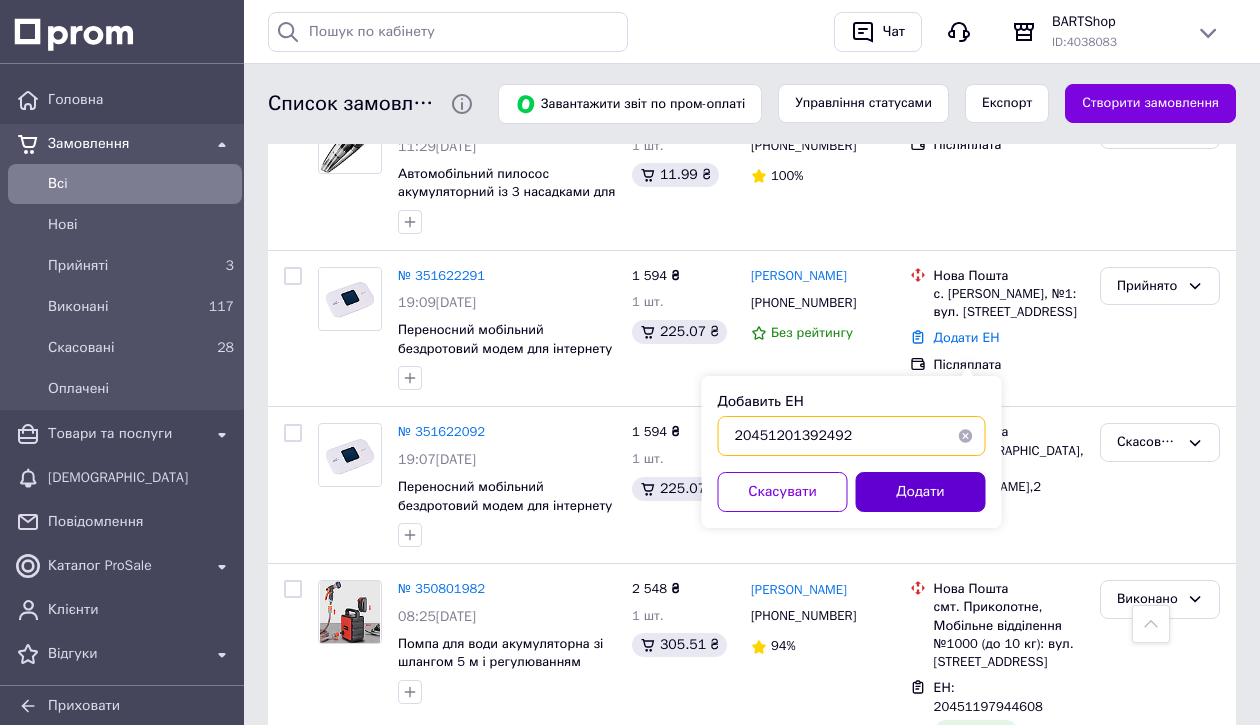type on "20451201392492" 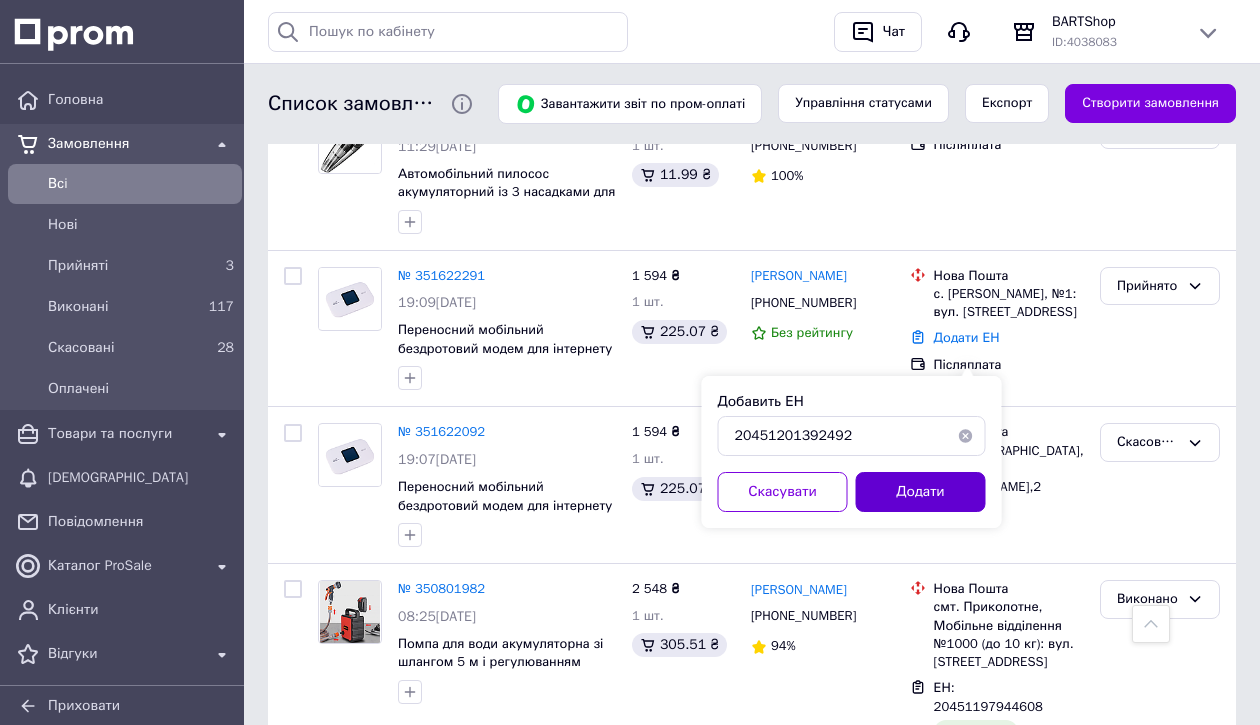 click on "Додати" at bounding box center [921, 492] 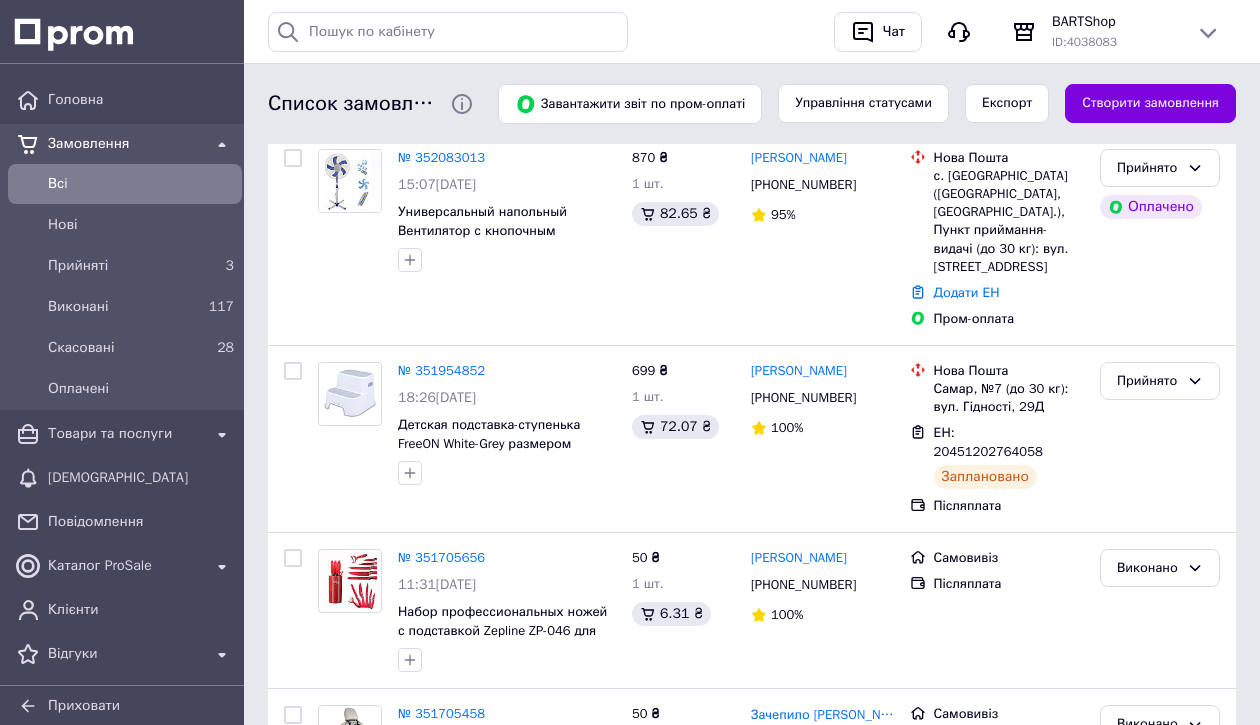 scroll, scrollTop: 114, scrollLeft: 0, axis: vertical 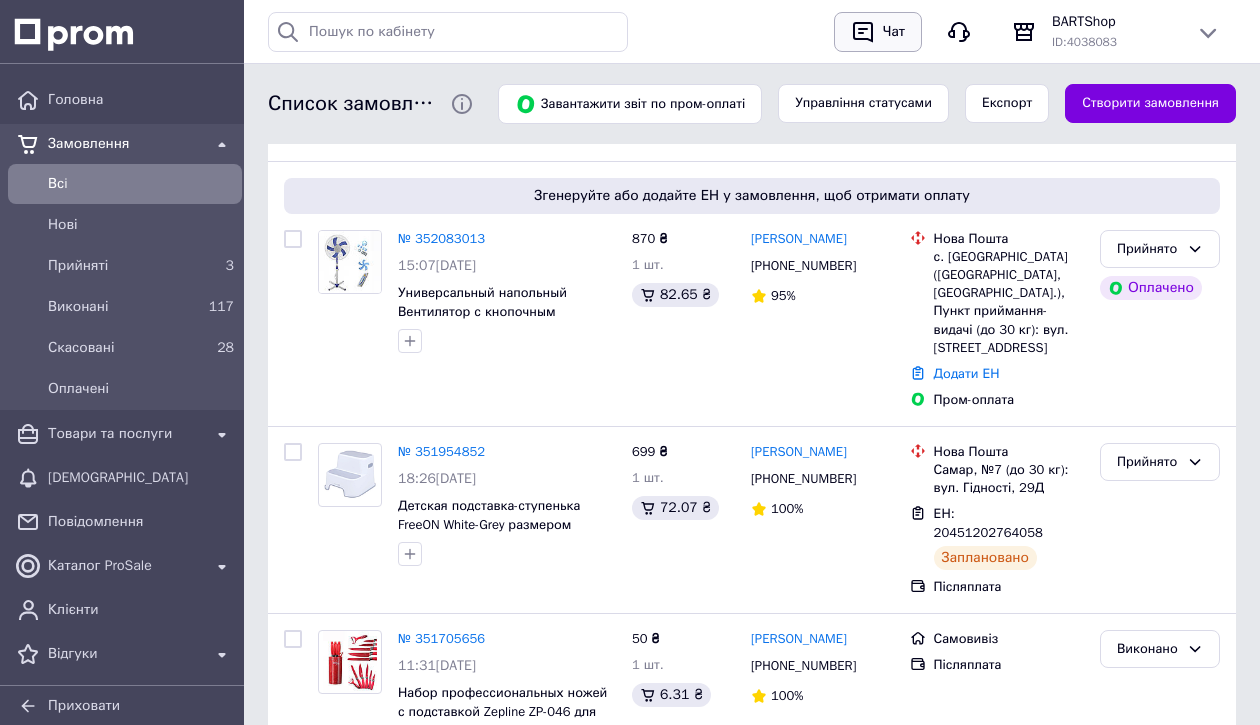 click 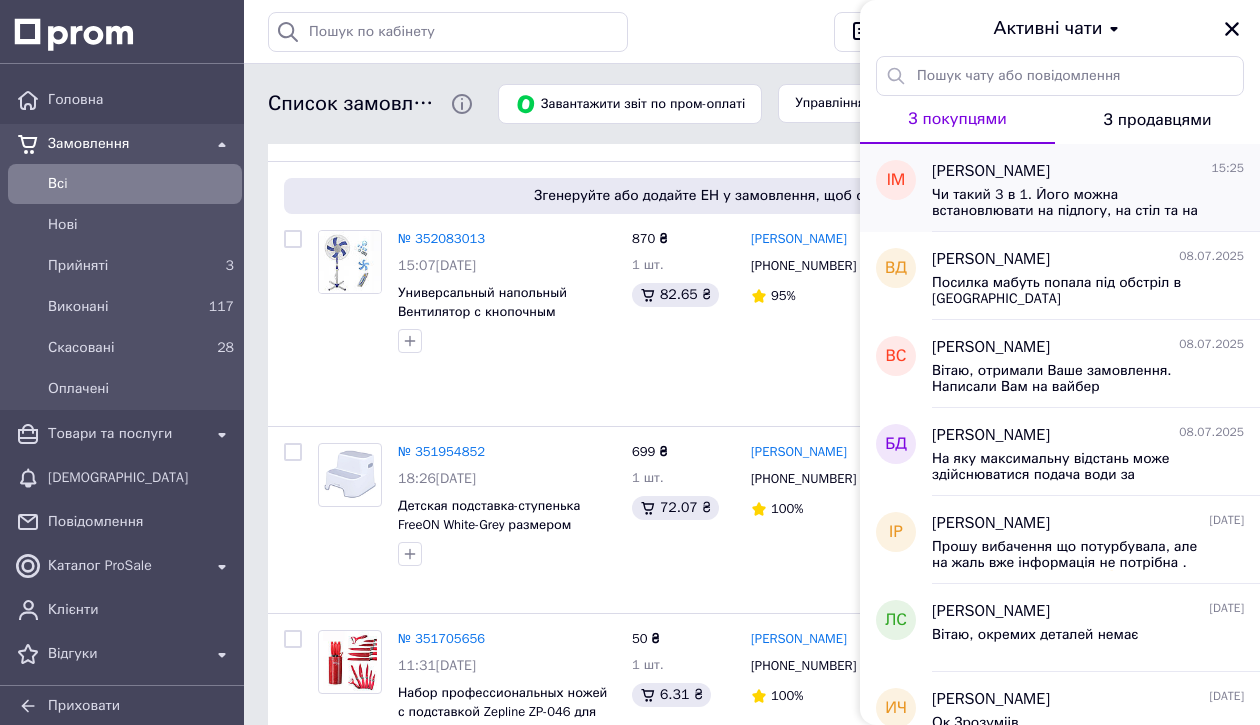 click on "іван максимюк 15:25 Чи такий 3 в 1. Його можна встановлювати на підлогу, на стіл та на стіну, Можете встановлювати як Вам зручно. Він буде дорожчий лише на 270 грн, а функціонал більший" at bounding box center [1096, 188] 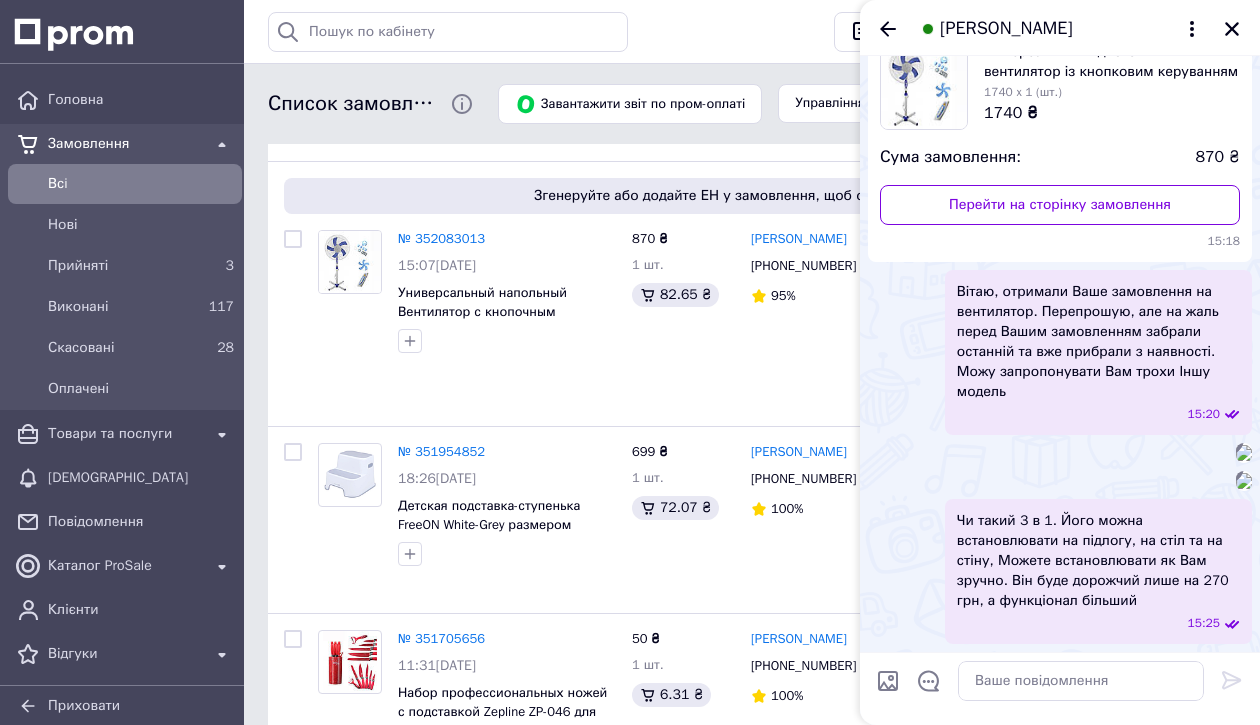 scroll, scrollTop: 701, scrollLeft: 0, axis: vertical 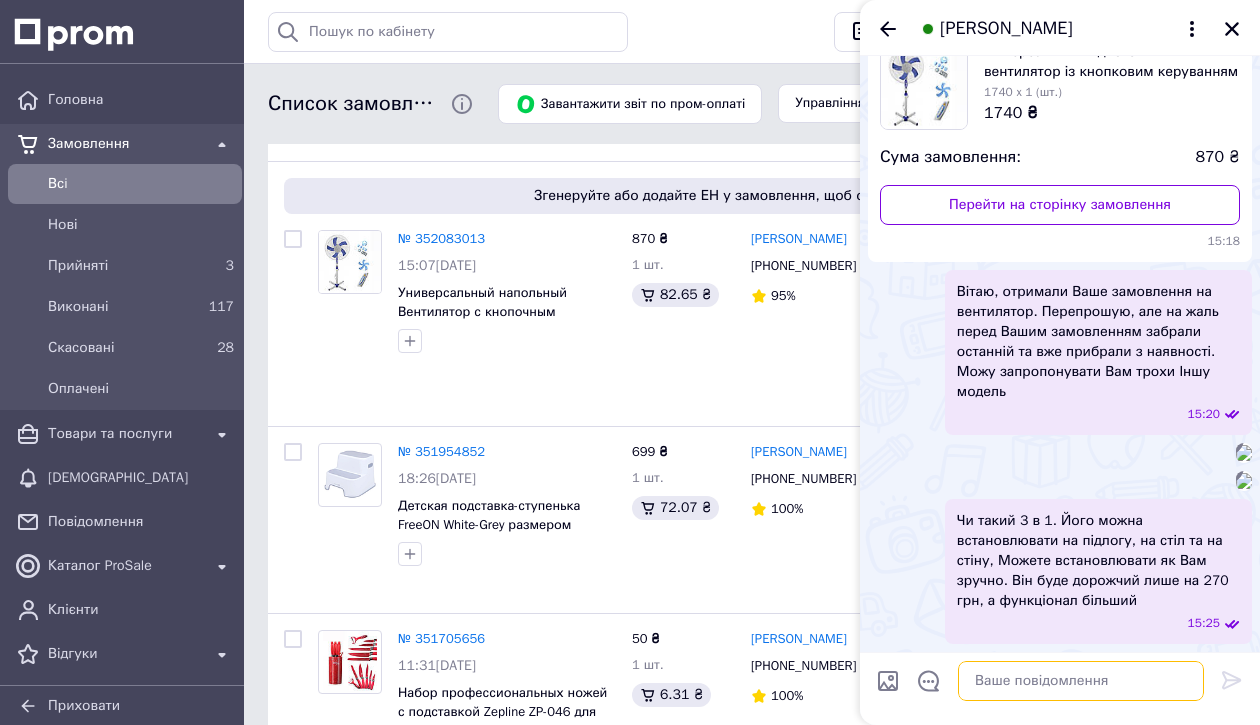 click at bounding box center (1081, 681) 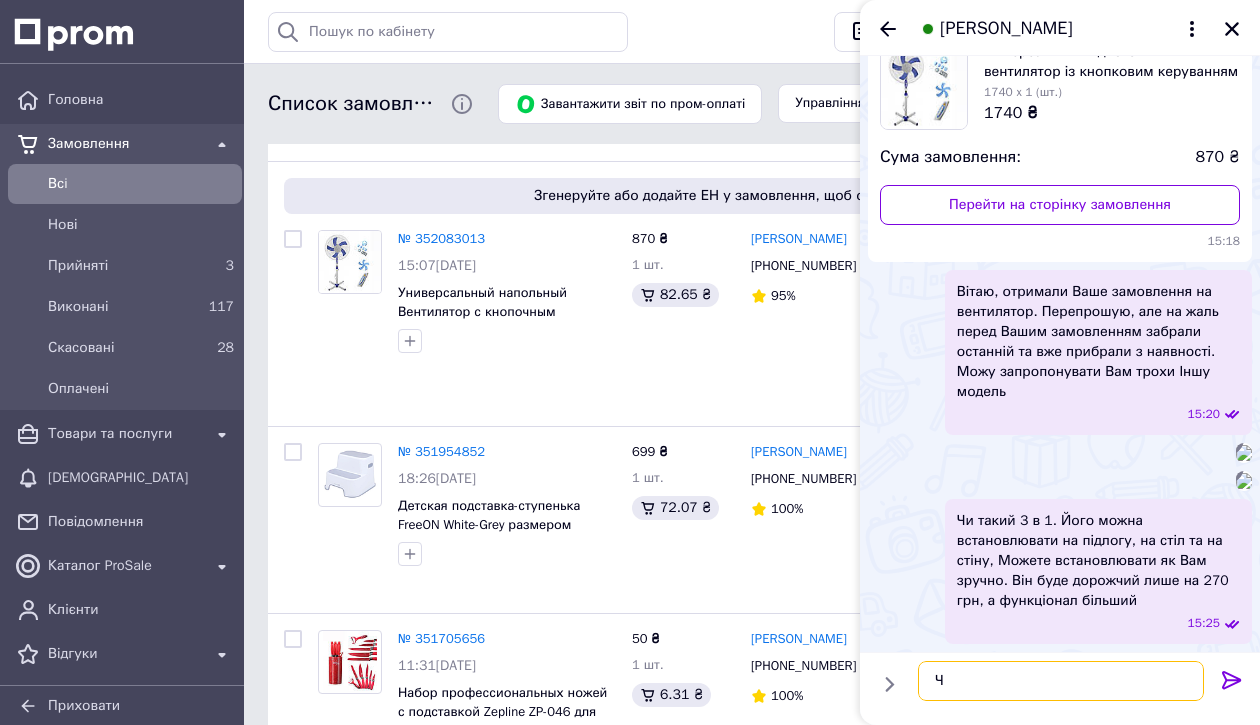 type on "Ч" 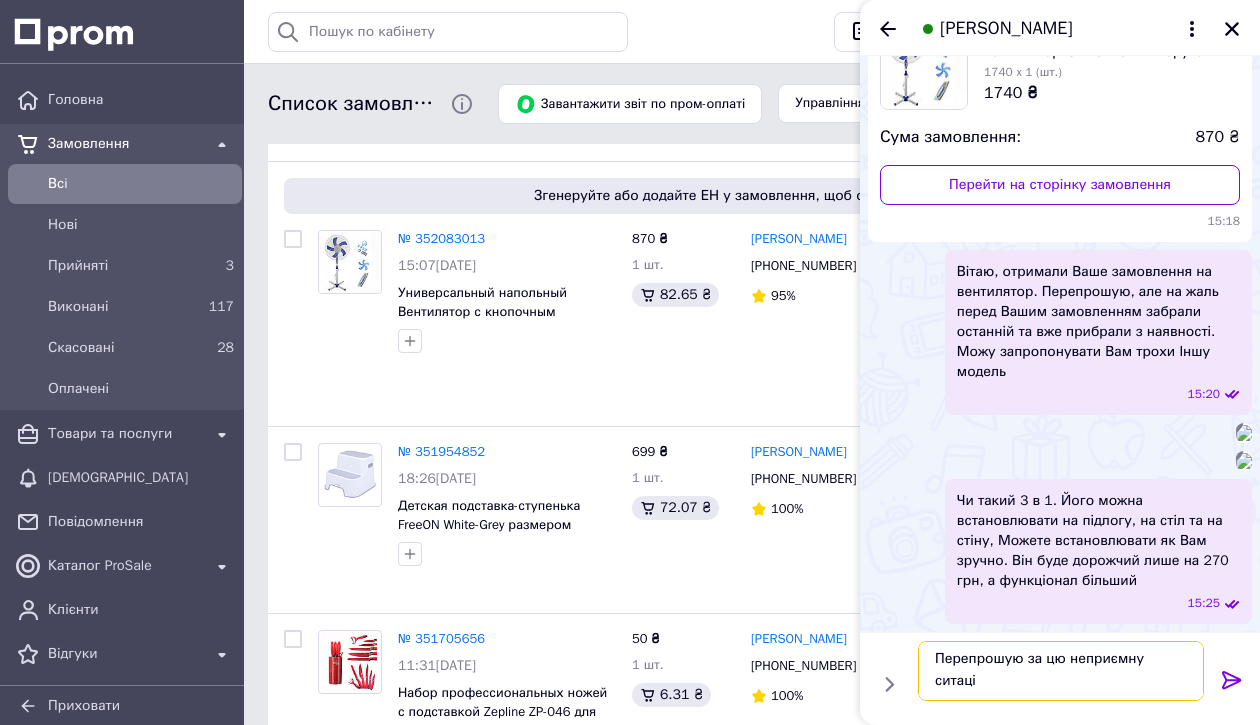 scroll, scrollTop: 2, scrollLeft: 0, axis: vertical 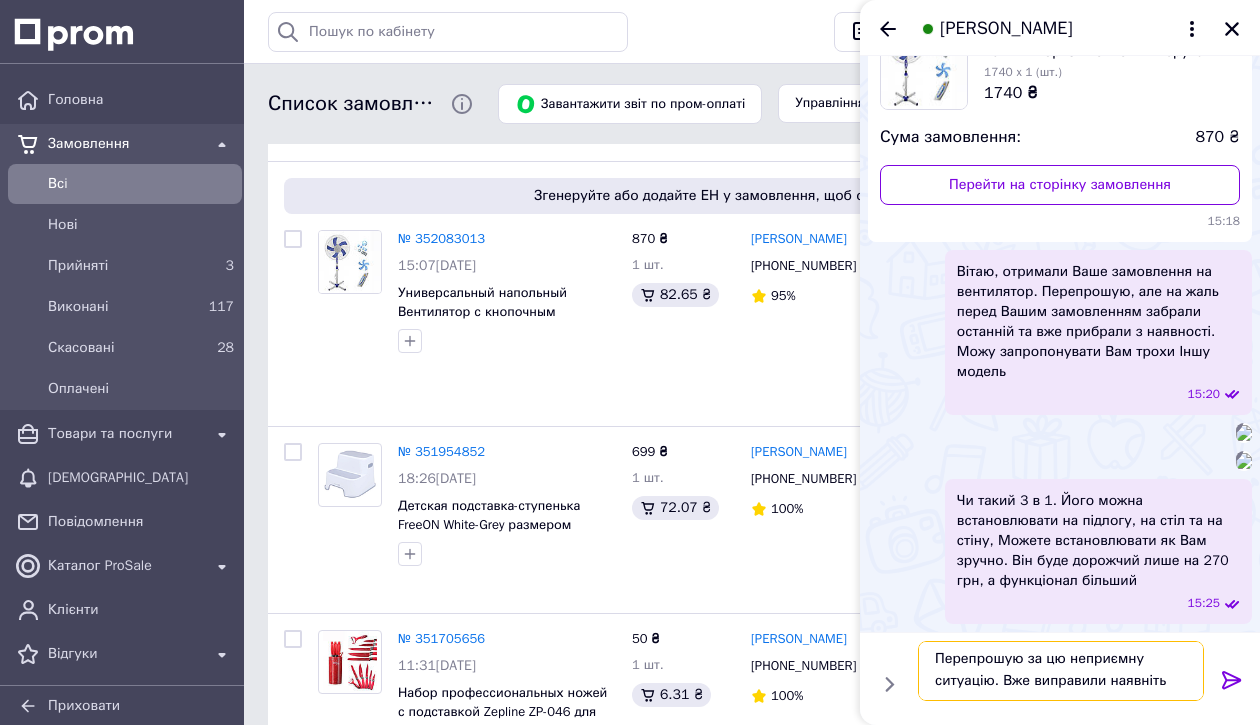 click on "Перепрошую за цю неприємну ситуацію. Вже виправили наявніть" at bounding box center (1061, 671) 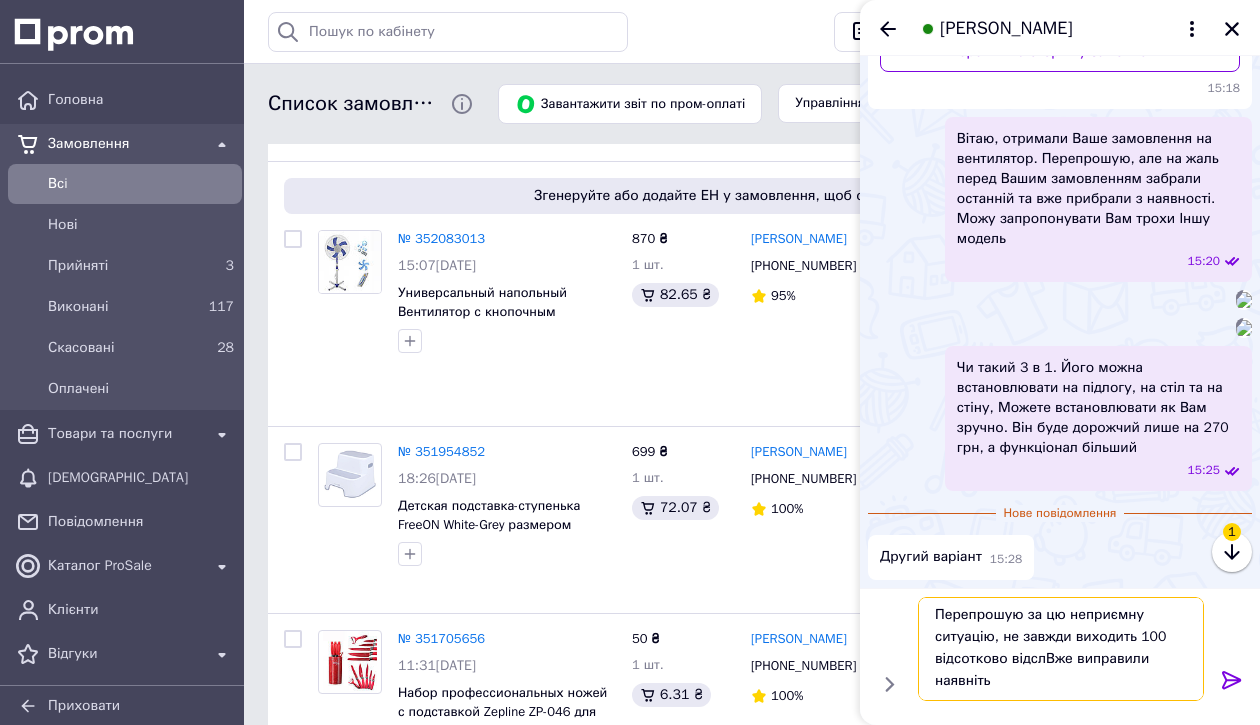 type on "Перепрошую за цю неприємну ситуацію, не завжди виходить 100 відсотково відсліВже виправили наявніть" 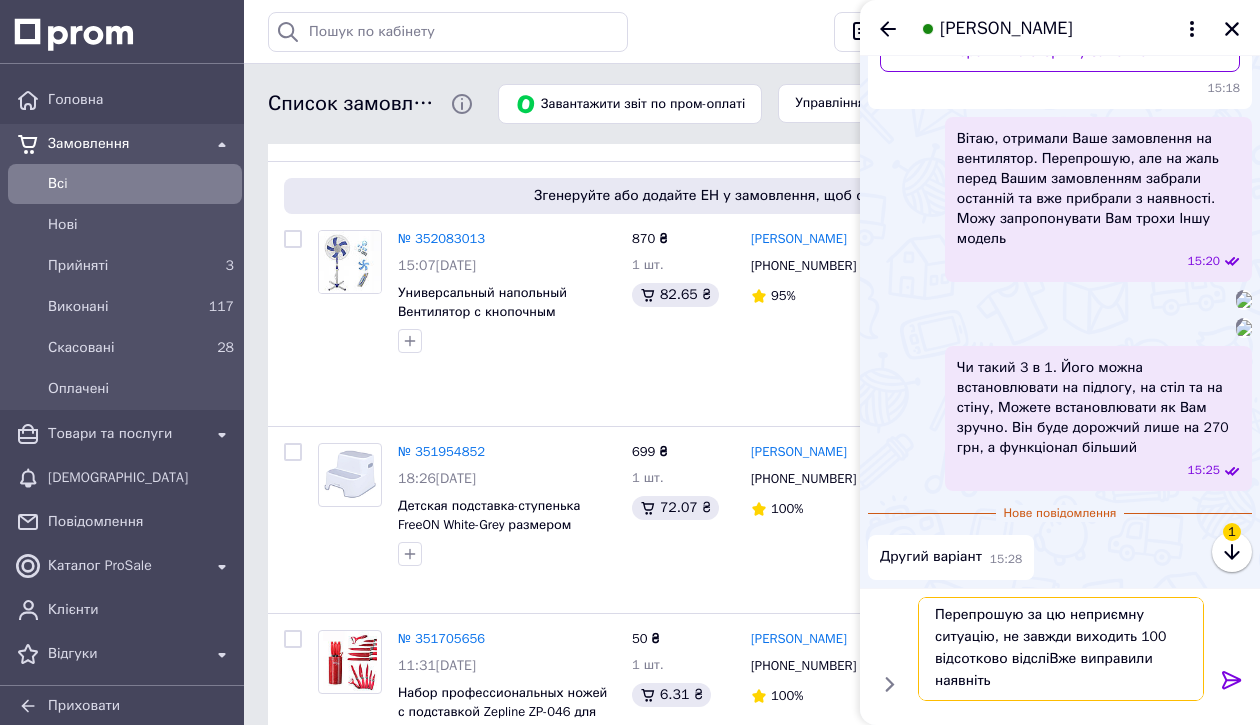 scroll, scrollTop: 0, scrollLeft: 0, axis: both 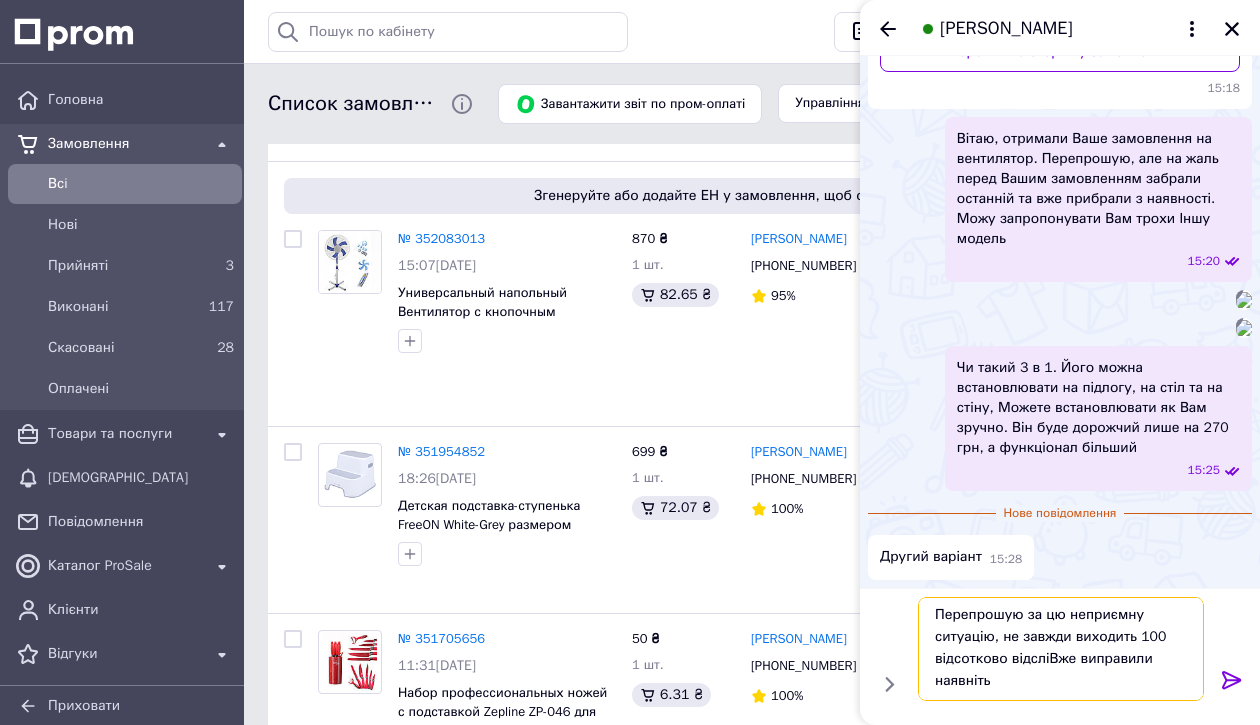 drag, startPoint x: 937, startPoint y: 618, endPoint x: 995, endPoint y: 694, distance: 95.60335 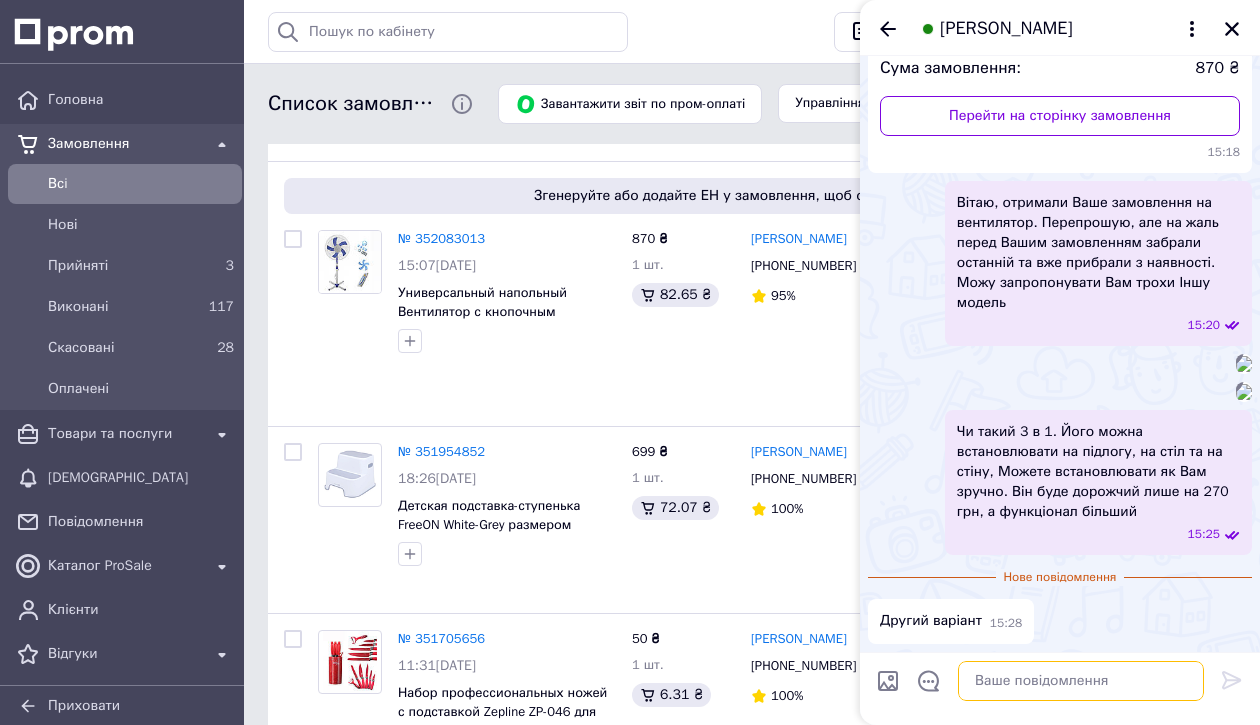 scroll, scrollTop: 0, scrollLeft: 0, axis: both 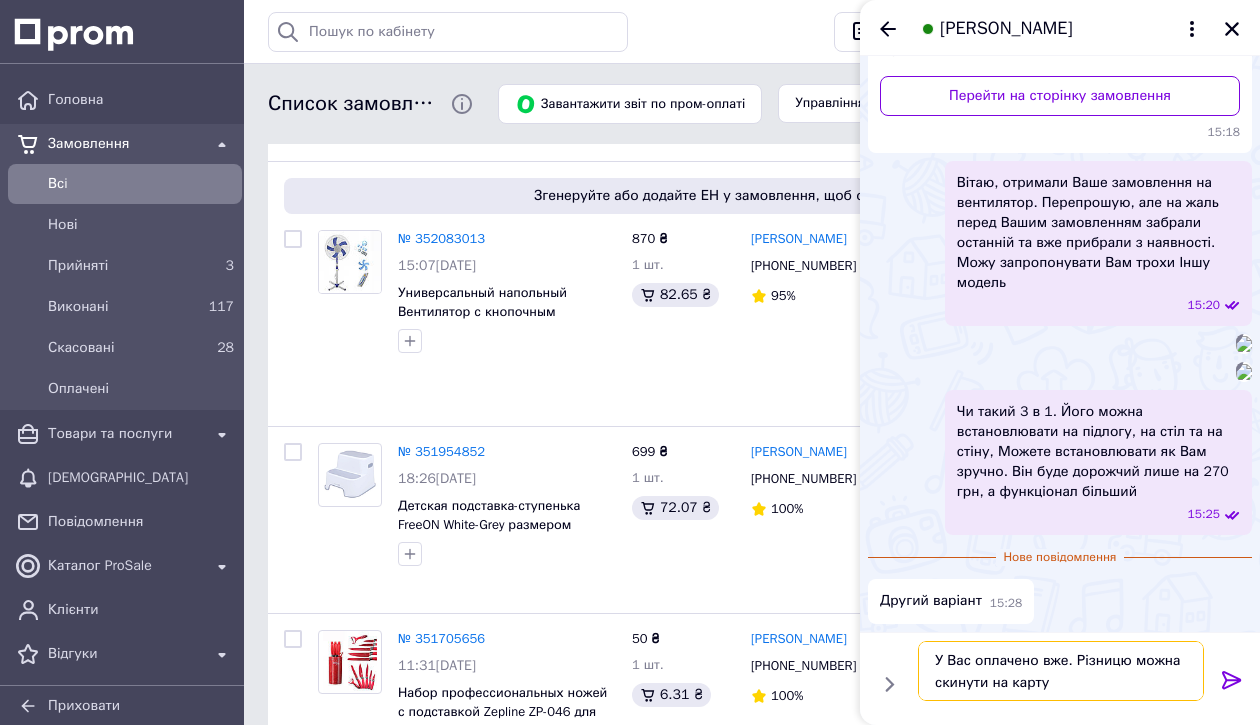 type on "У Вас оплачено вже. Різницю можна скинути на карту" 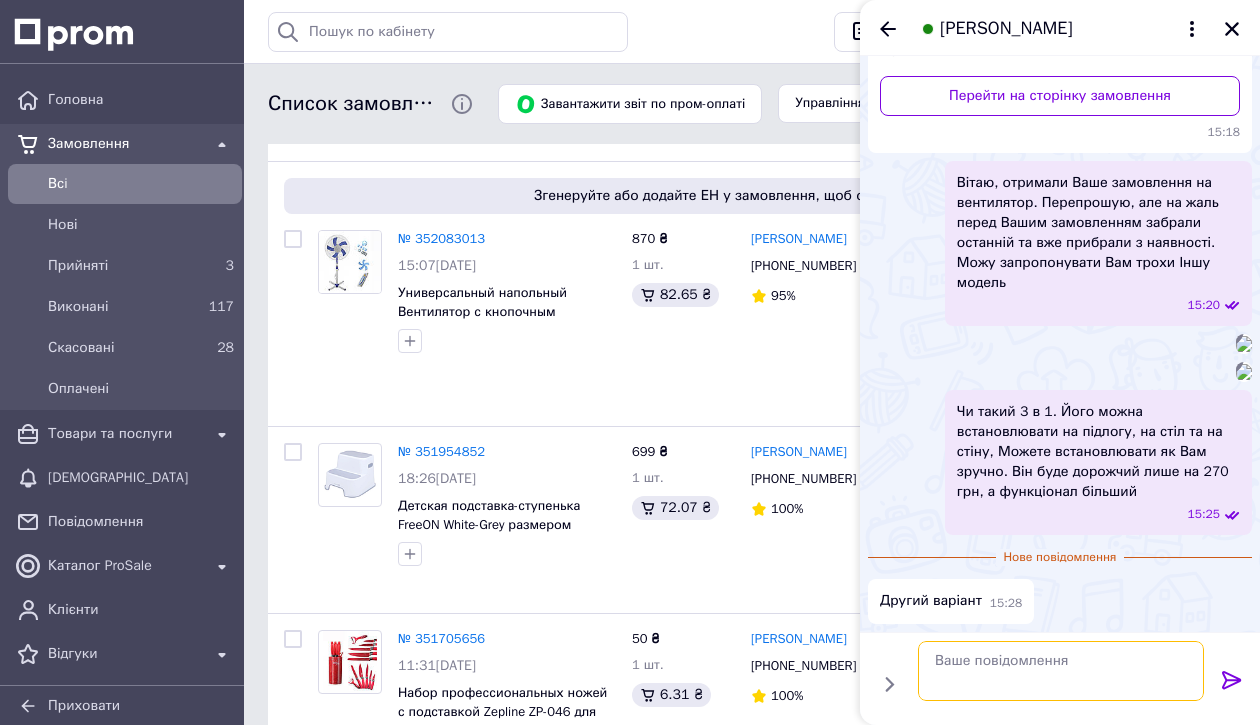 scroll, scrollTop: 847, scrollLeft: 0, axis: vertical 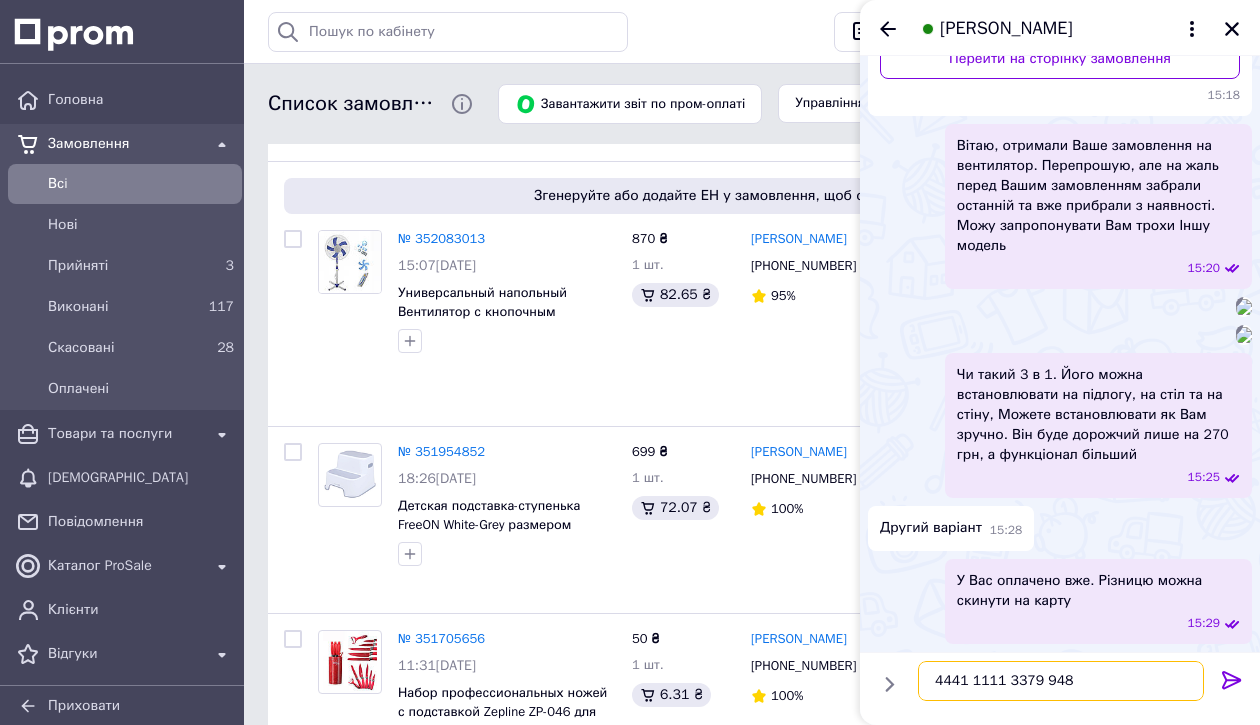 type on "4441 1111 3379 9480" 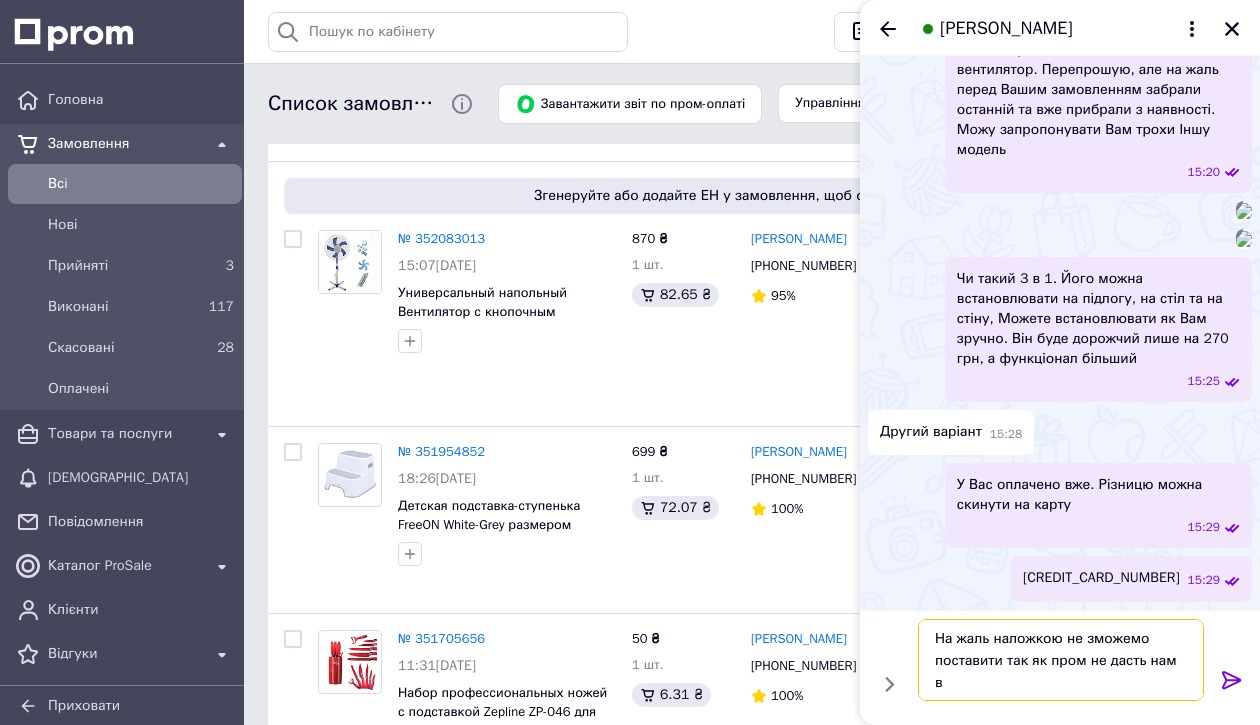 scroll, scrollTop: 942, scrollLeft: 0, axis: vertical 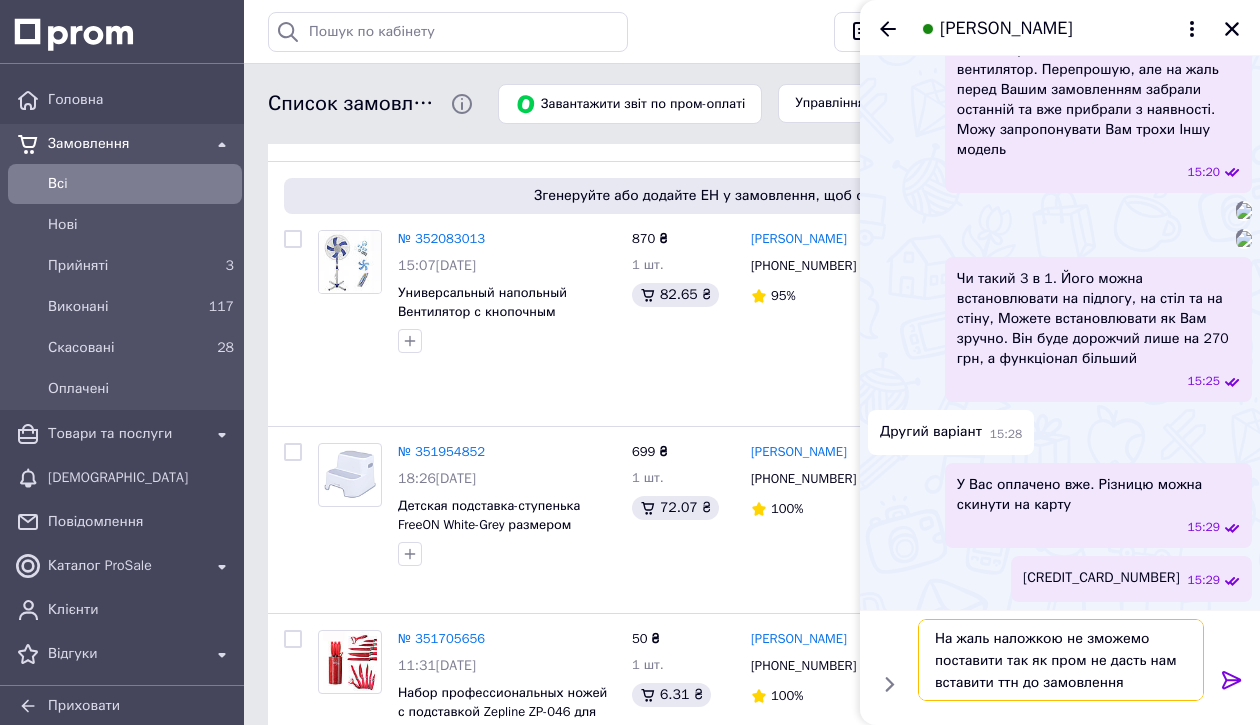 click on "На жаль наложкою не зможемо поставити так як пром не дасть нам вставити ттн до замовлення" at bounding box center (1061, 660) 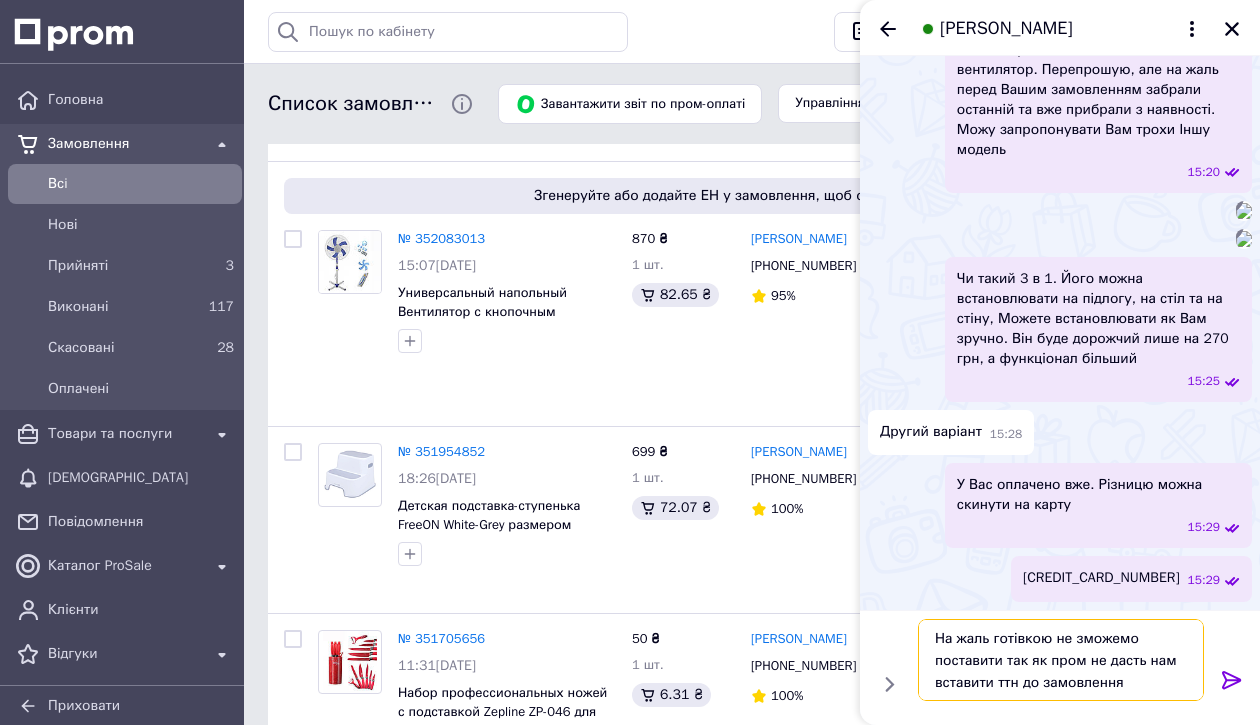 click on "На жаль готівкою не зможемо поставити так як пром не дасть нам вставити ттн до замовлення" at bounding box center [1061, 660] 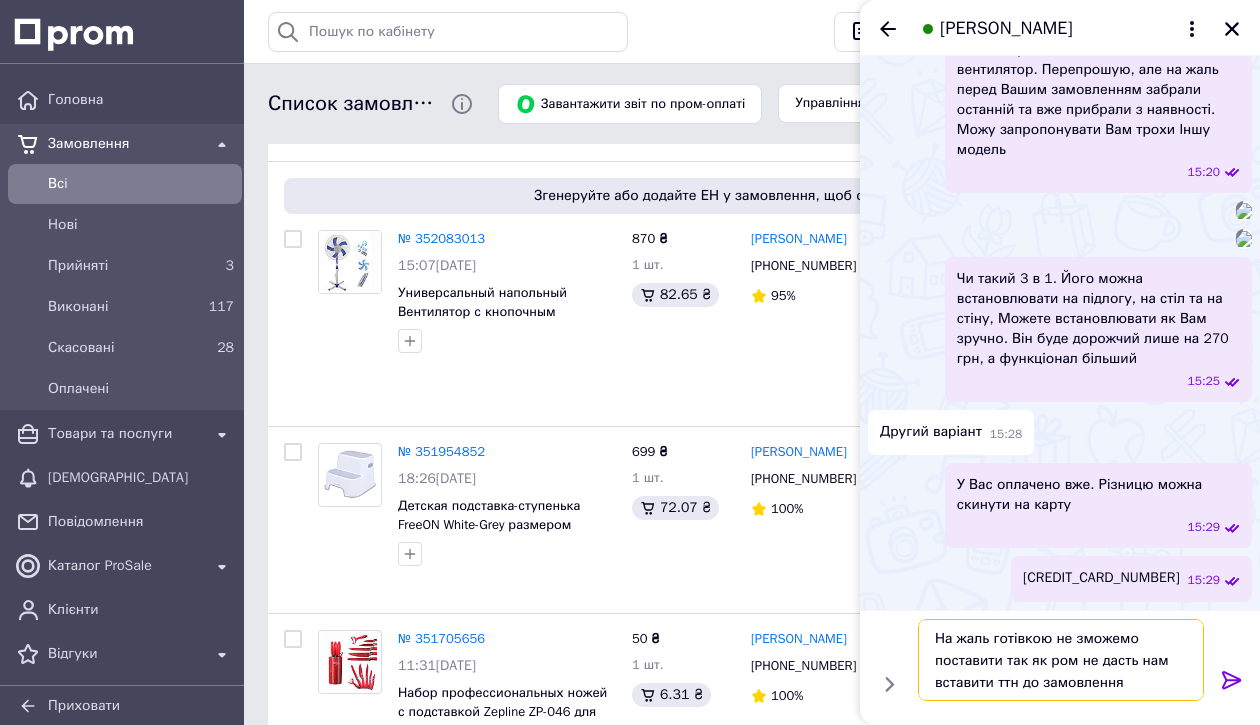 type on "На жаль готівкою не зможемо поставити так як Пром не дасть нам вставити ттн до замовлення" 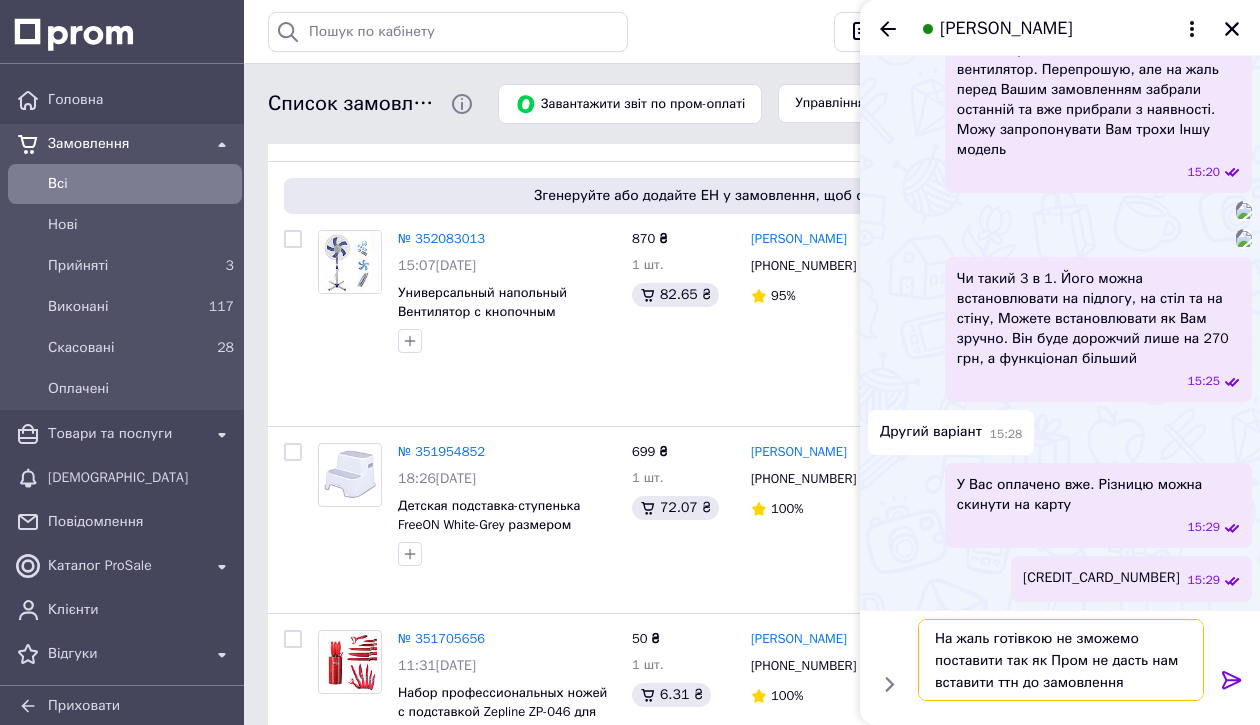click on "На жаль готівкою не зможемо поставити так як Пром не дасть нам вставити ттн до замовлення" at bounding box center [1061, 660] 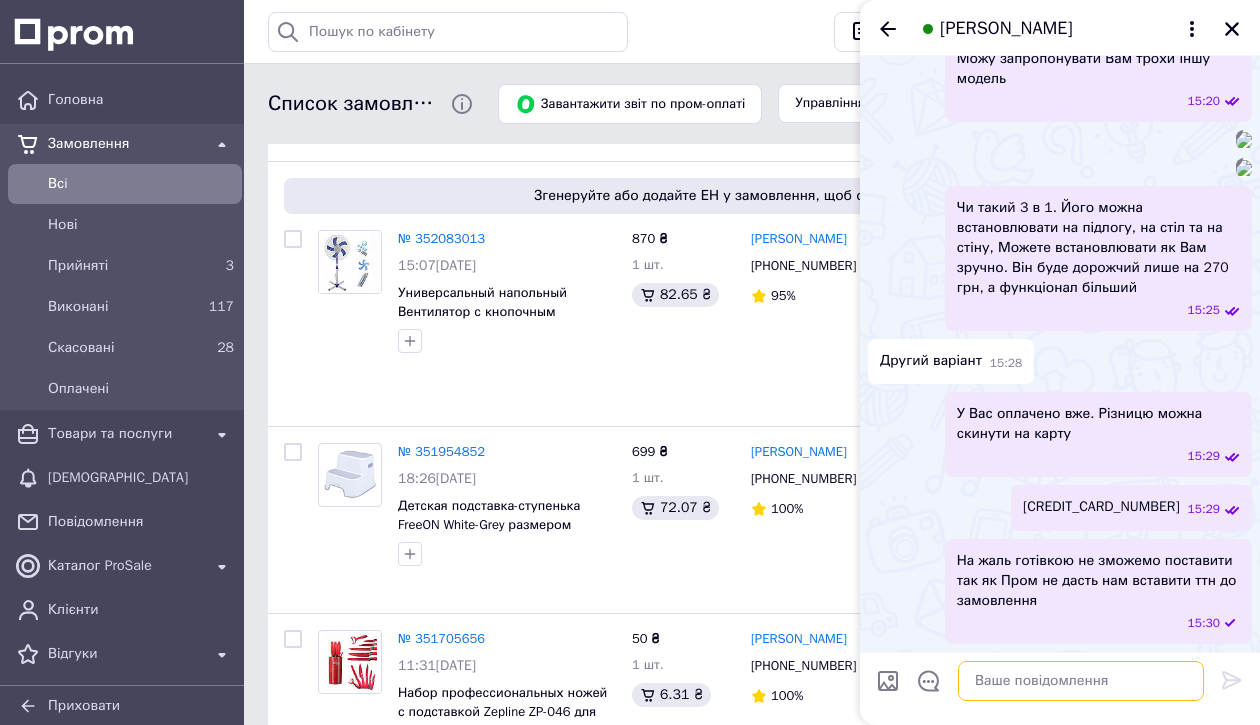 scroll, scrollTop: 1014, scrollLeft: 0, axis: vertical 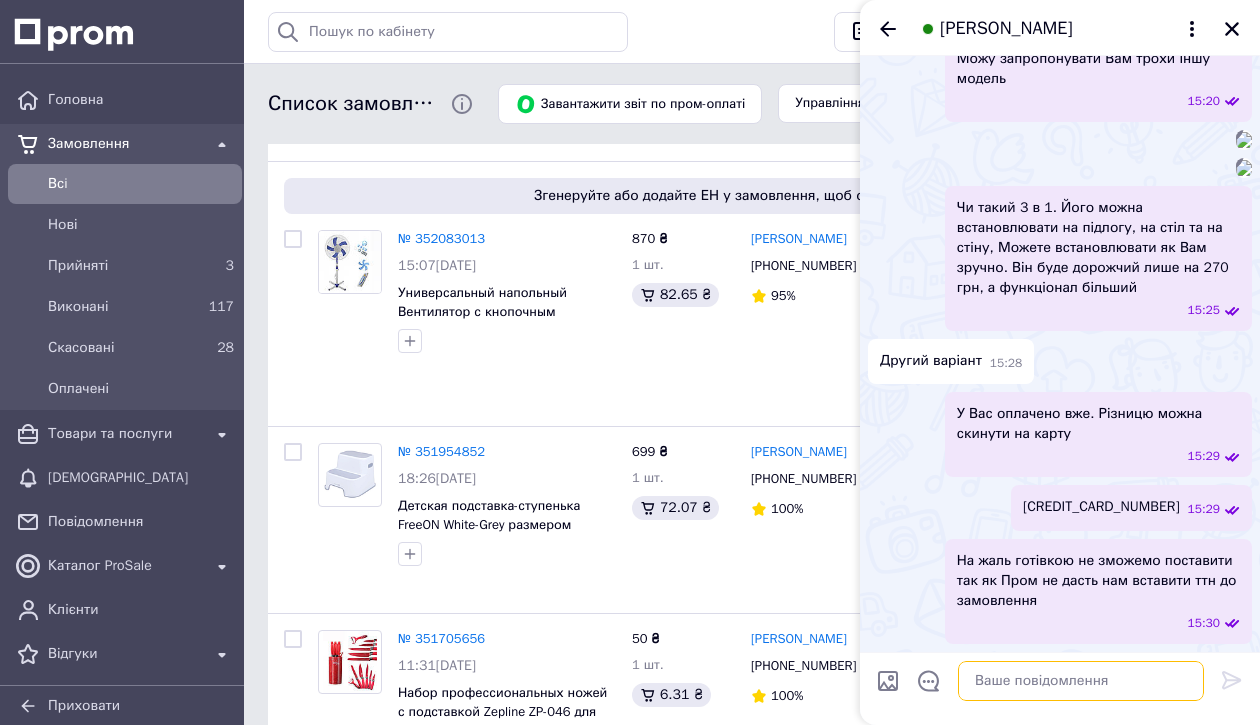 type on "О" 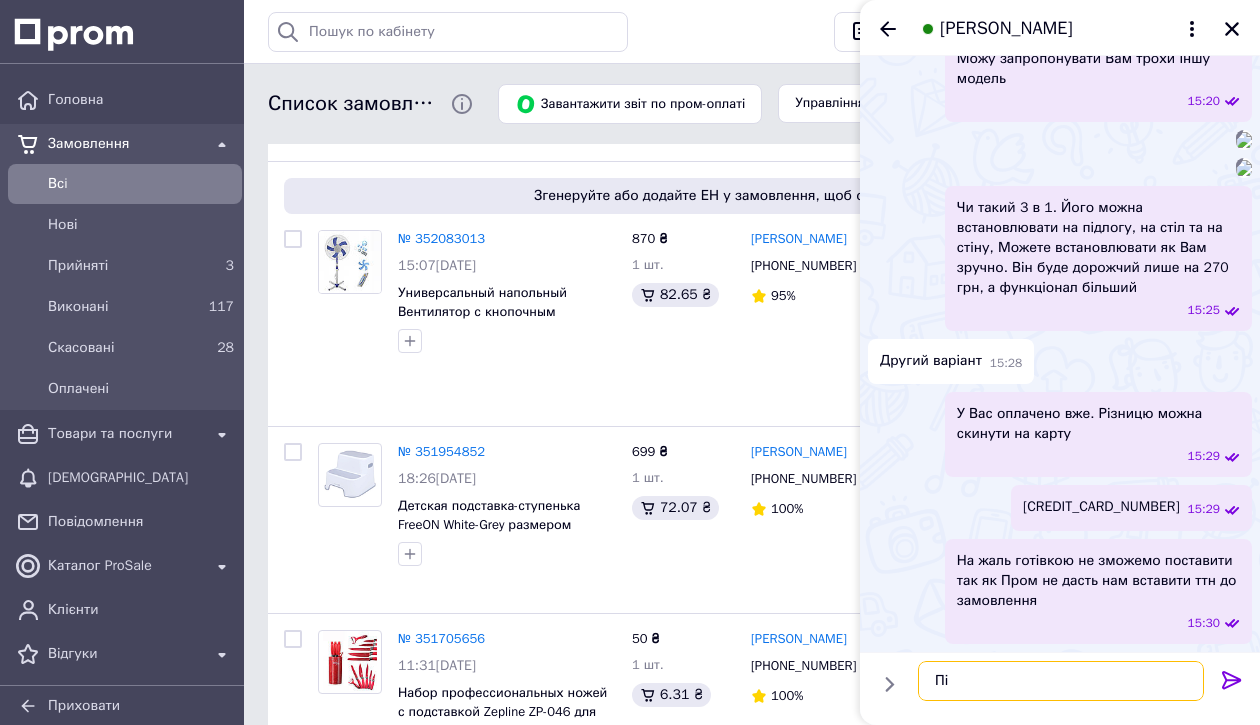 type on "П" 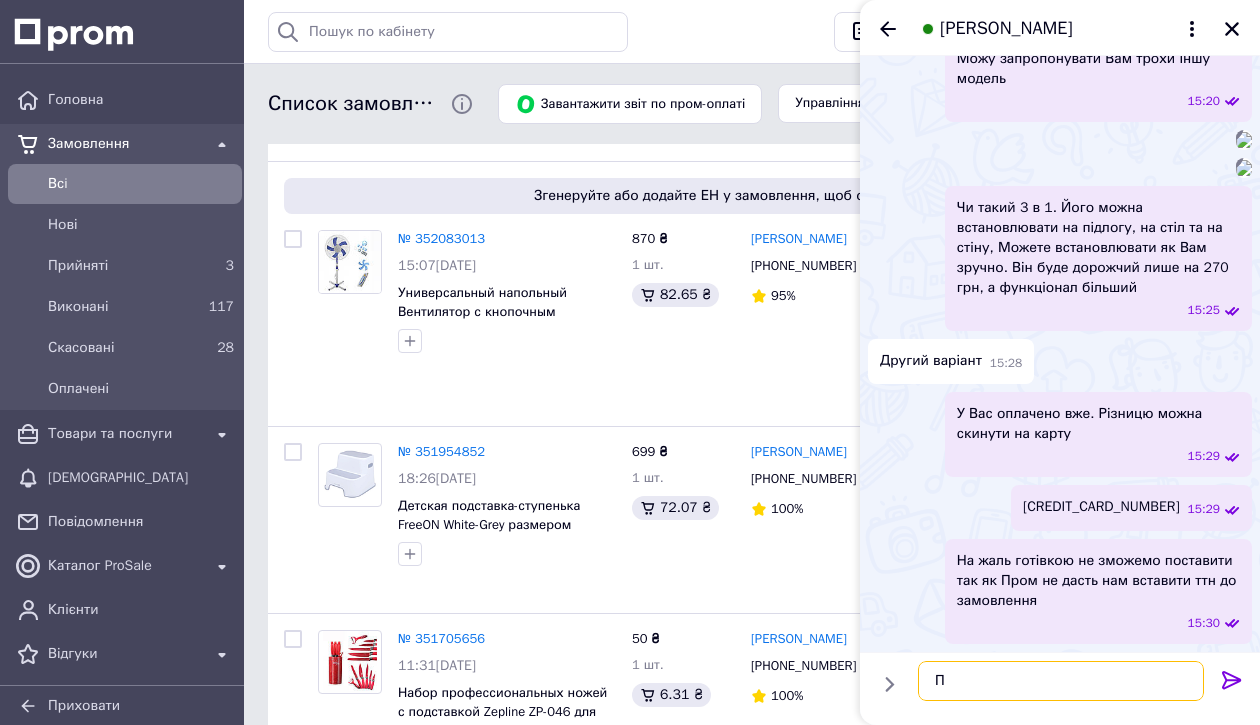 type 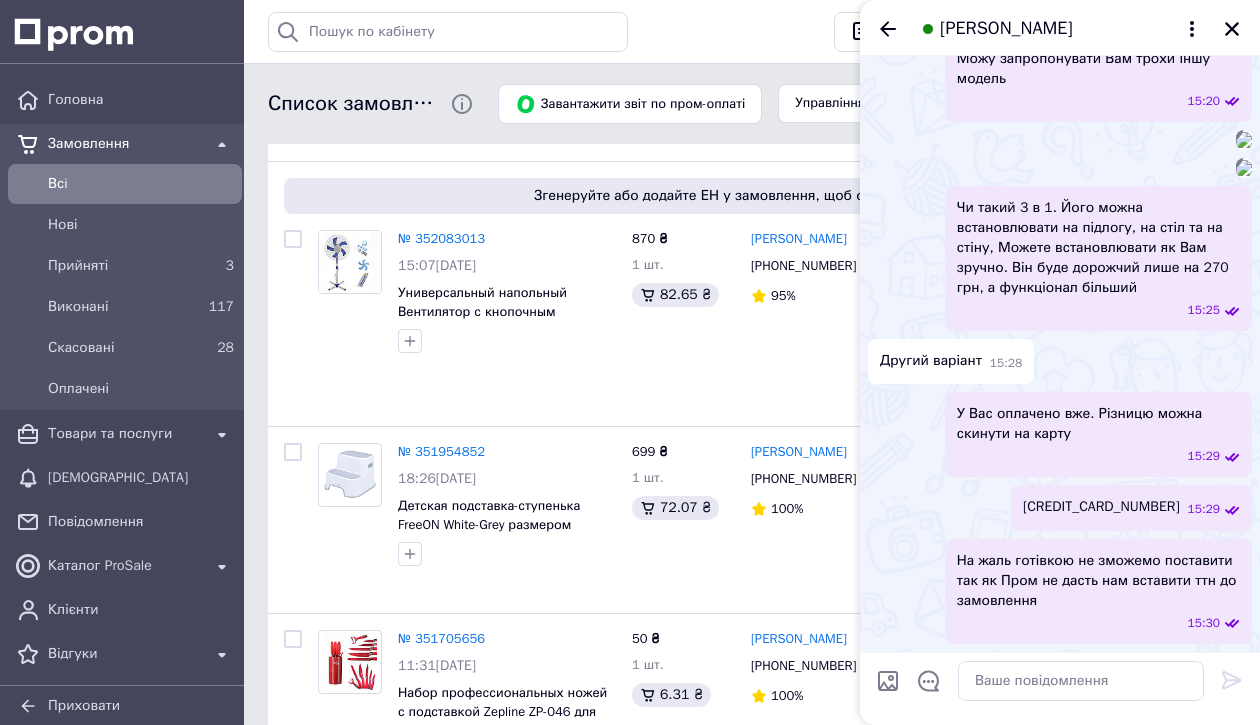 click on "Список замовлень   Завантажити звіт по пром-оплаті Управління статусами Експорт Створити замовлення" at bounding box center [752, 104] 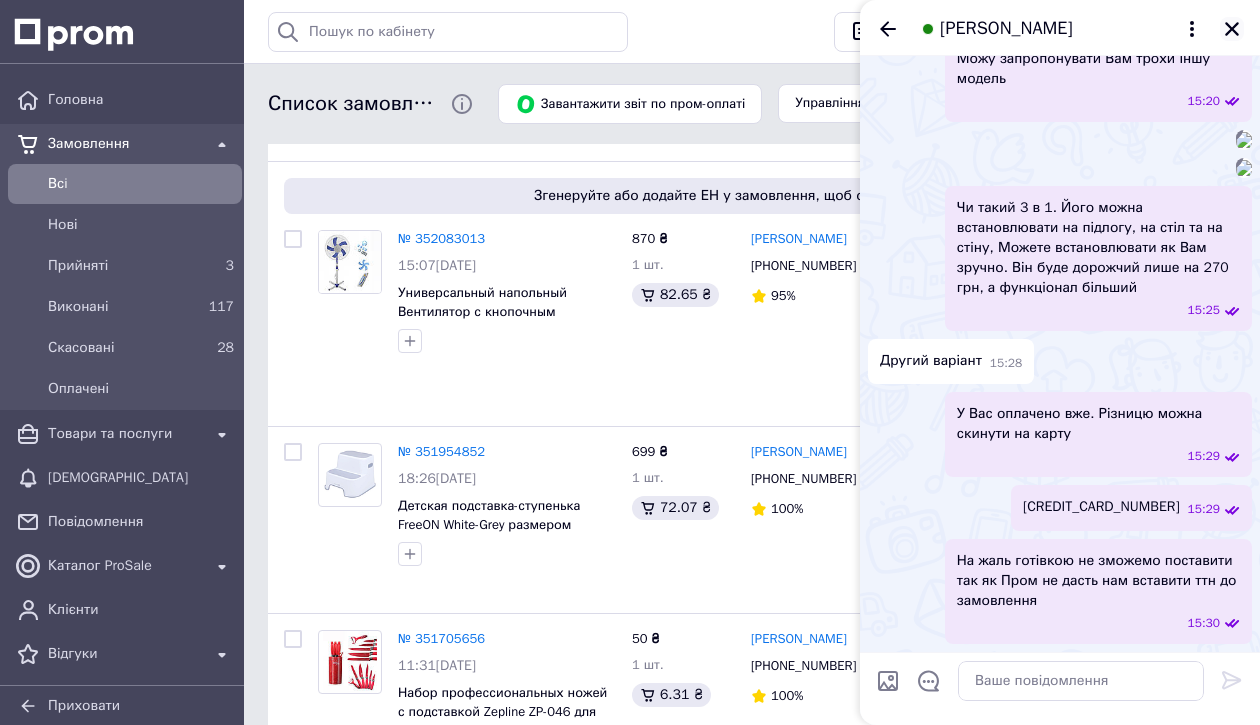 click 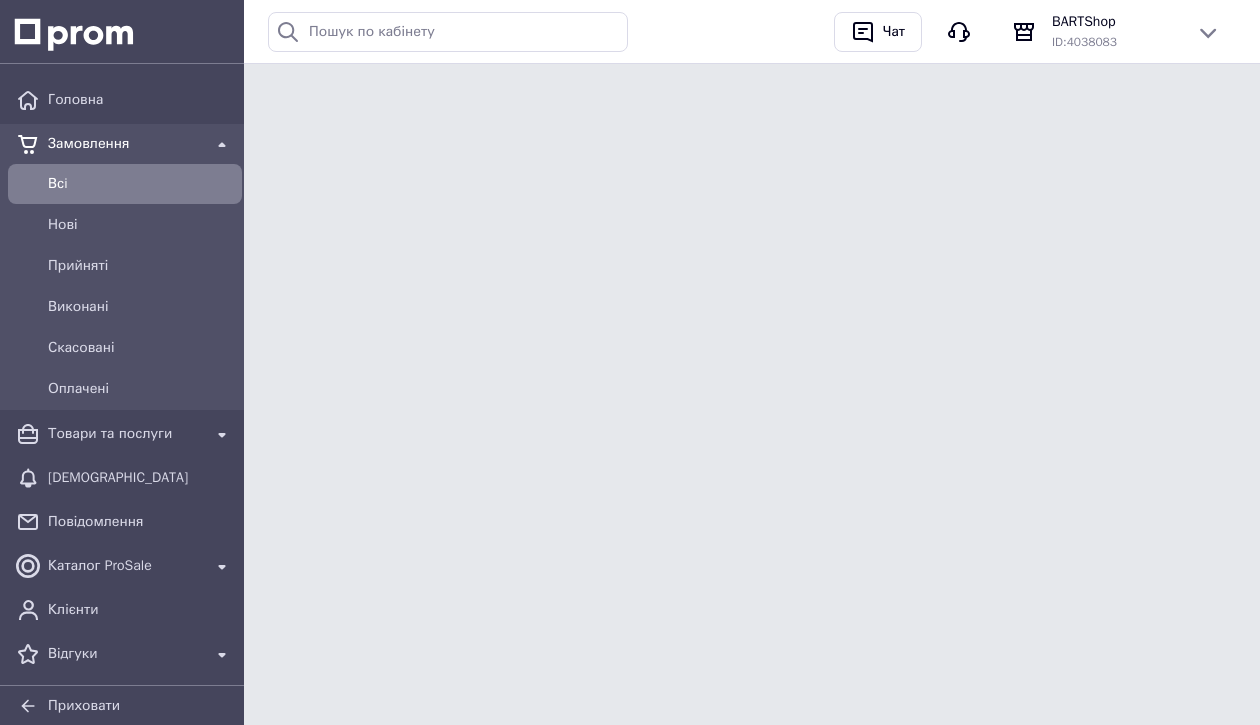 scroll, scrollTop: 0, scrollLeft: 0, axis: both 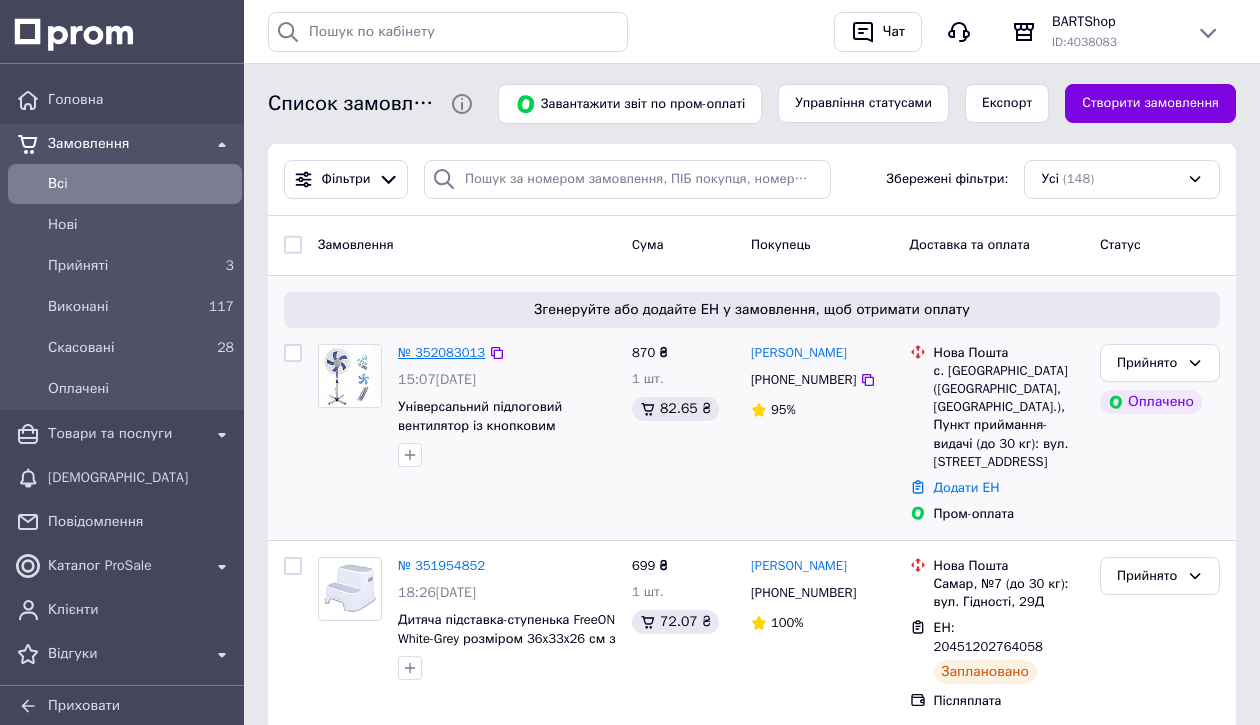 click on "№ 352083013" at bounding box center [441, 352] 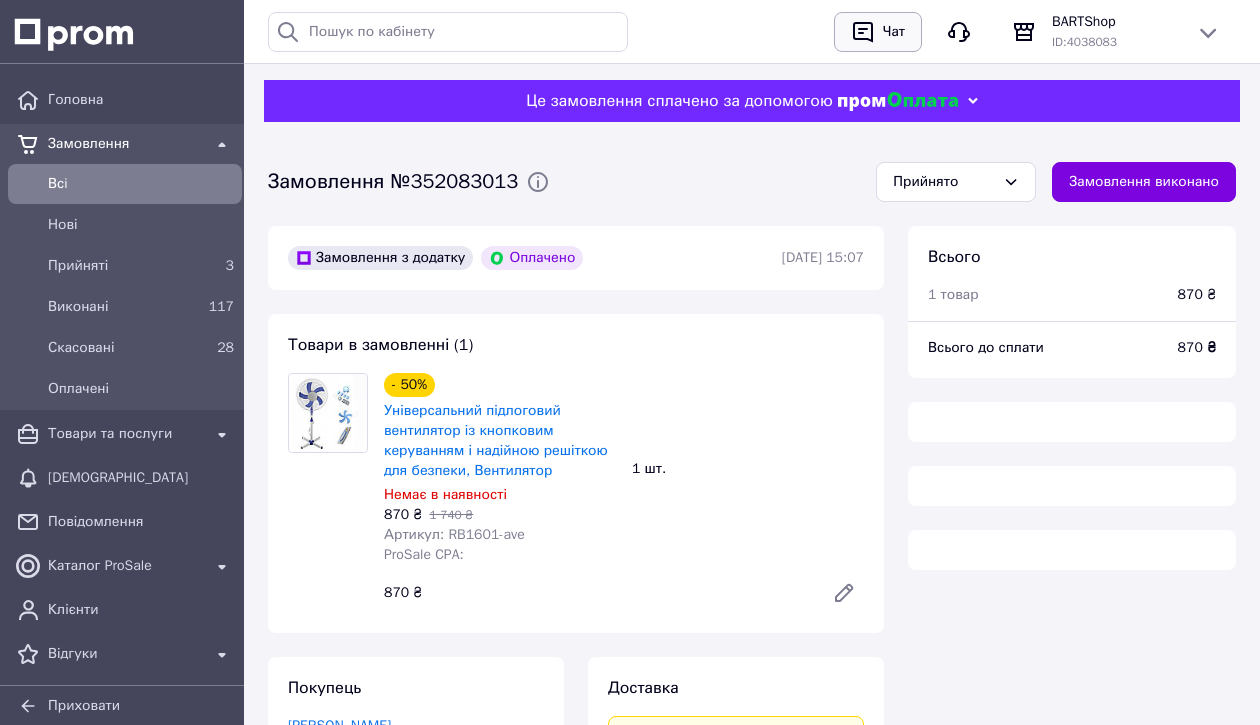 click on "Чат" at bounding box center (894, 32) 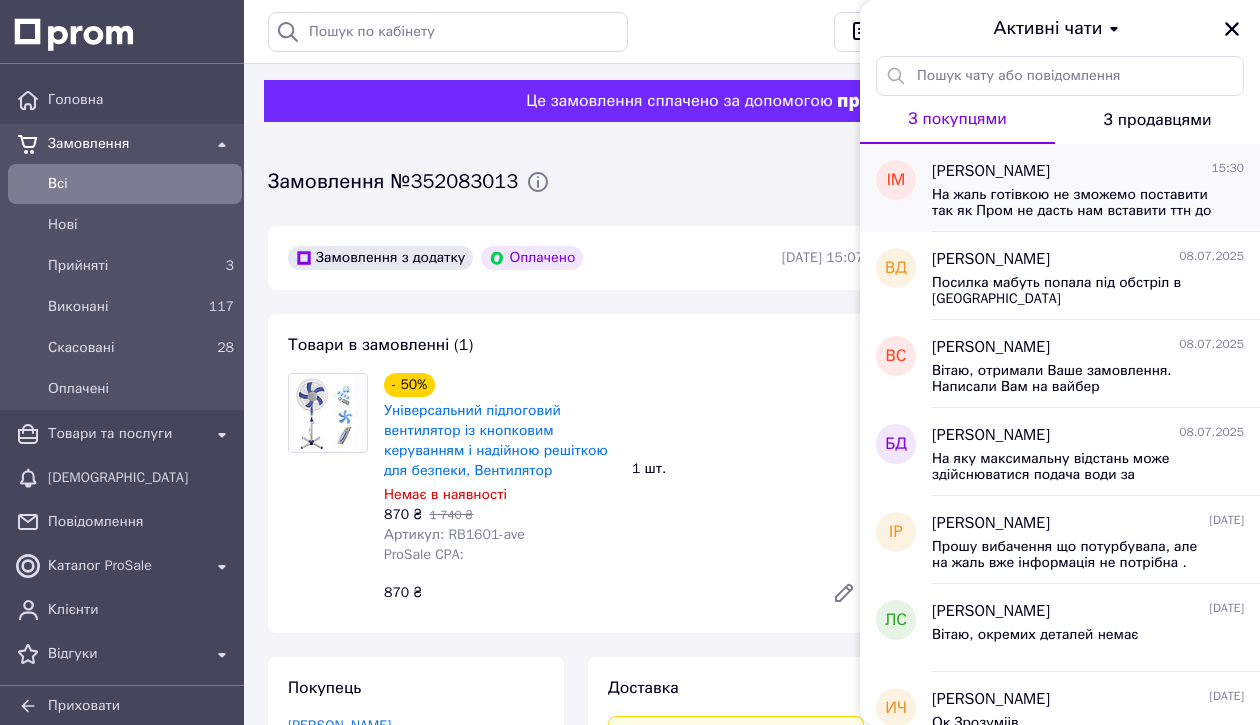 click on "На жаль готівкою не зможемо поставити так як Пром не дасть нам вставити ттн до замовлення" at bounding box center (1074, 203) 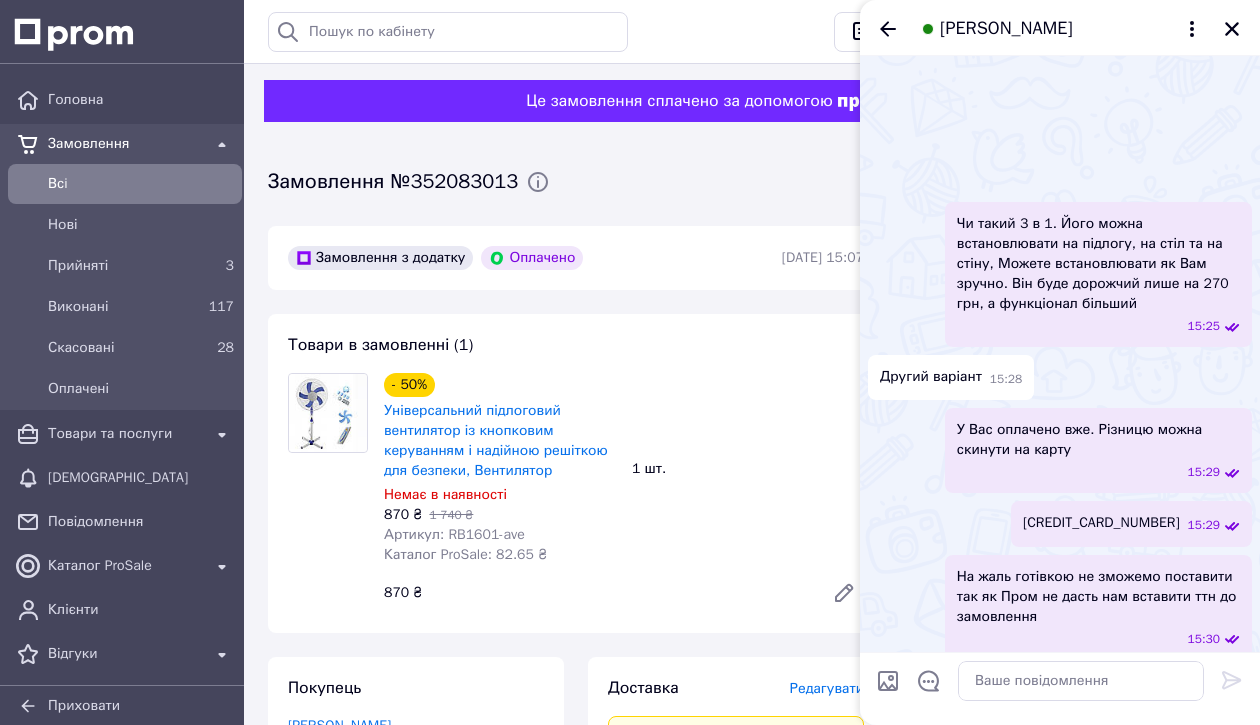 scroll, scrollTop: 1014, scrollLeft: 0, axis: vertical 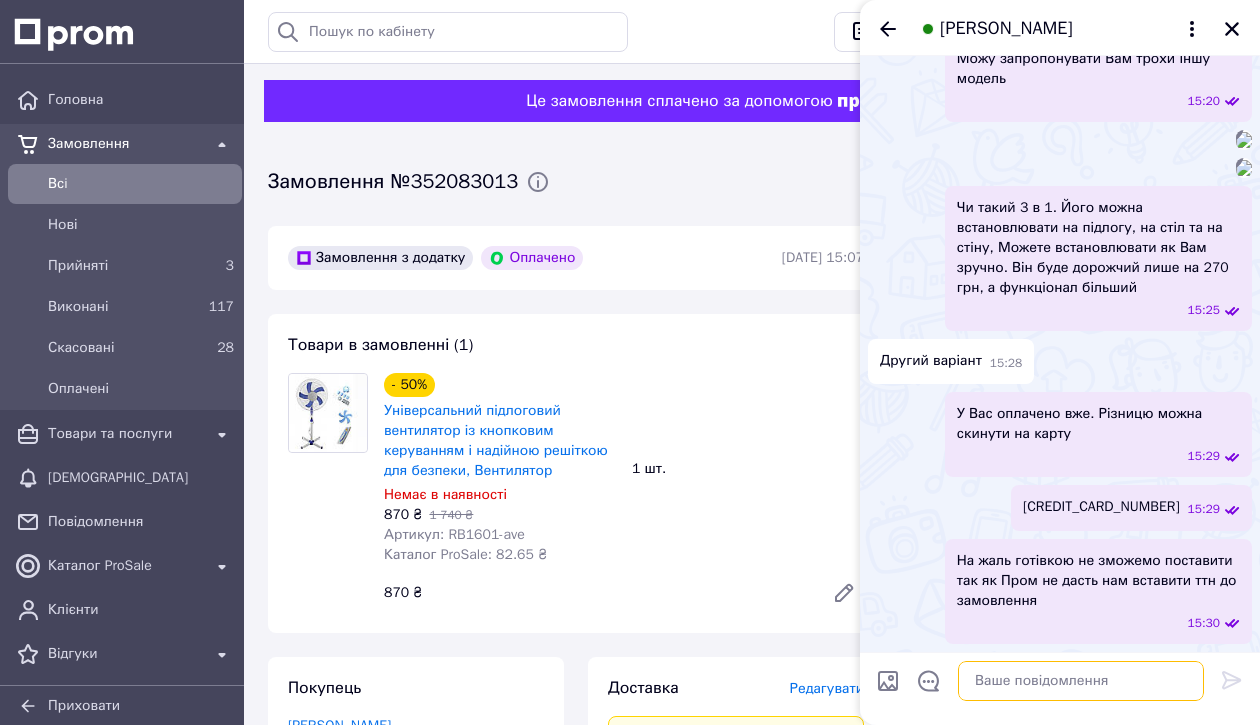 click at bounding box center [1081, 681] 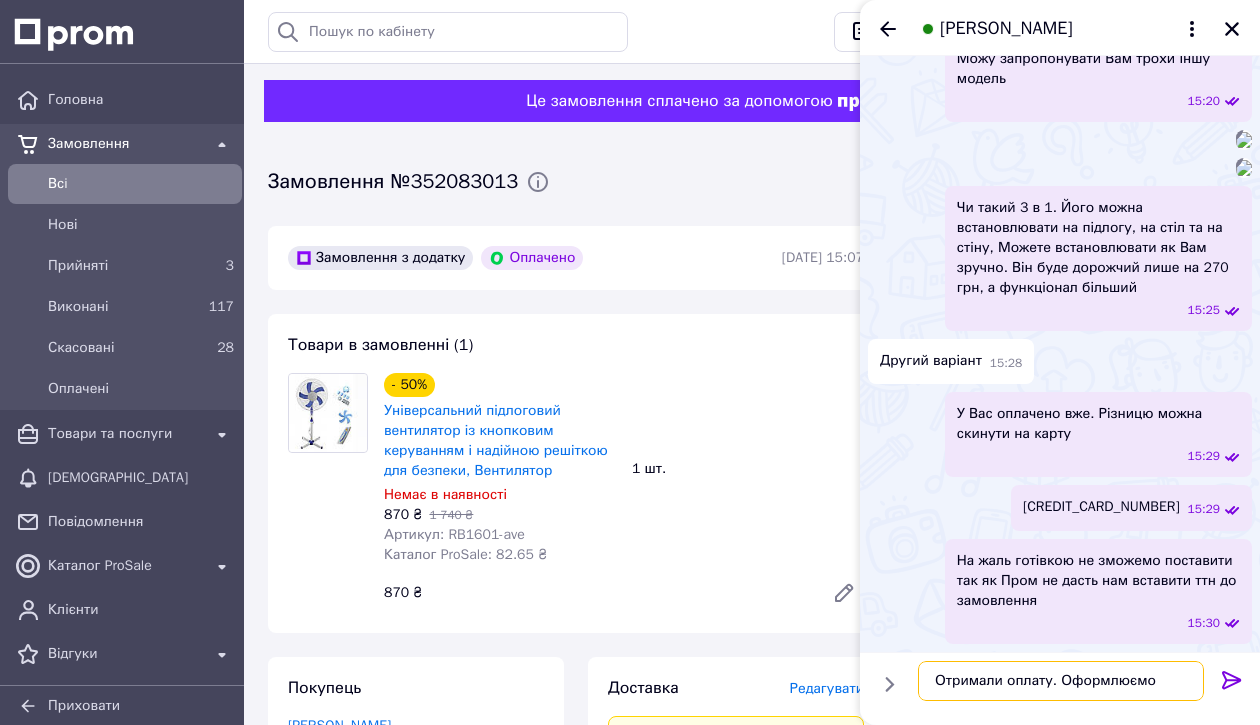 type on "Отримали оплату. Оформлюємо з" 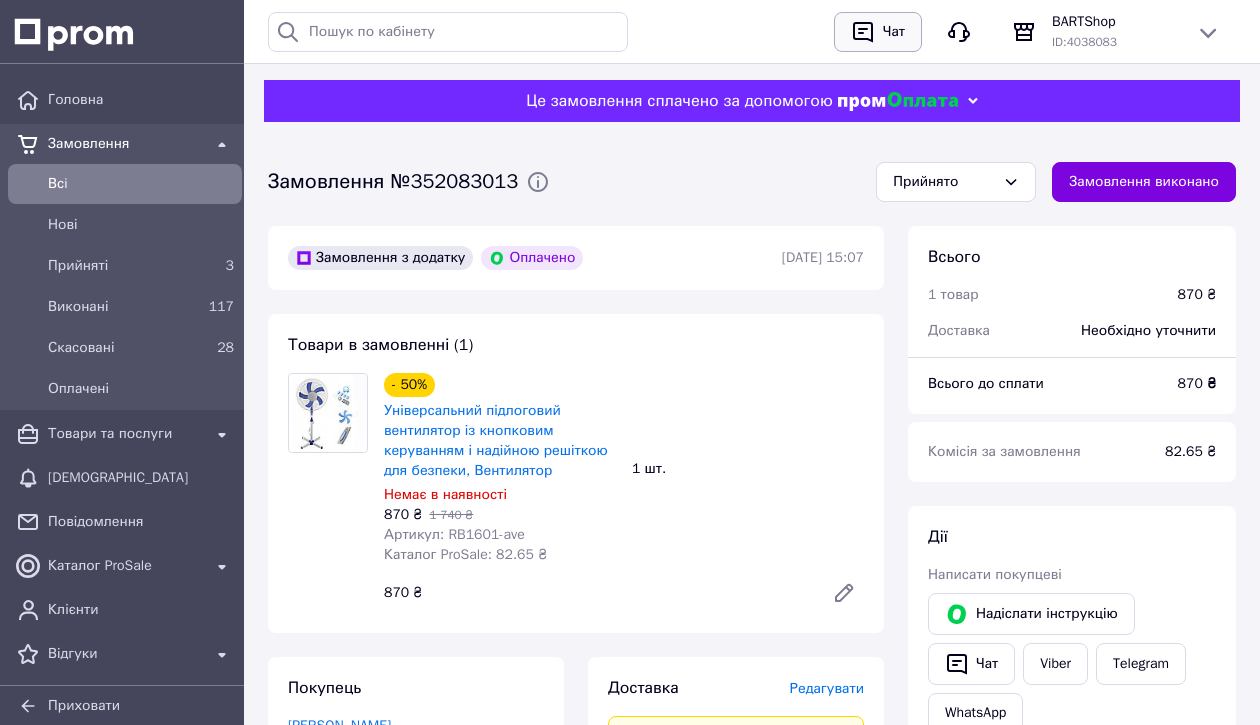 click 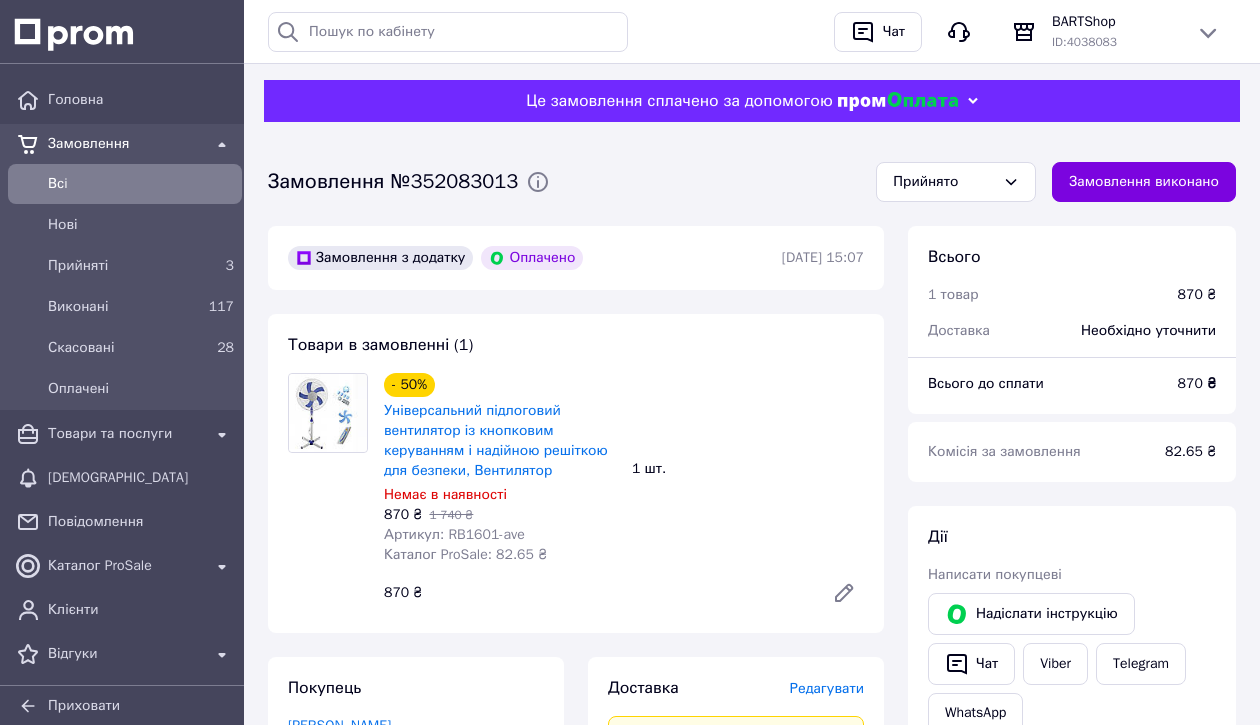type 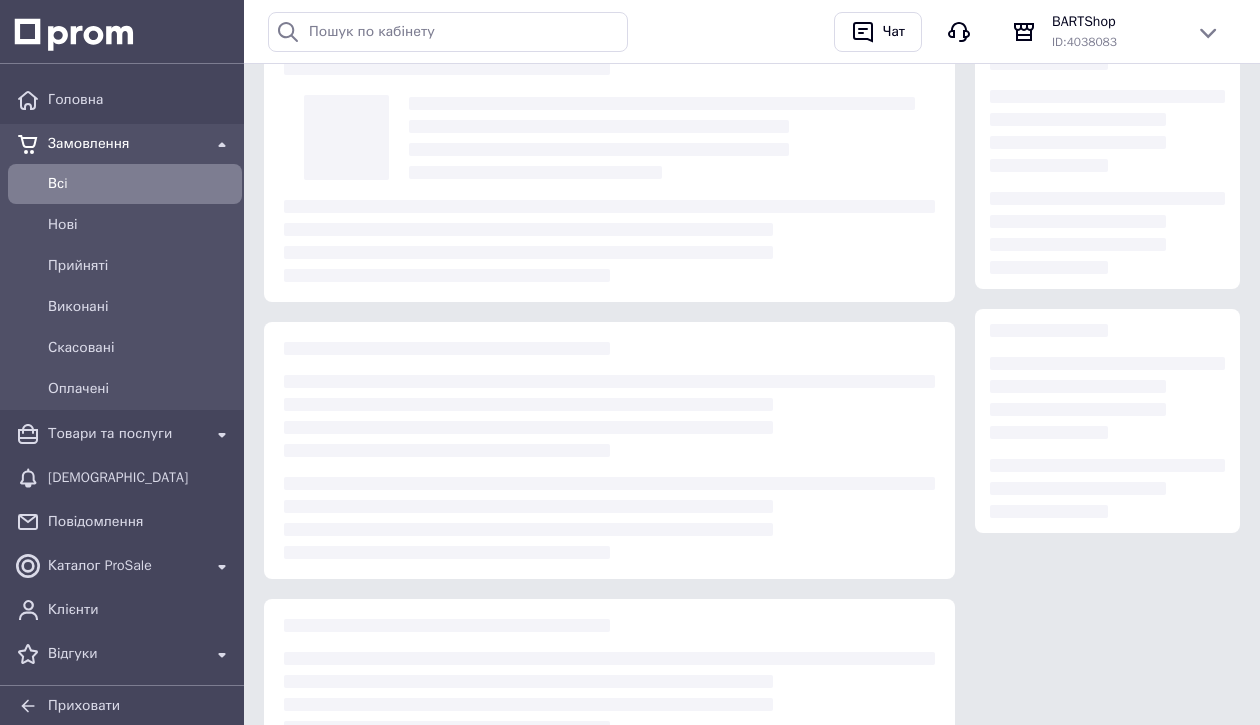 scroll, scrollTop: 54, scrollLeft: 0, axis: vertical 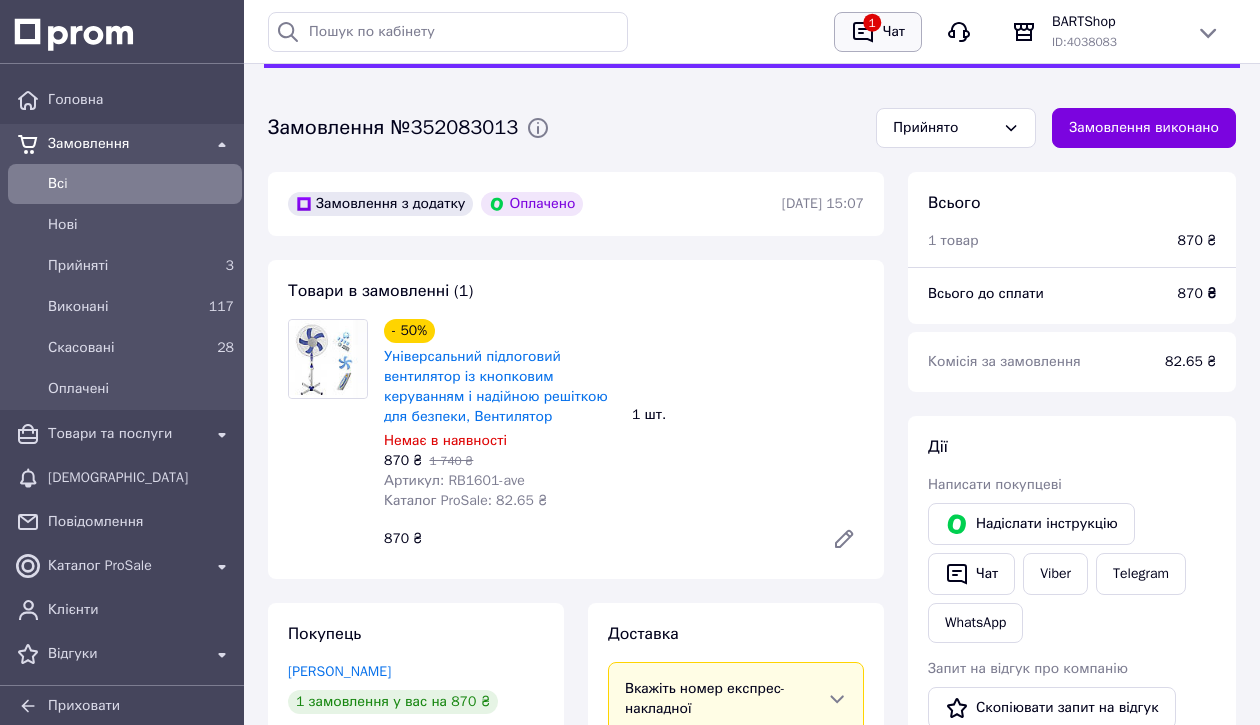click on "Чат" at bounding box center (894, 32) 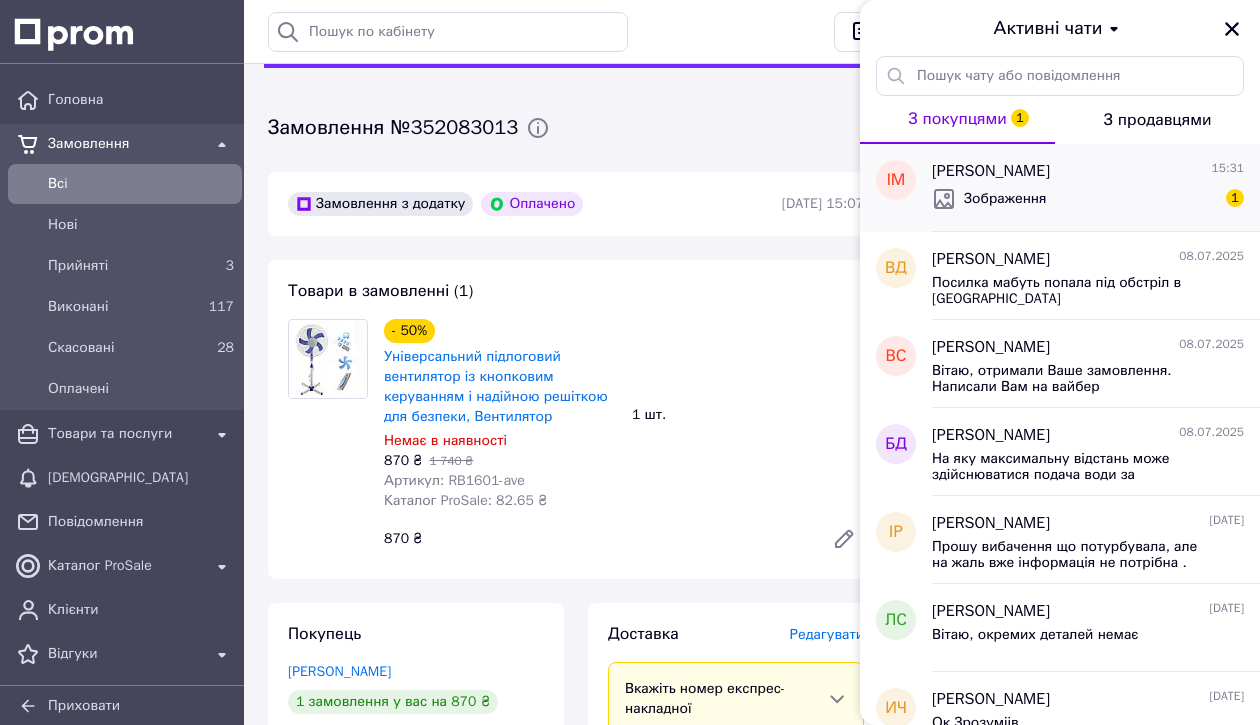 click on "Зображення" at bounding box center (1005, 199) 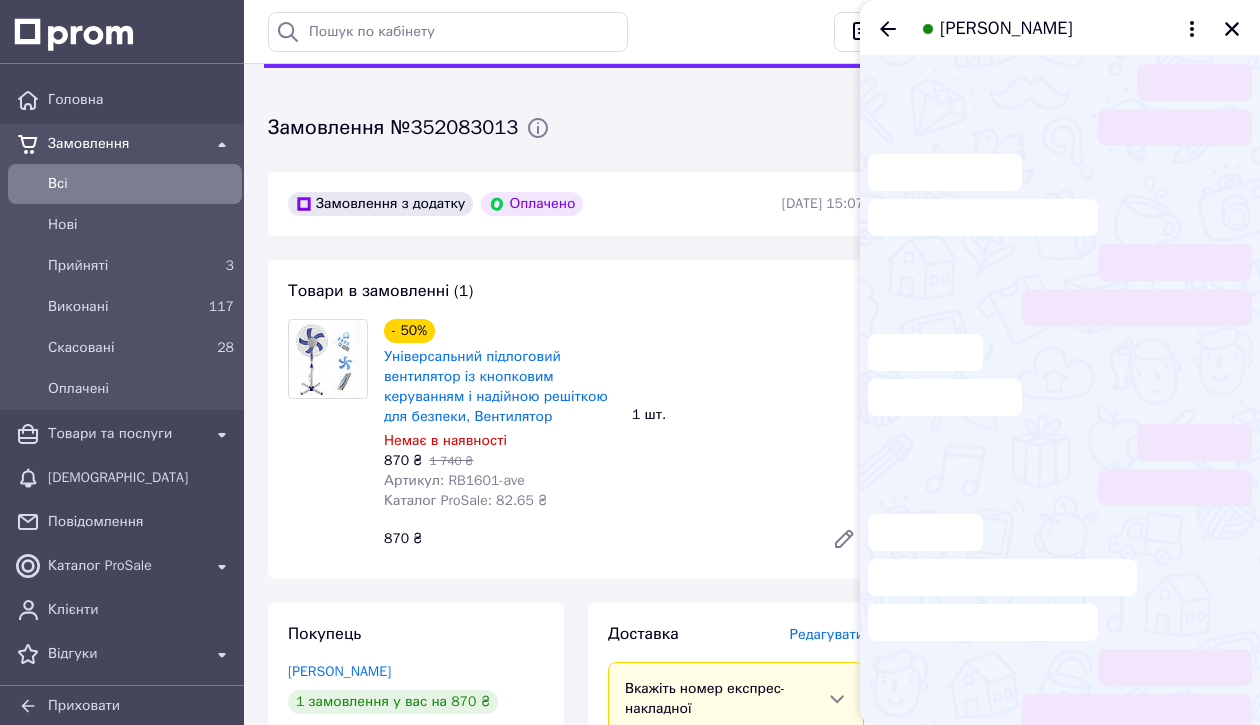 scroll, scrollTop: 1234, scrollLeft: 0, axis: vertical 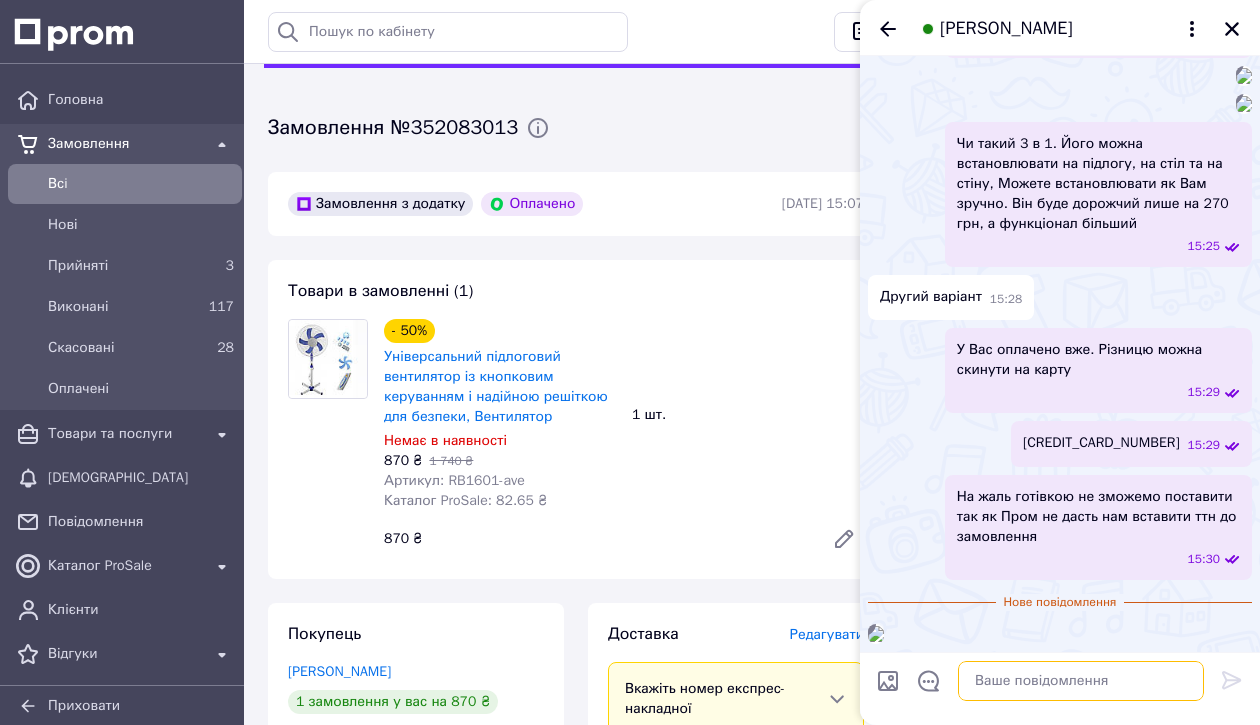 click at bounding box center [1081, 681] 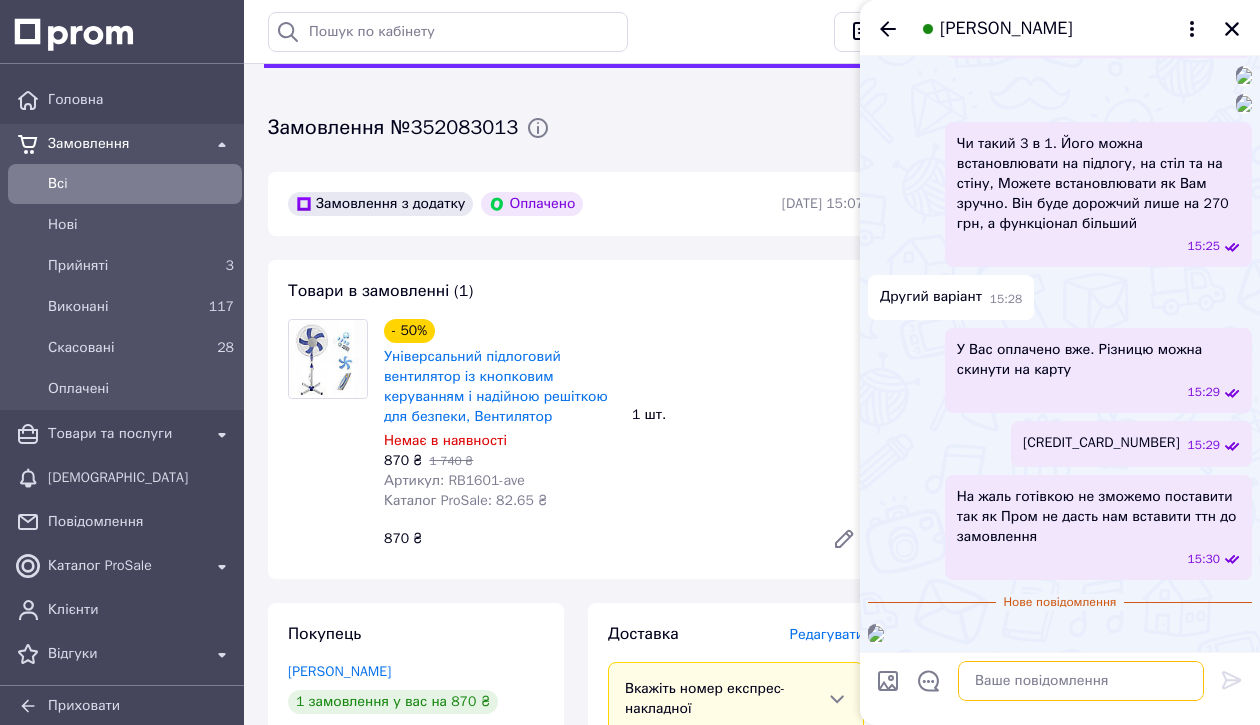 scroll, scrollTop: 1358, scrollLeft: 0, axis: vertical 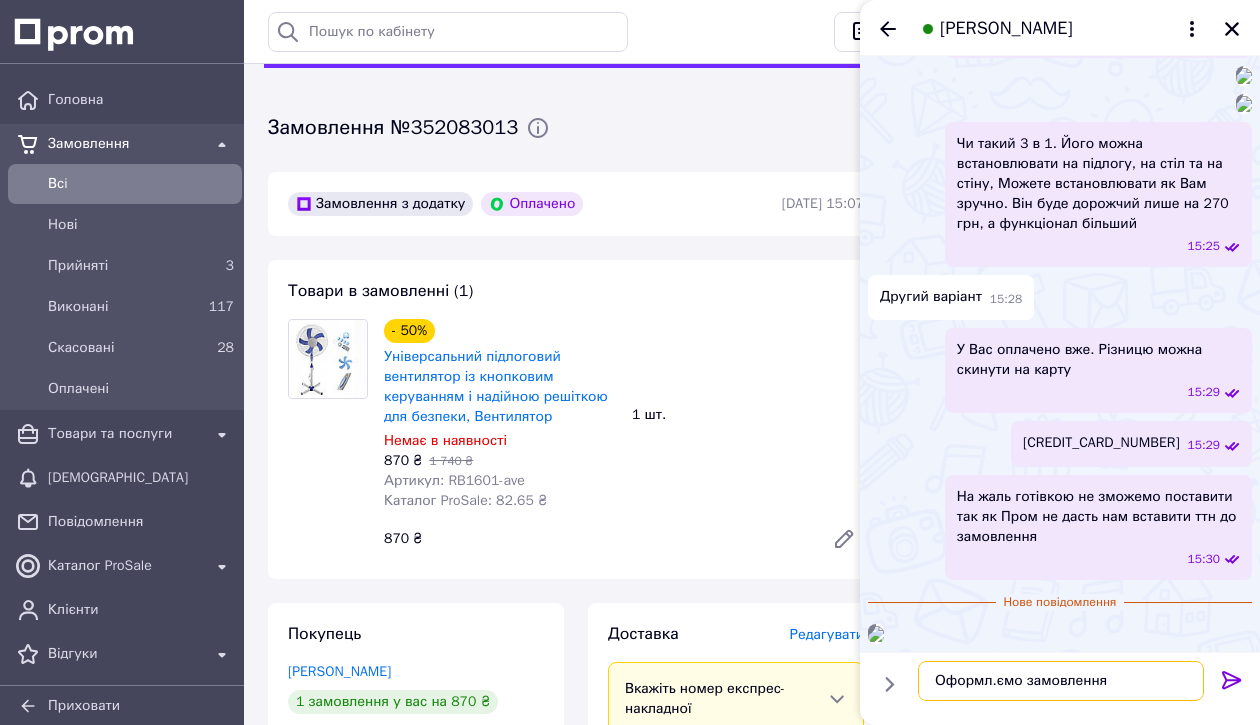 click on "Оформл.ємо замовлення" at bounding box center [1061, 681] 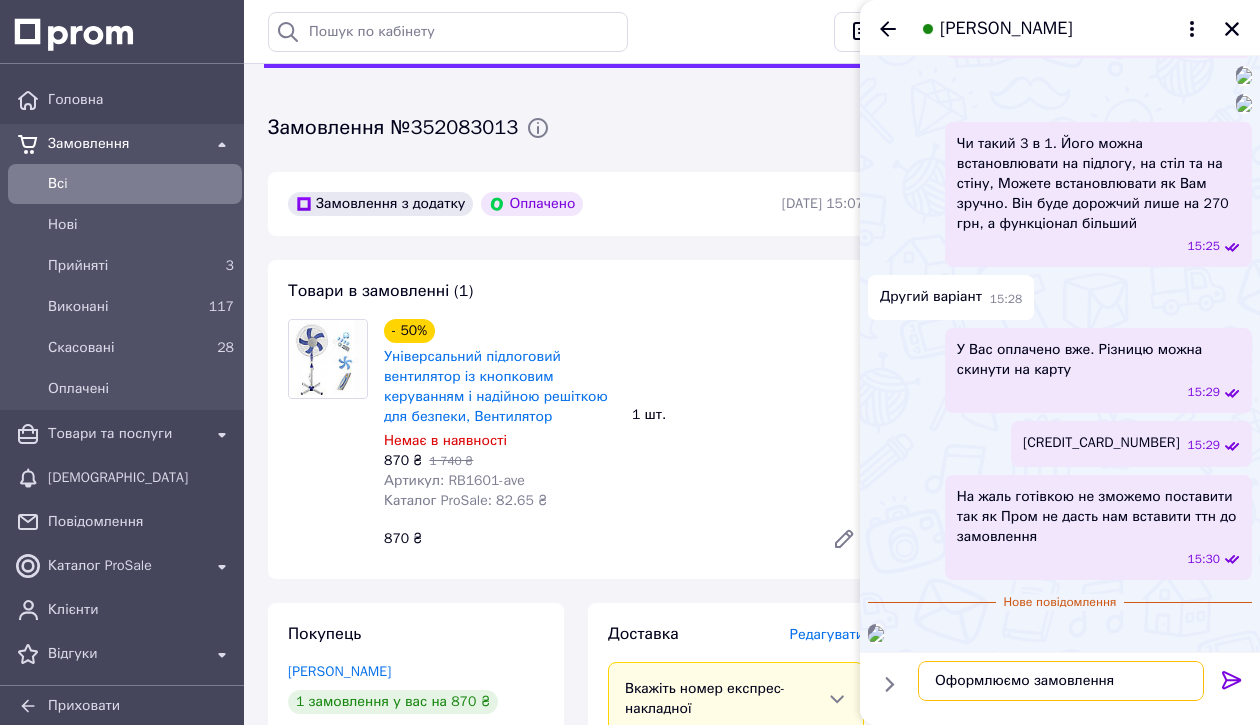 click on "Оформлюємо замовлення" at bounding box center [1061, 681] 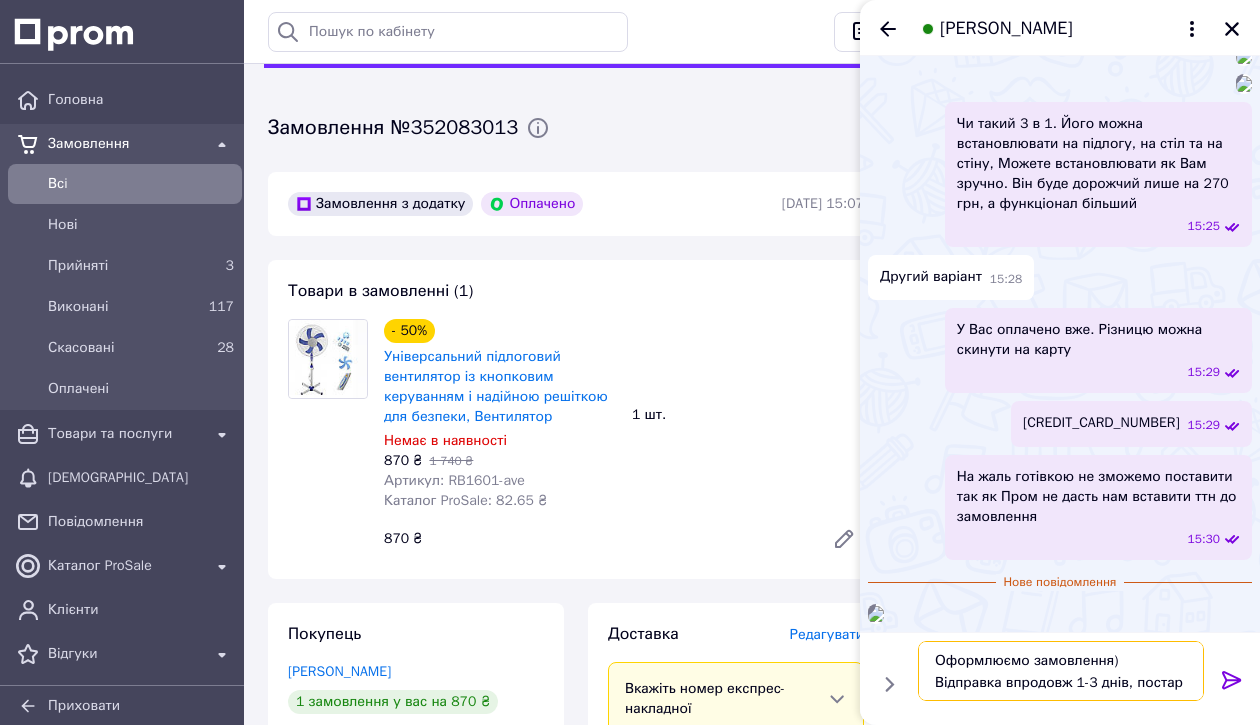scroll, scrollTop: 2, scrollLeft: 0, axis: vertical 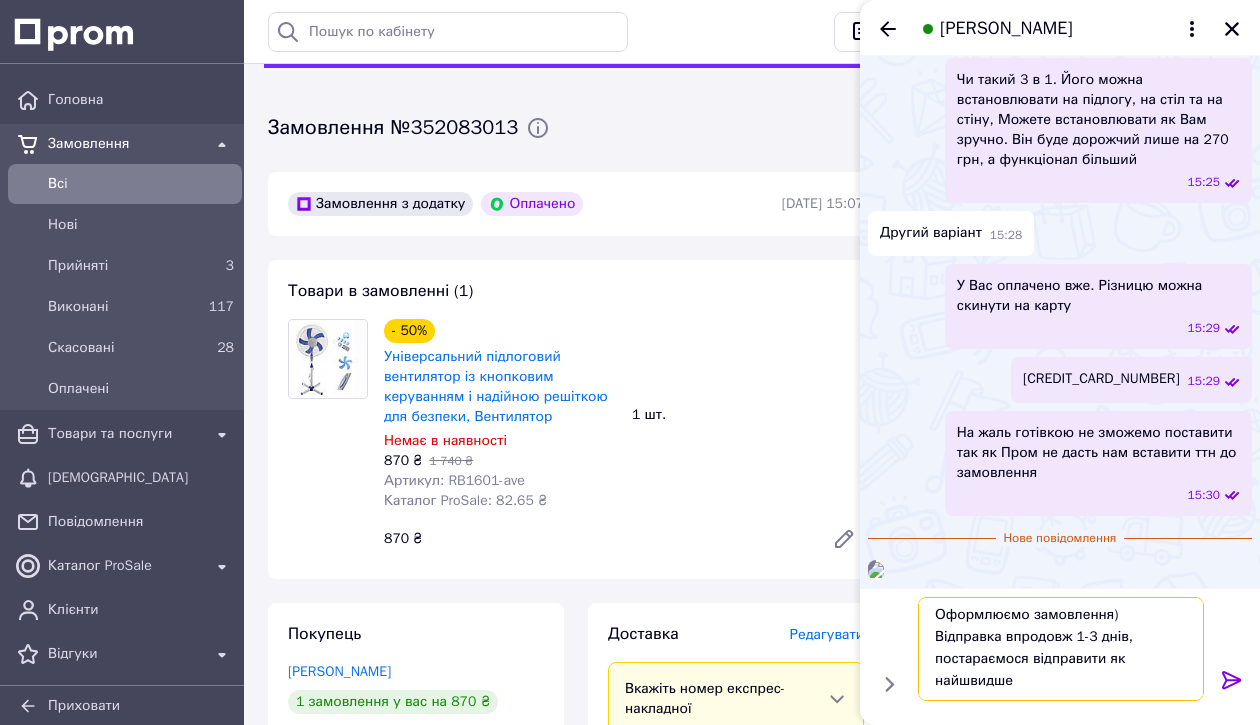 type on "Оформлюємо замовлення) Відправка впродовж 1-3 днів, постараємося відправити як найшвидше" 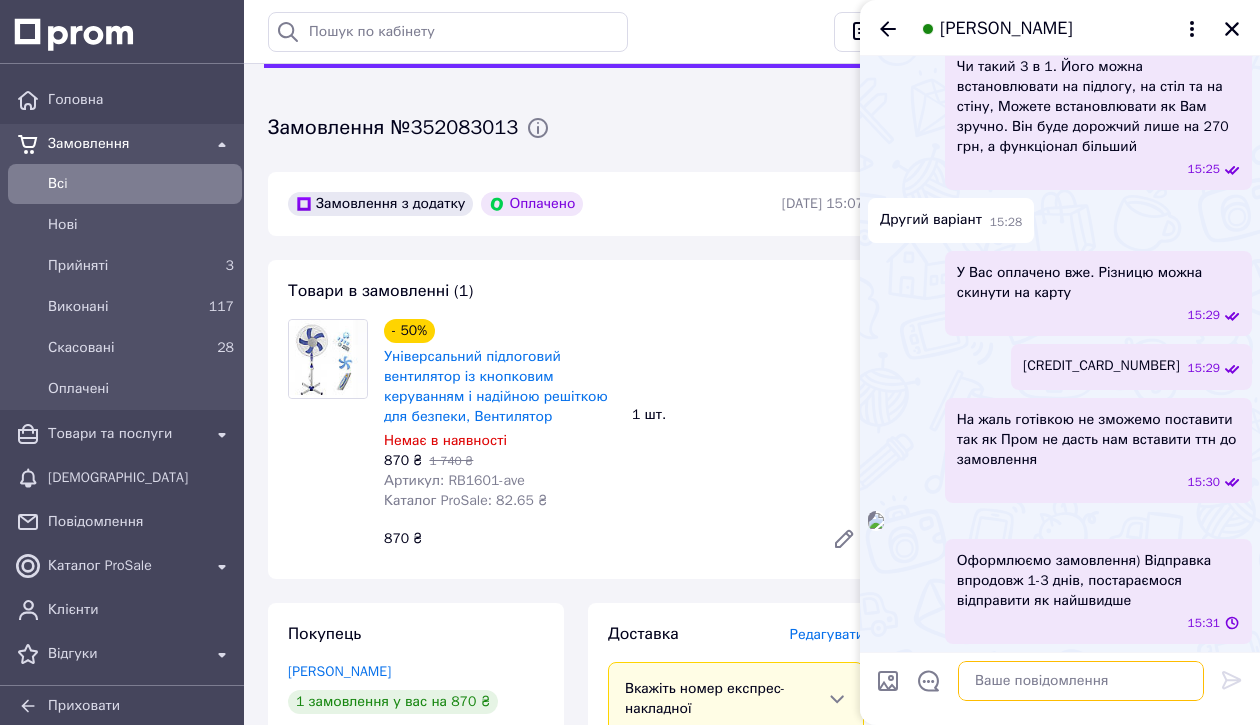 scroll, scrollTop: 0, scrollLeft: 0, axis: both 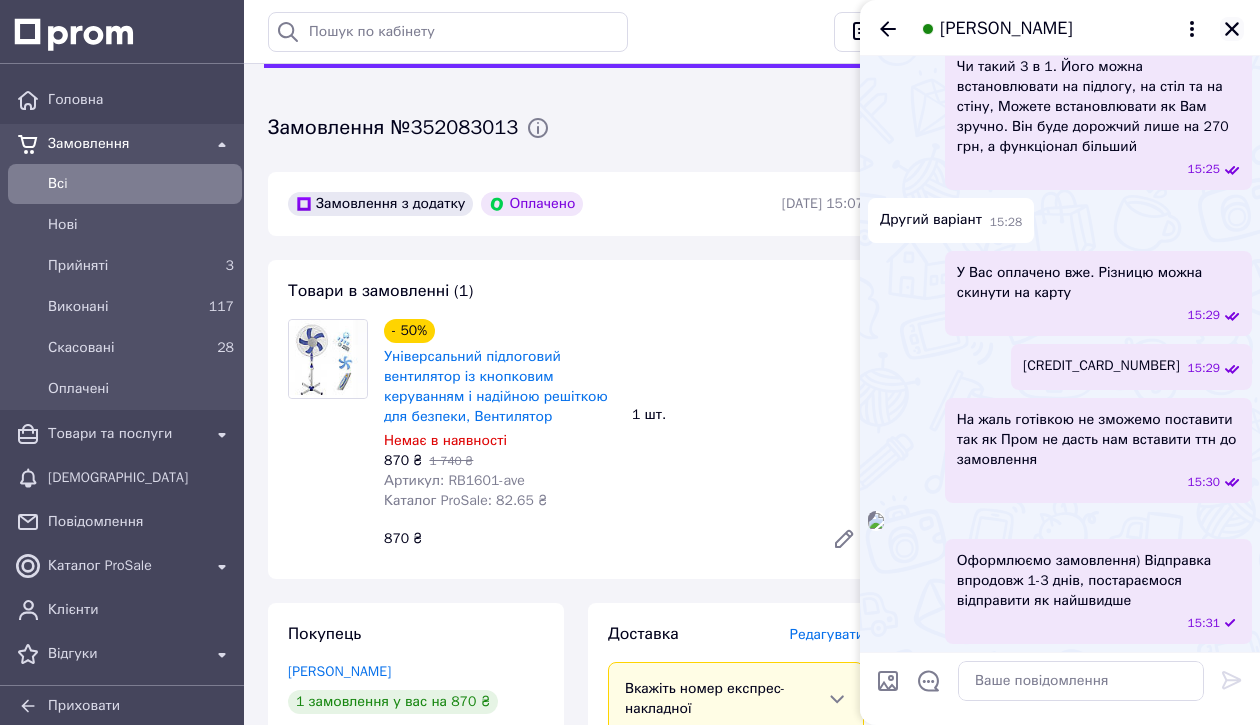 click 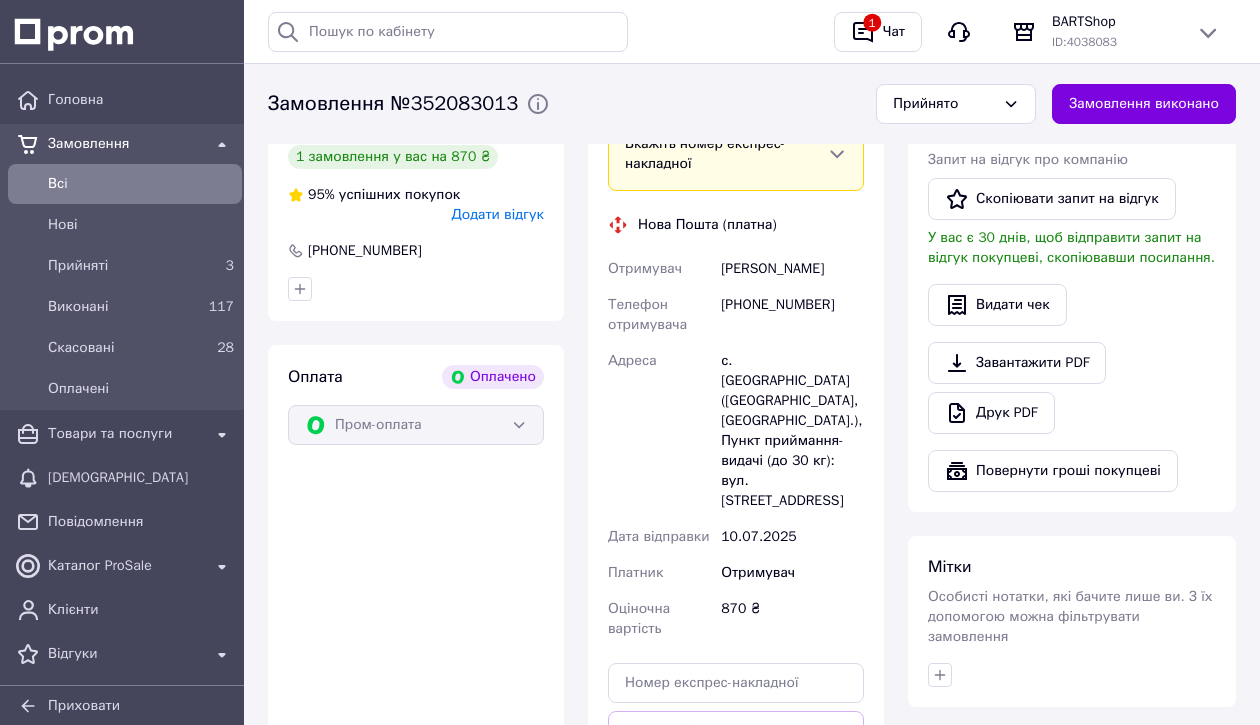 scroll, scrollTop: 557, scrollLeft: 0, axis: vertical 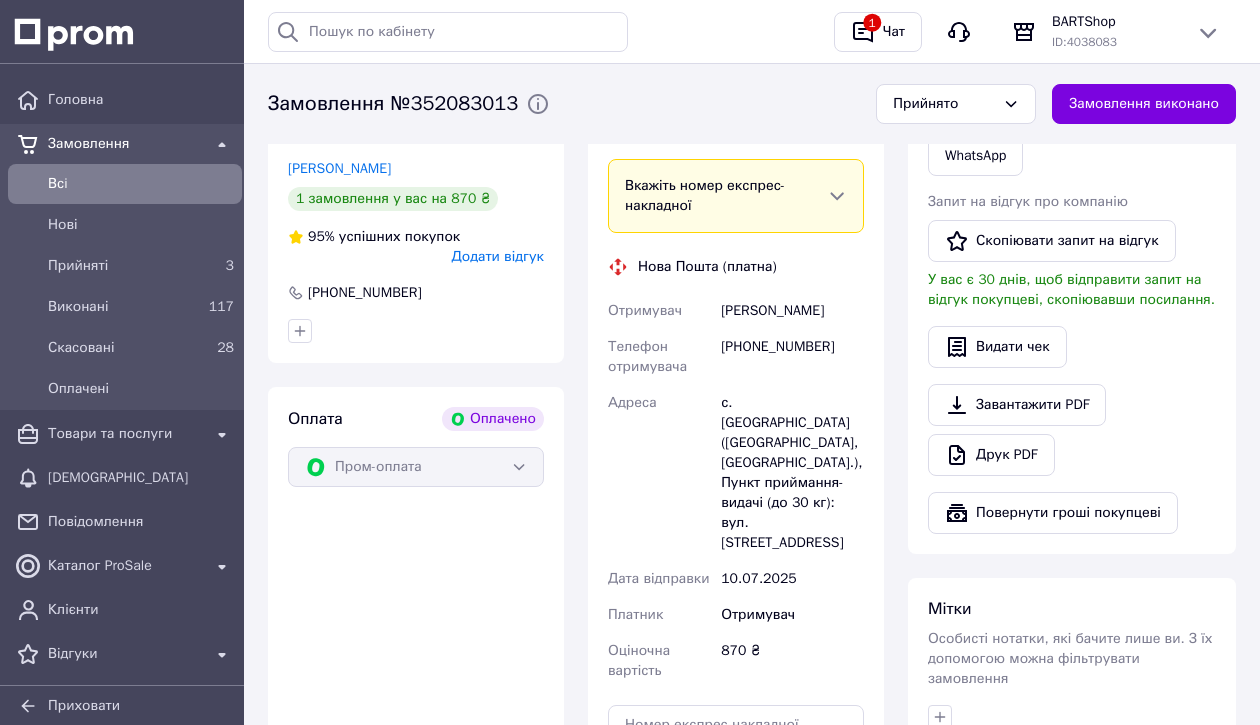 click on "максимюк іван" at bounding box center (792, 311) 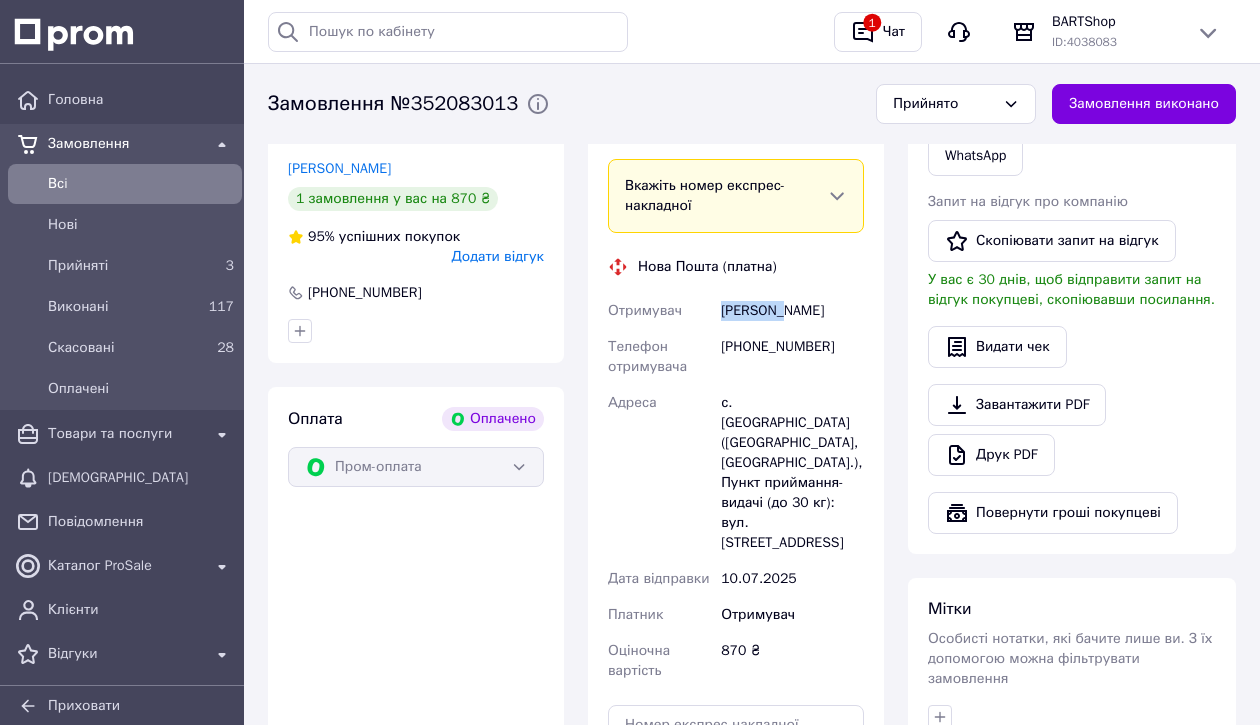 click on "максимюк іван" at bounding box center [792, 311] 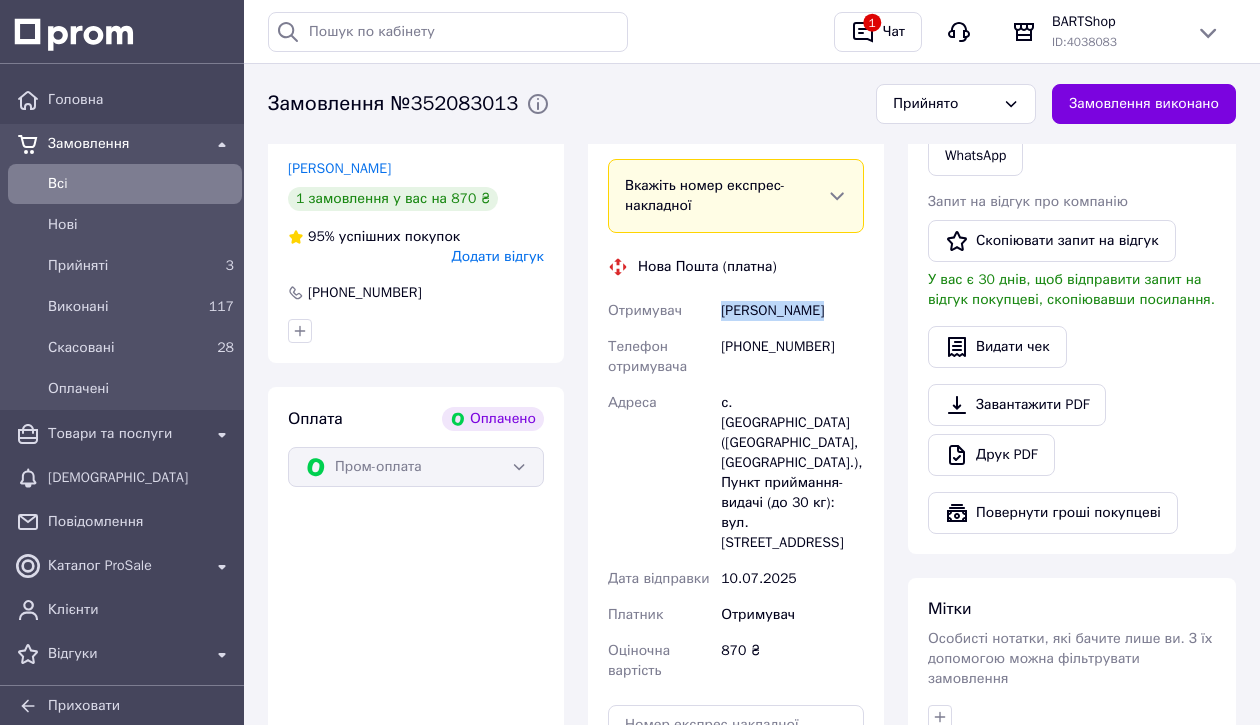 click on "максимюк іван" at bounding box center [792, 311] 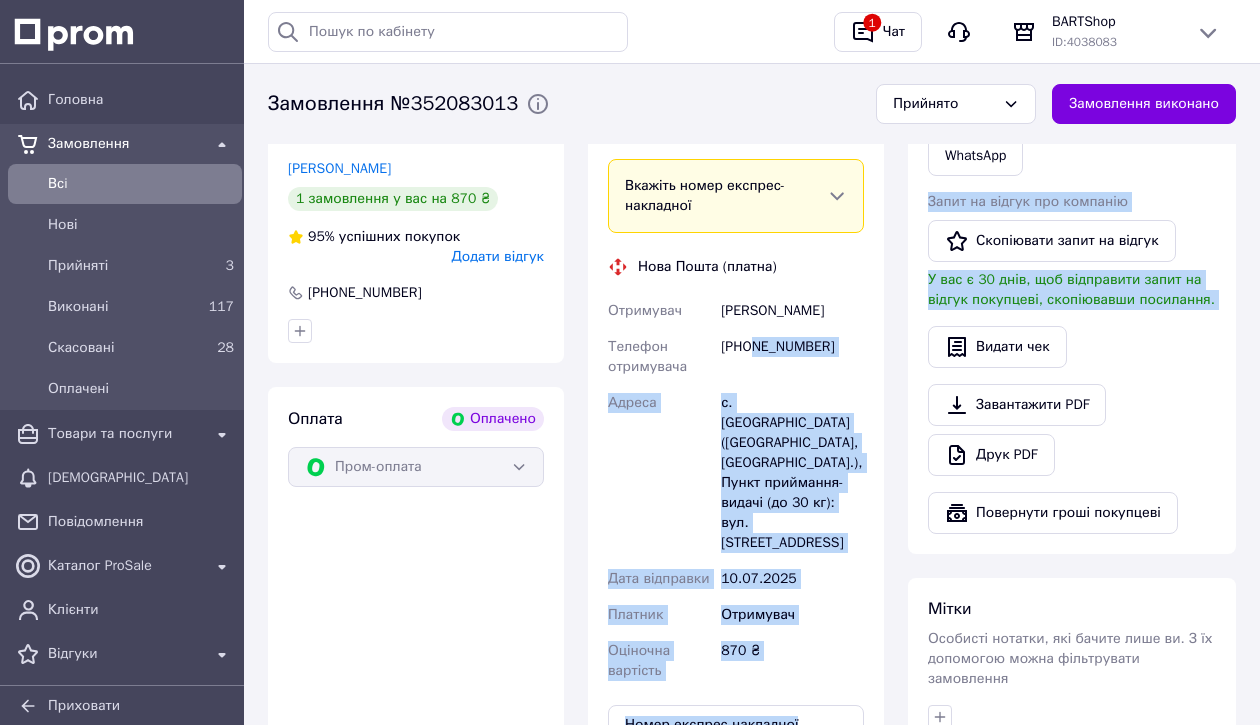 drag, startPoint x: 755, startPoint y: 349, endPoint x: 902, endPoint y: 343, distance: 147.12239 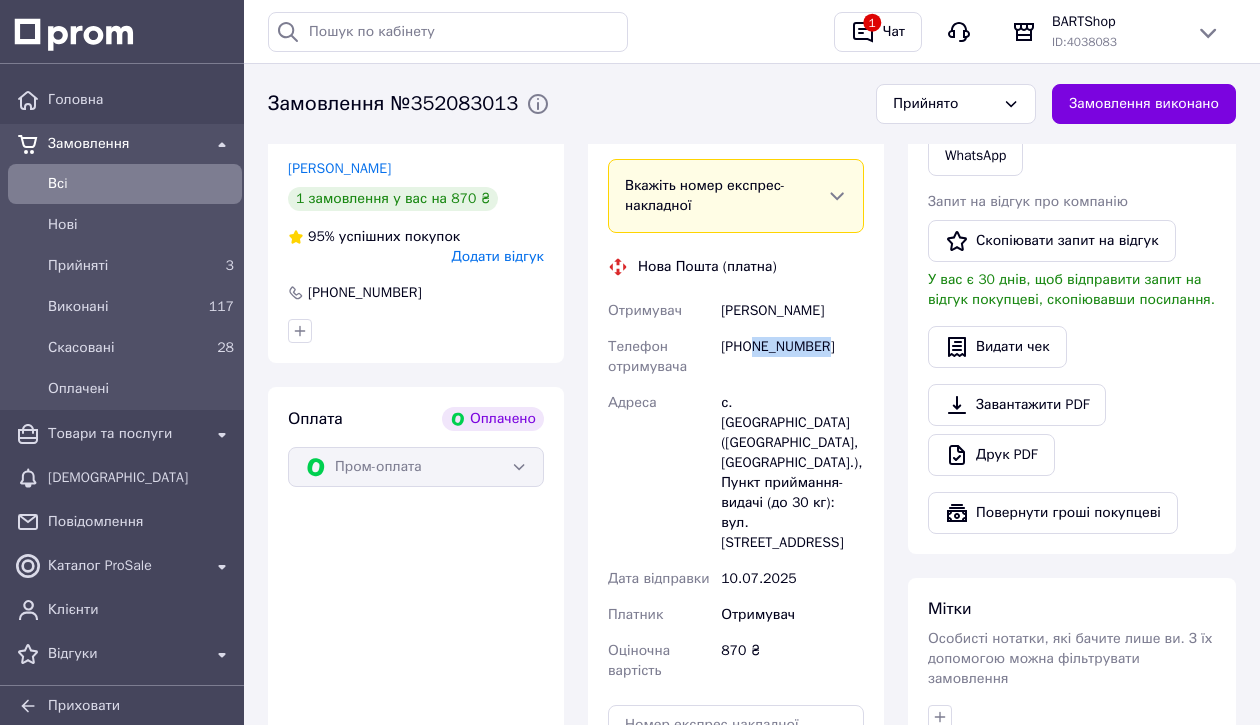 drag, startPoint x: 757, startPoint y: 347, endPoint x: 828, endPoint y: 349, distance: 71.02816 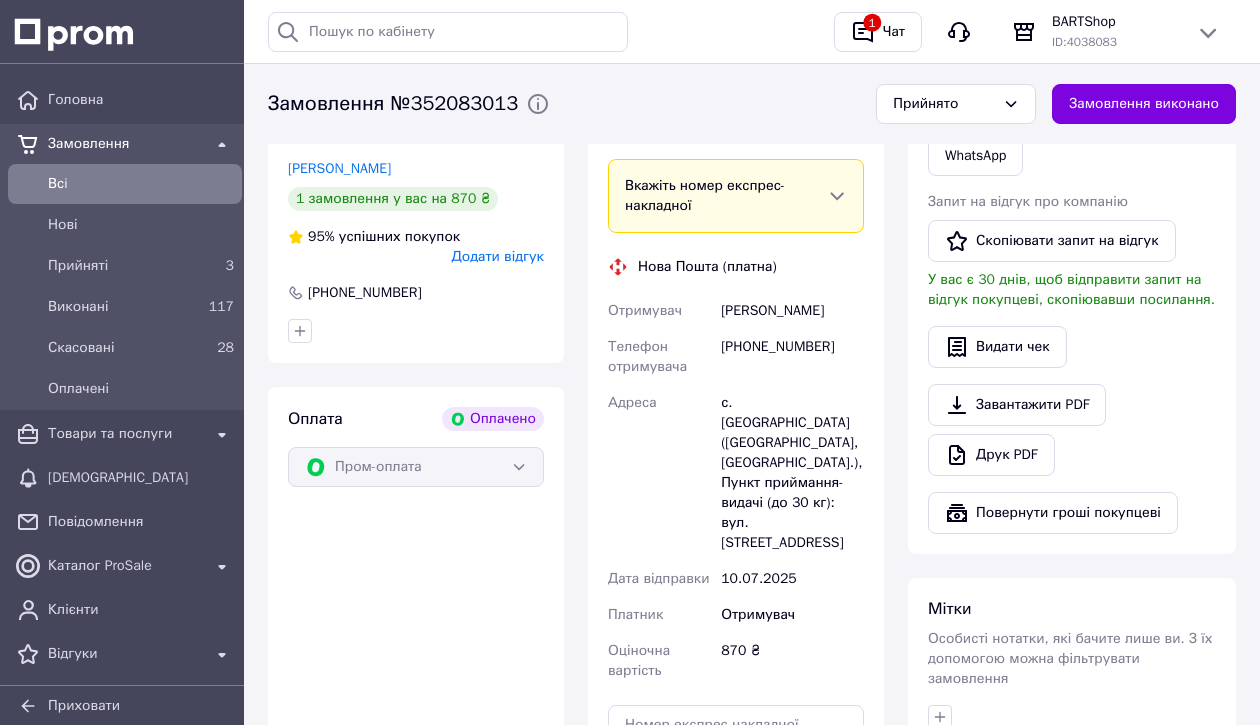 click on "с. Маломихайлівка (Дніпропетровська обл., Синельниківський р-н.), Пункт приймання-видачі (до 30 кг): вул. Центральна, 2" at bounding box center [792, 473] 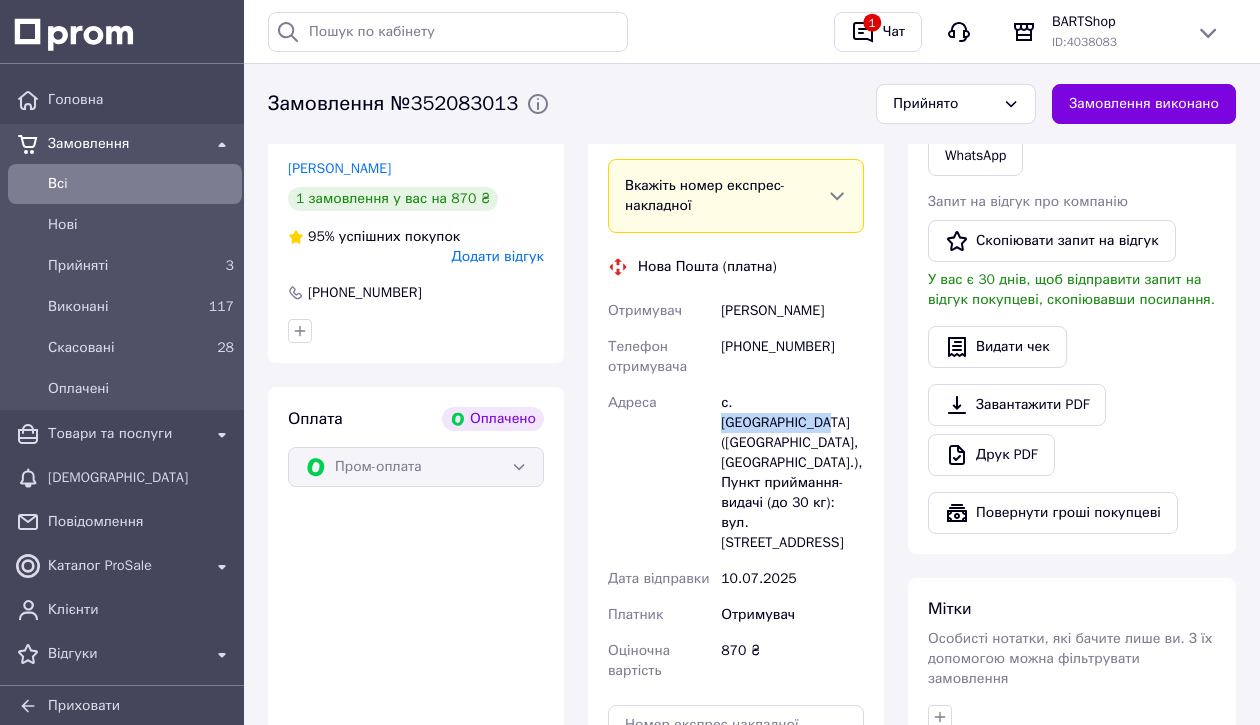 click on "с. Маломихайлівка (Дніпропетровська обл., Синельниківський р-н.), Пункт приймання-видачі (до 30 кг): вул. Центральна, 2" at bounding box center [792, 473] 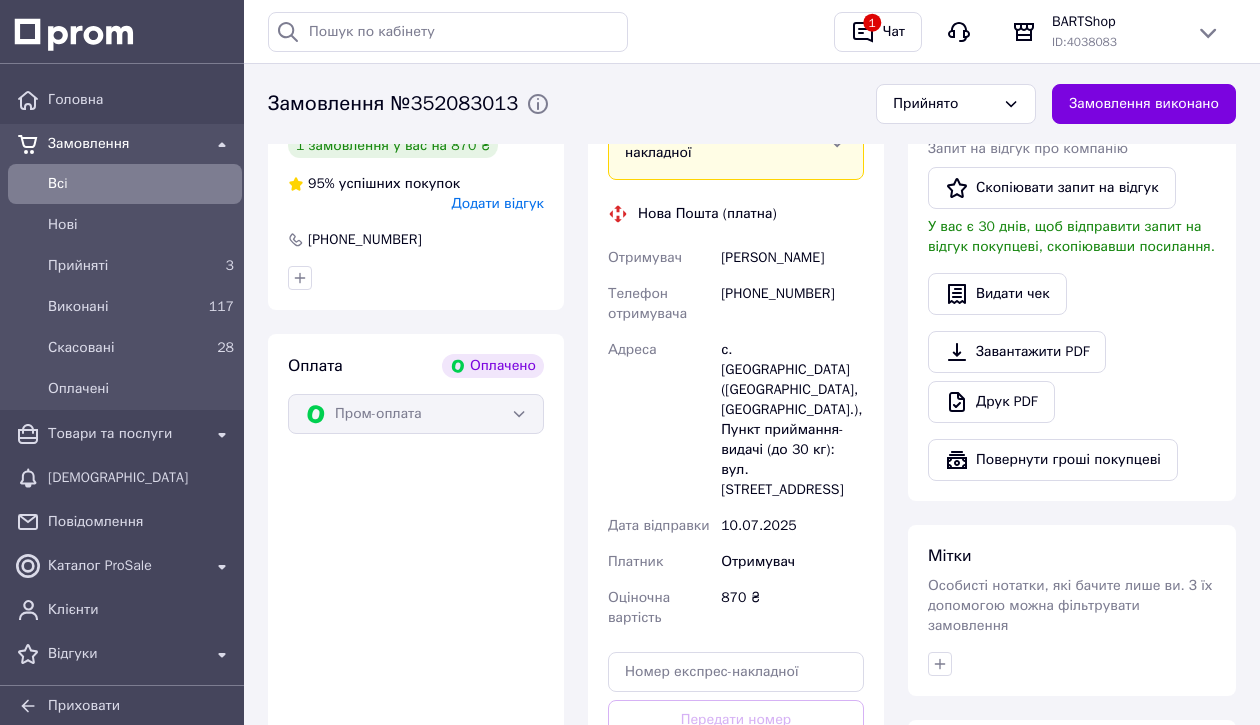 click on "максимюк іван" at bounding box center [792, 258] 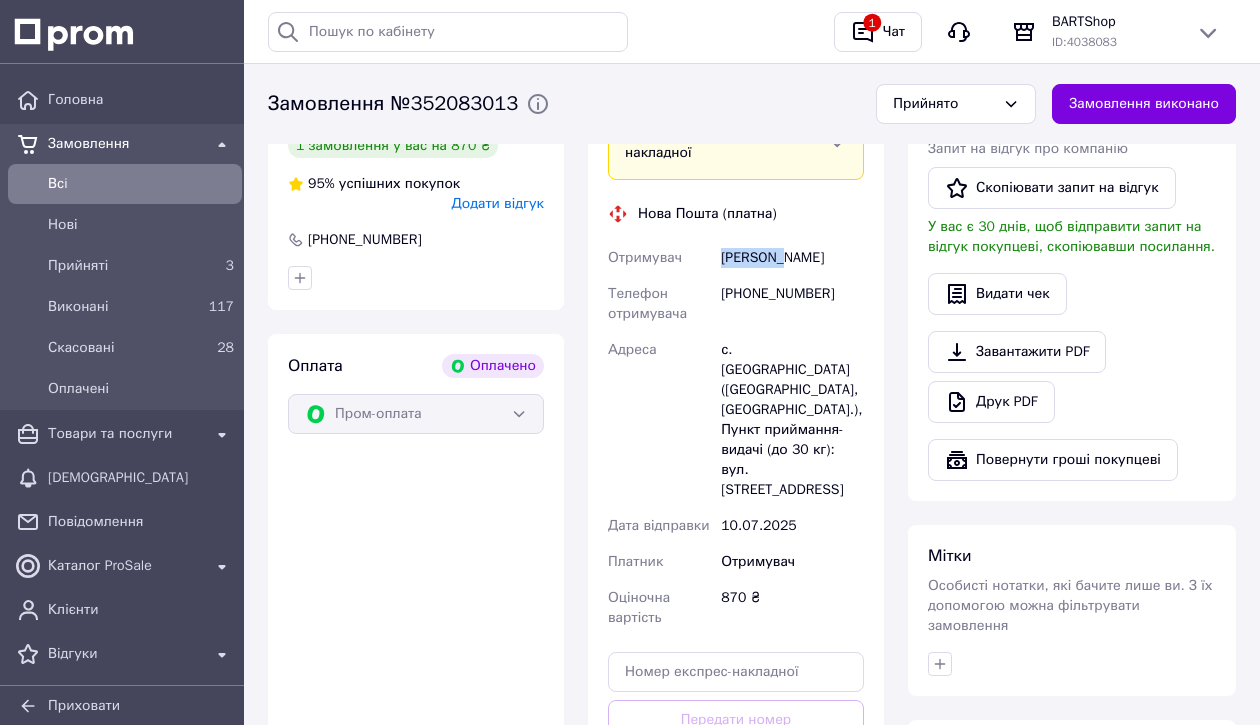 click on "максимюк іван" at bounding box center [792, 258] 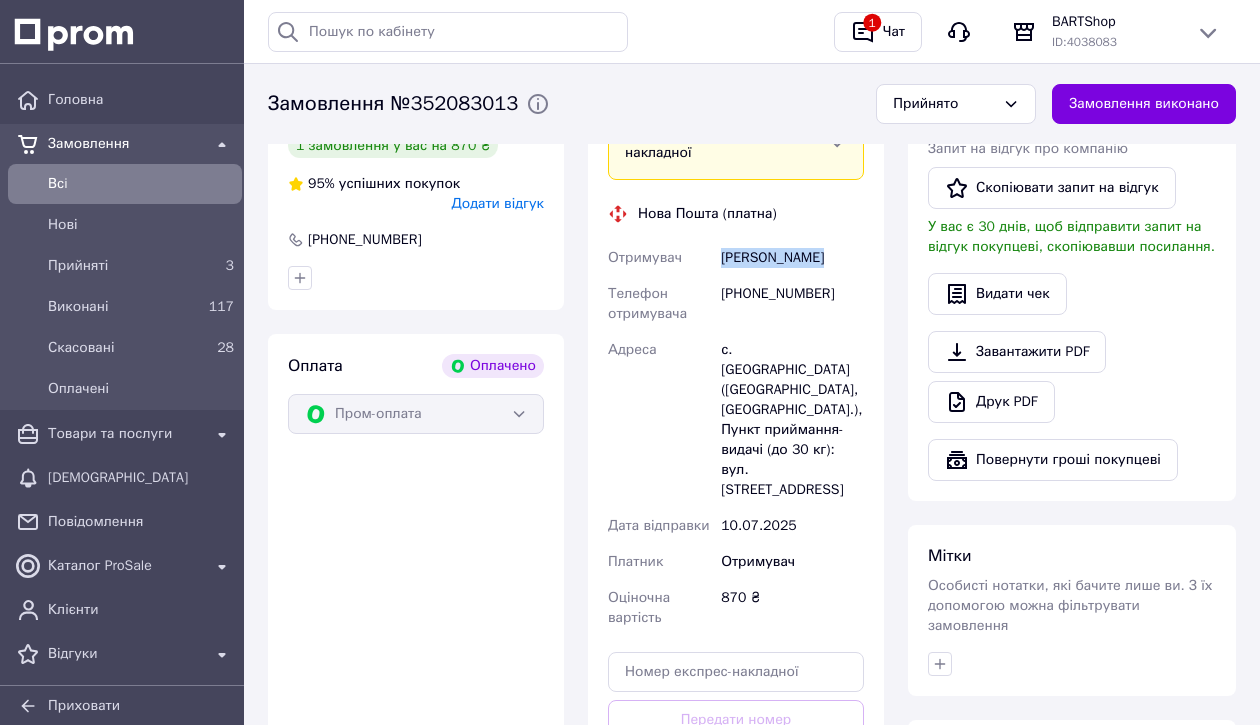 click on "максимюк іван" at bounding box center (792, 258) 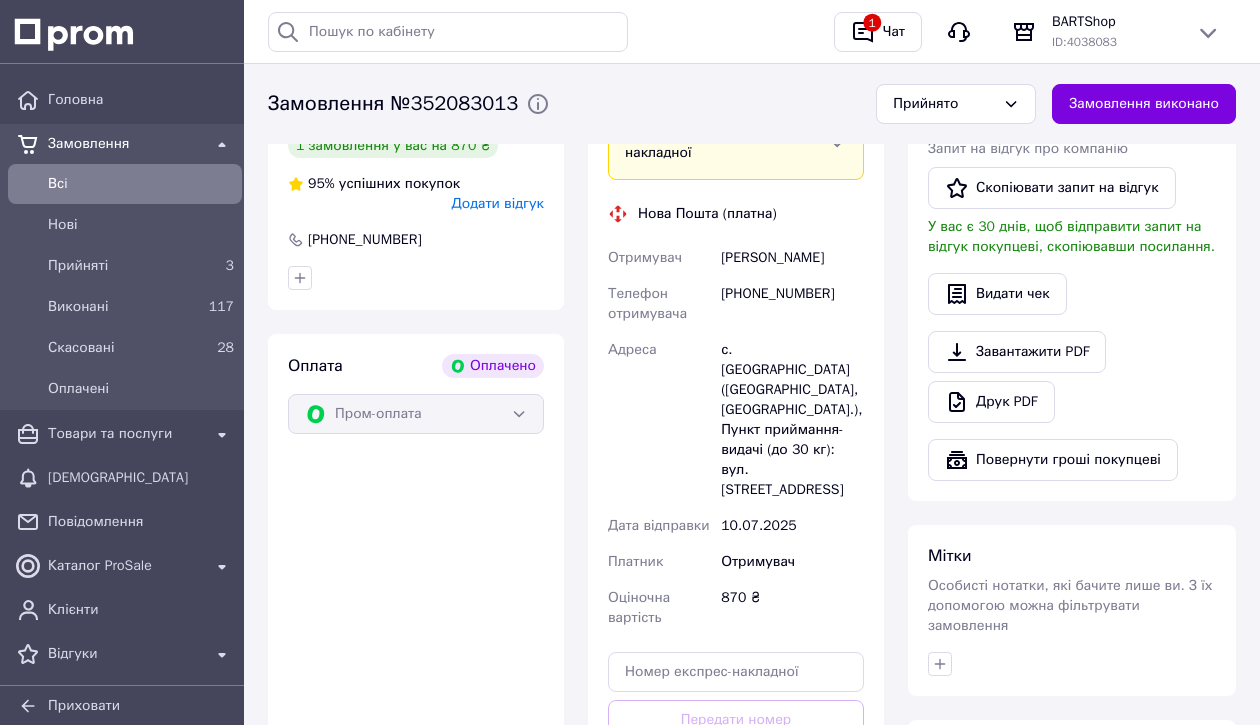 click on "+380987861123" at bounding box center (792, 304) 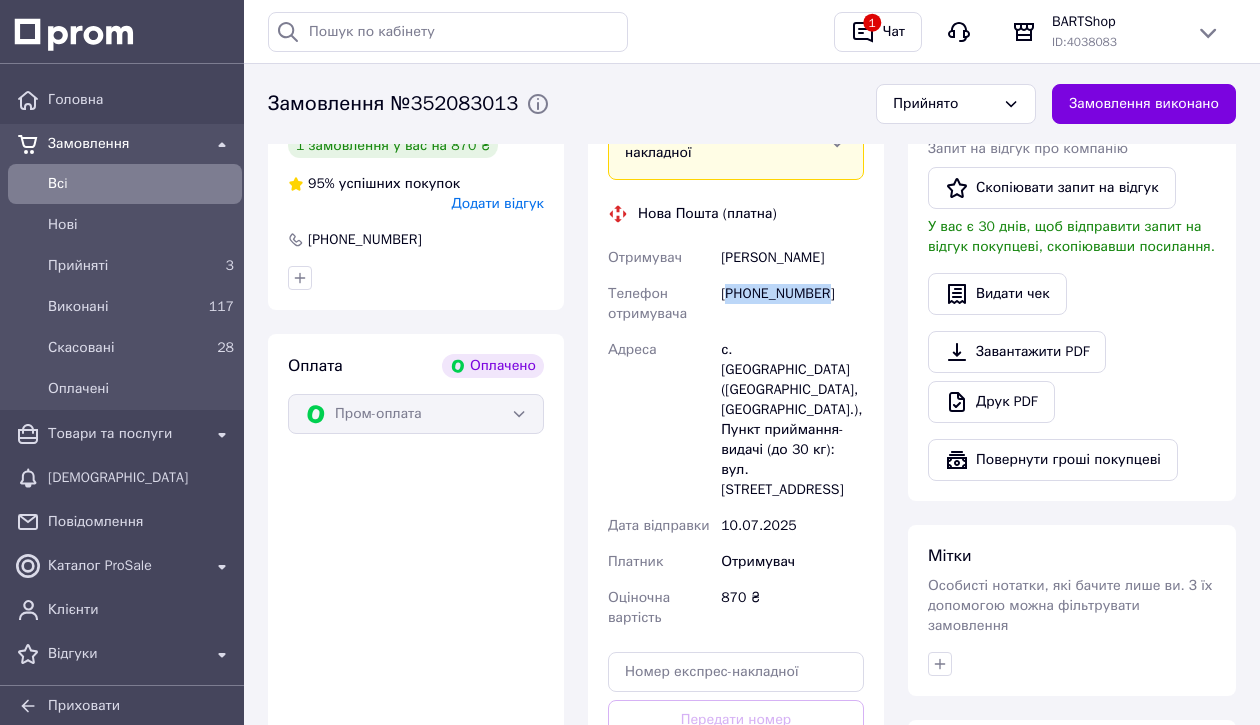 click on "+380987861123" at bounding box center [792, 304] 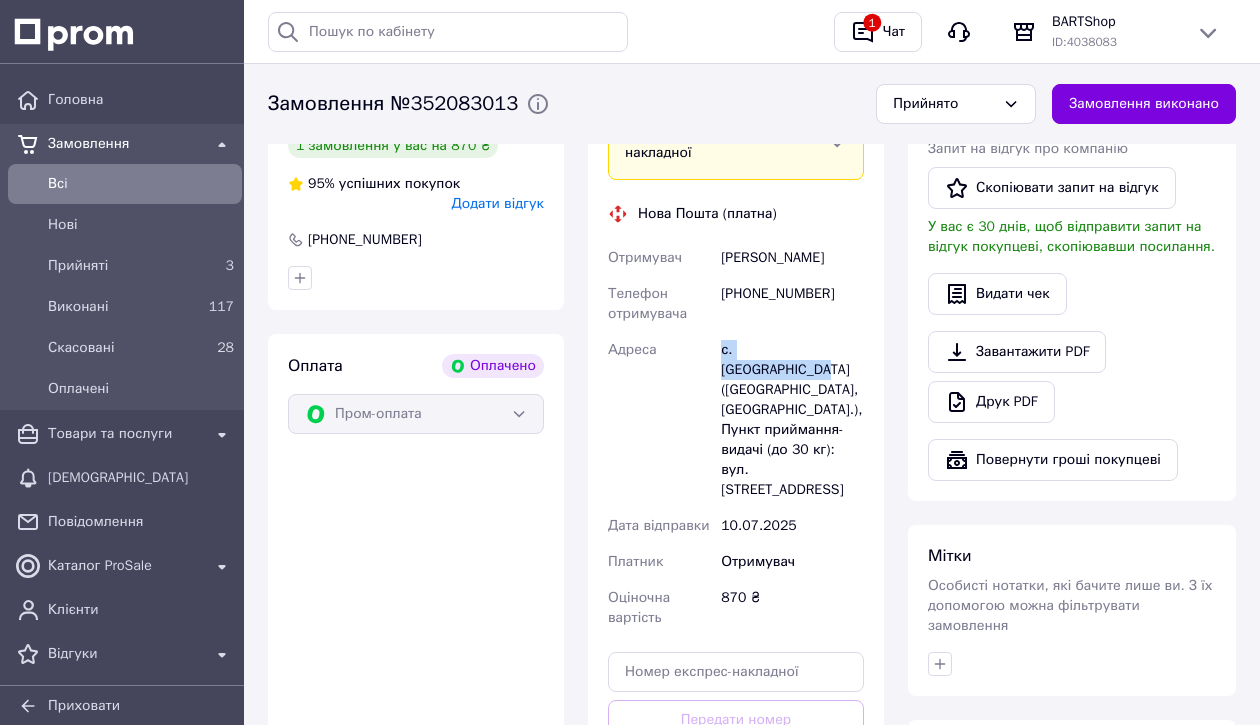 drag, startPoint x: 717, startPoint y: 352, endPoint x: 860, endPoint y: 352, distance: 143 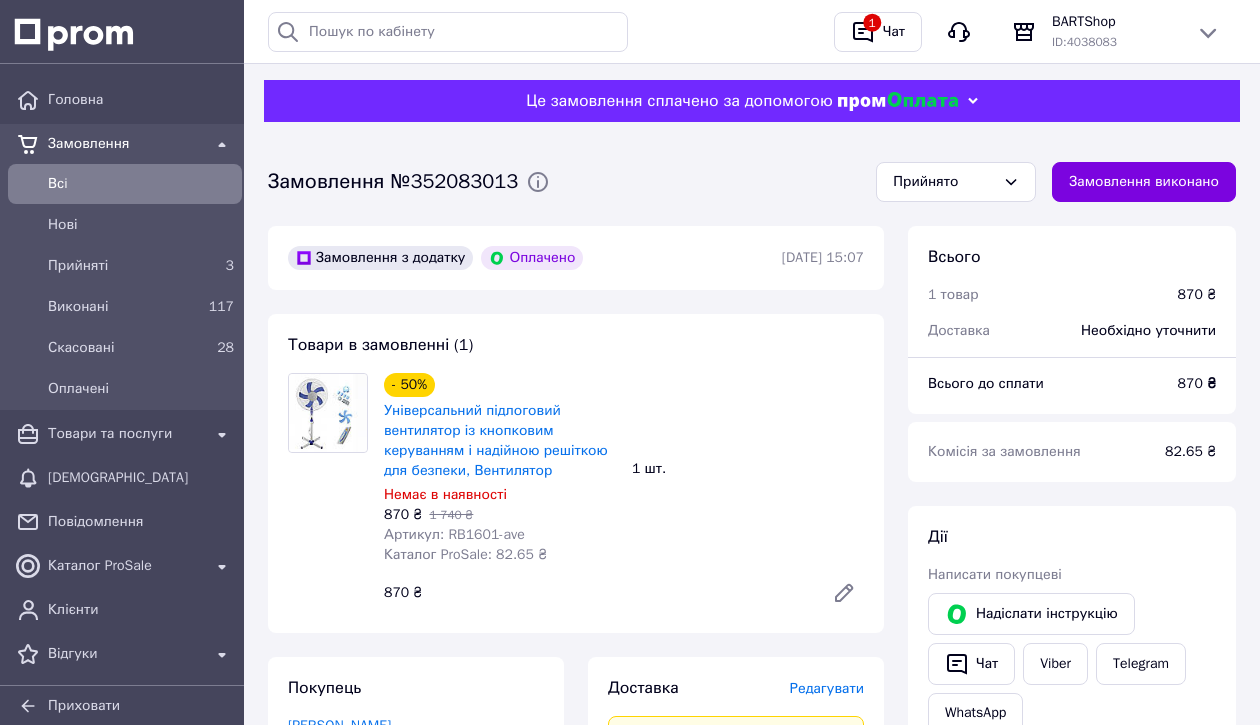 scroll, scrollTop: 132, scrollLeft: 0, axis: vertical 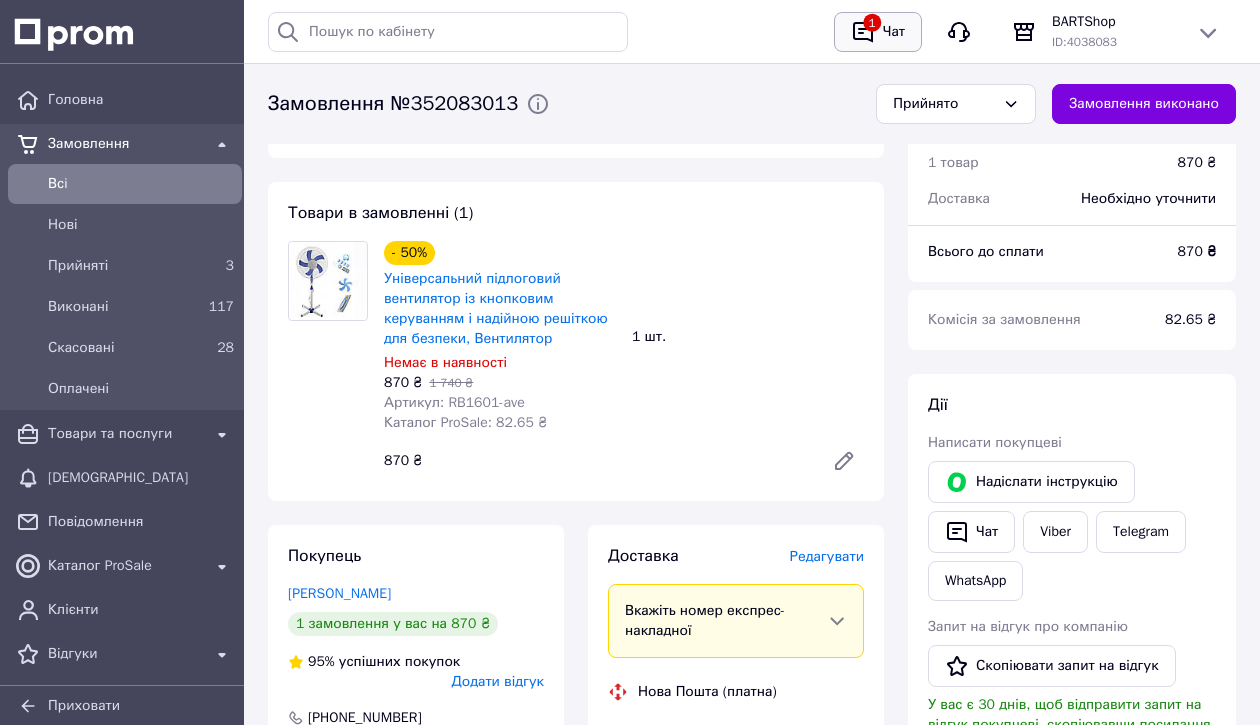 click on "Чат" at bounding box center (894, 32) 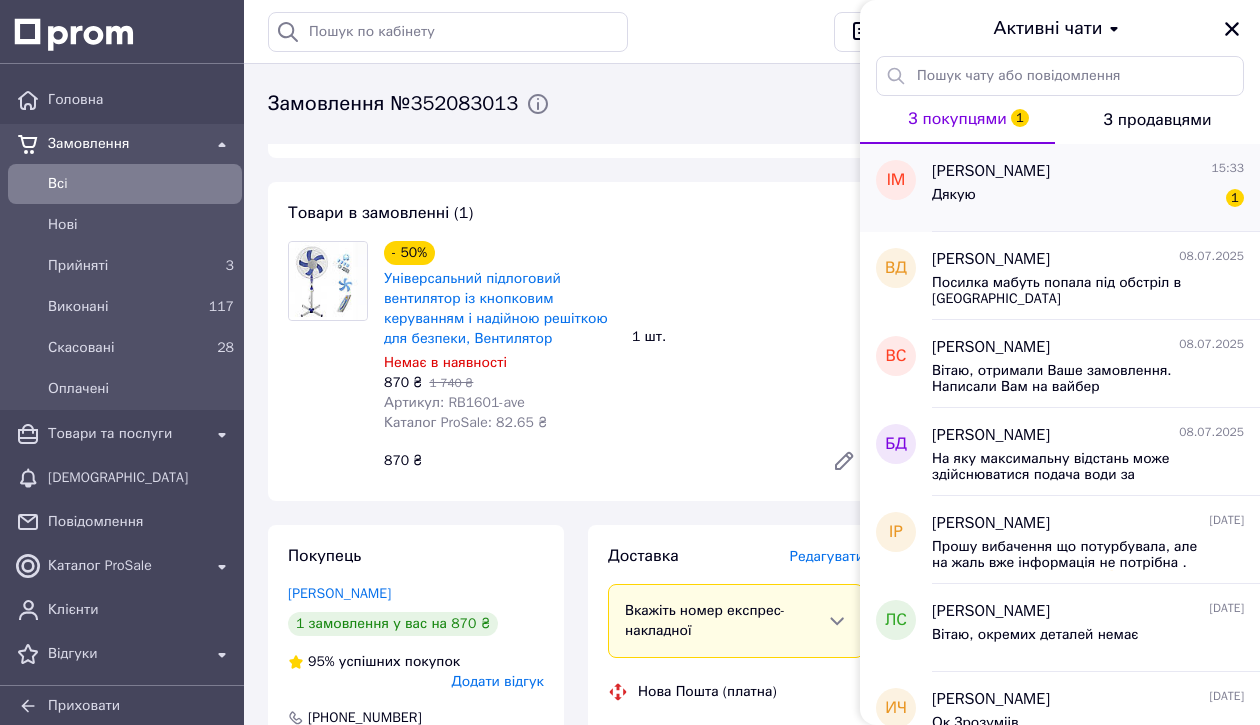 click on "Дякую 1" at bounding box center (1088, 199) 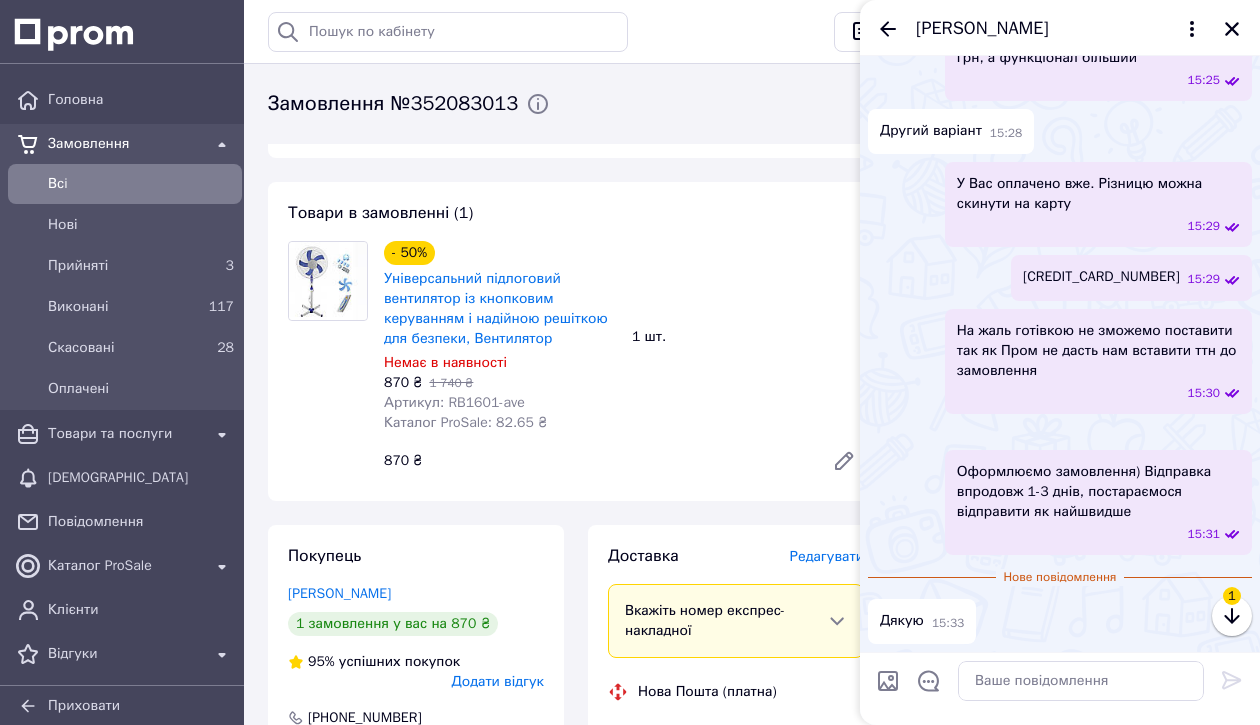 scroll, scrollTop: 1524, scrollLeft: 0, axis: vertical 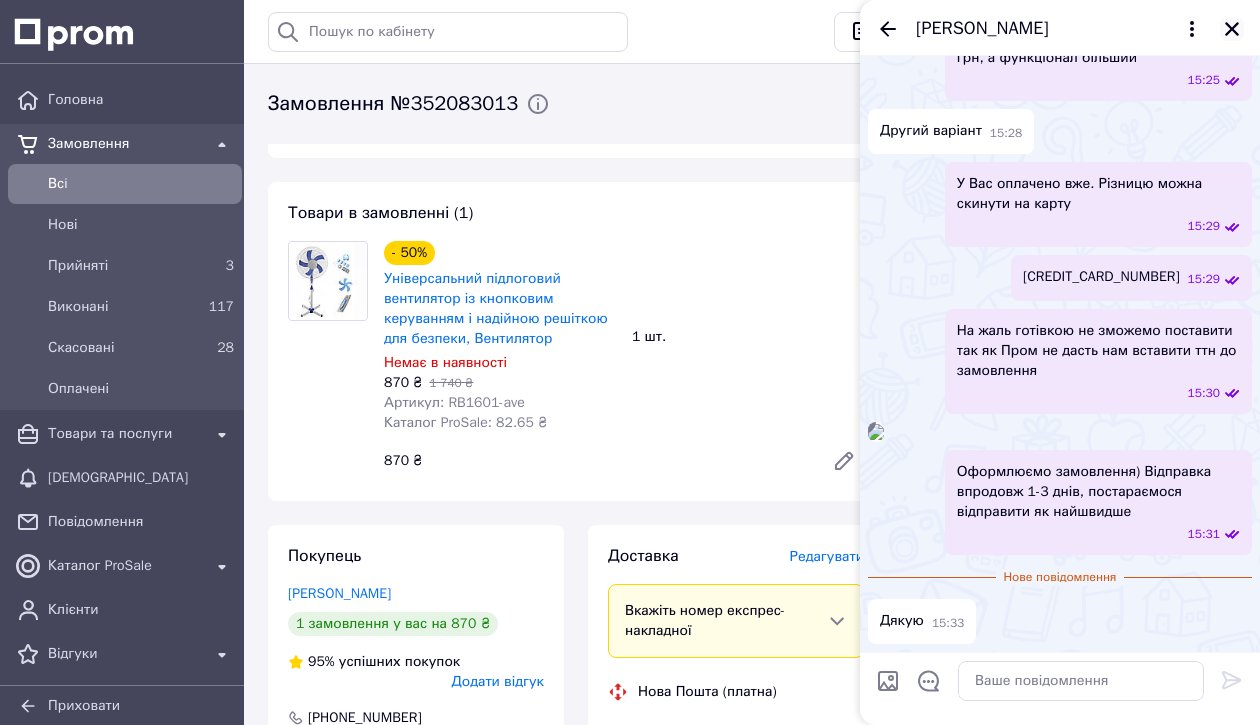 click 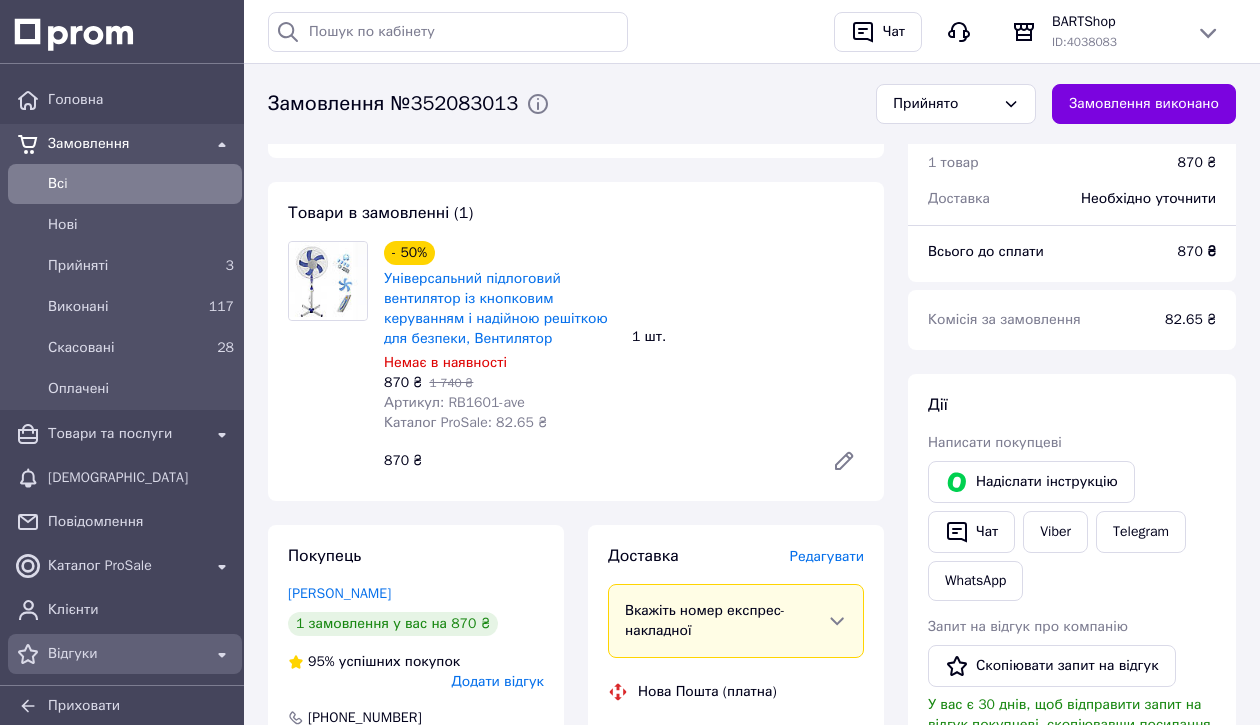 click on "Відгуки" at bounding box center [125, 654] 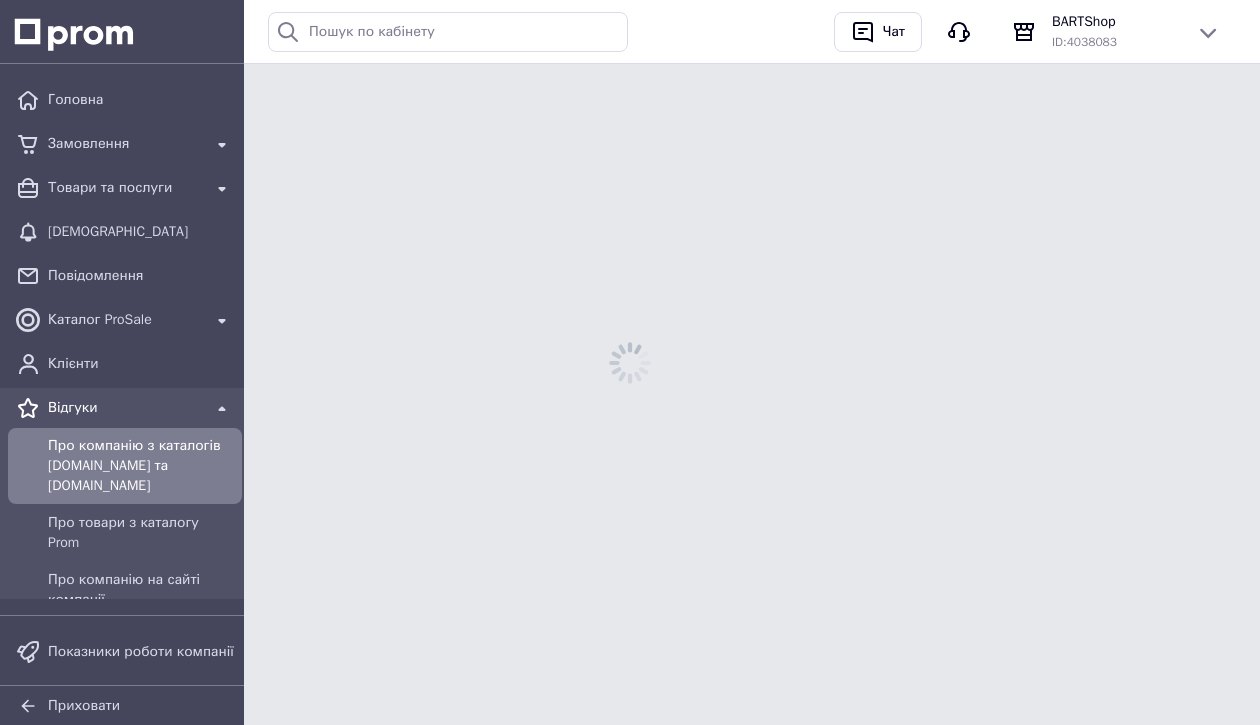 scroll, scrollTop: 0, scrollLeft: 0, axis: both 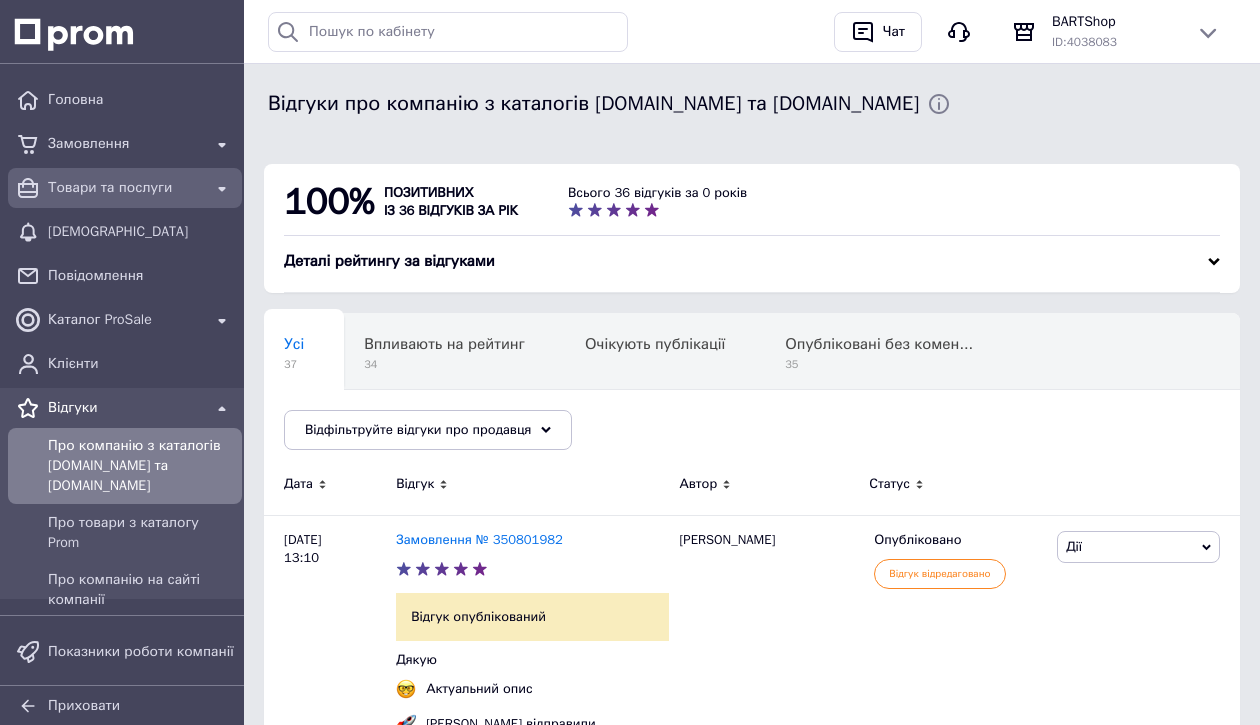 click on "Товари та послуги" at bounding box center [125, 188] 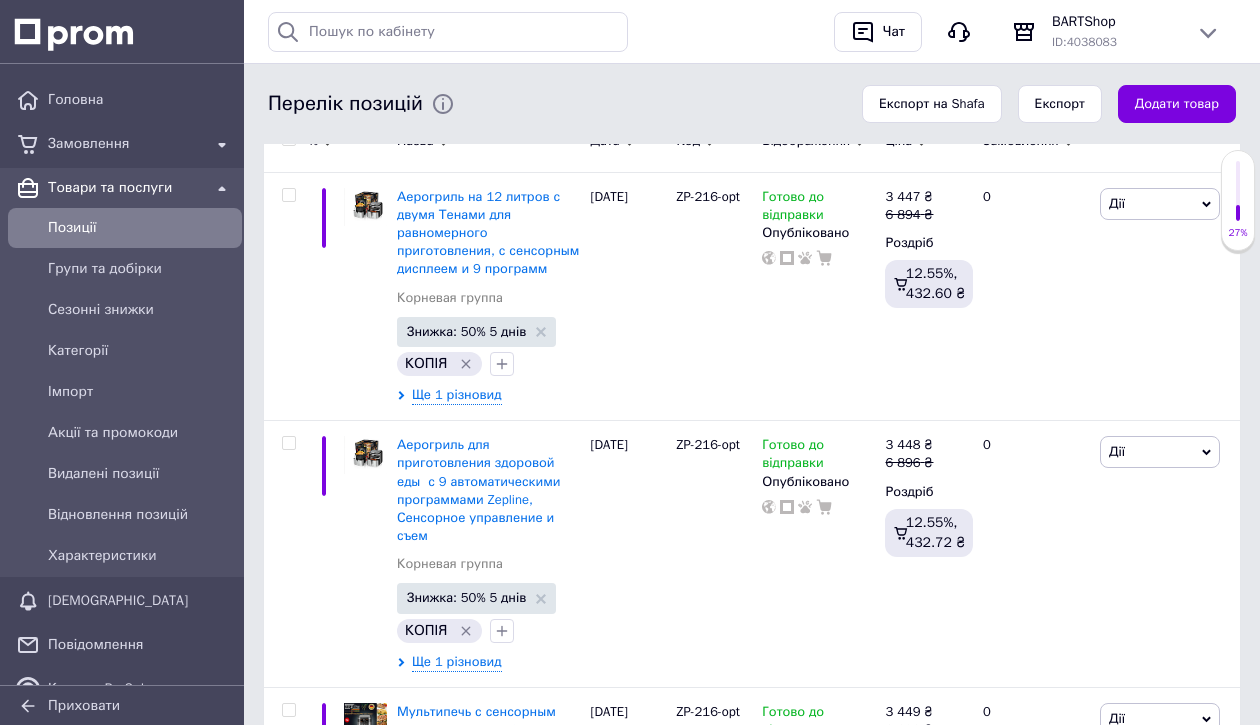 scroll, scrollTop: 450, scrollLeft: 0, axis: vertical 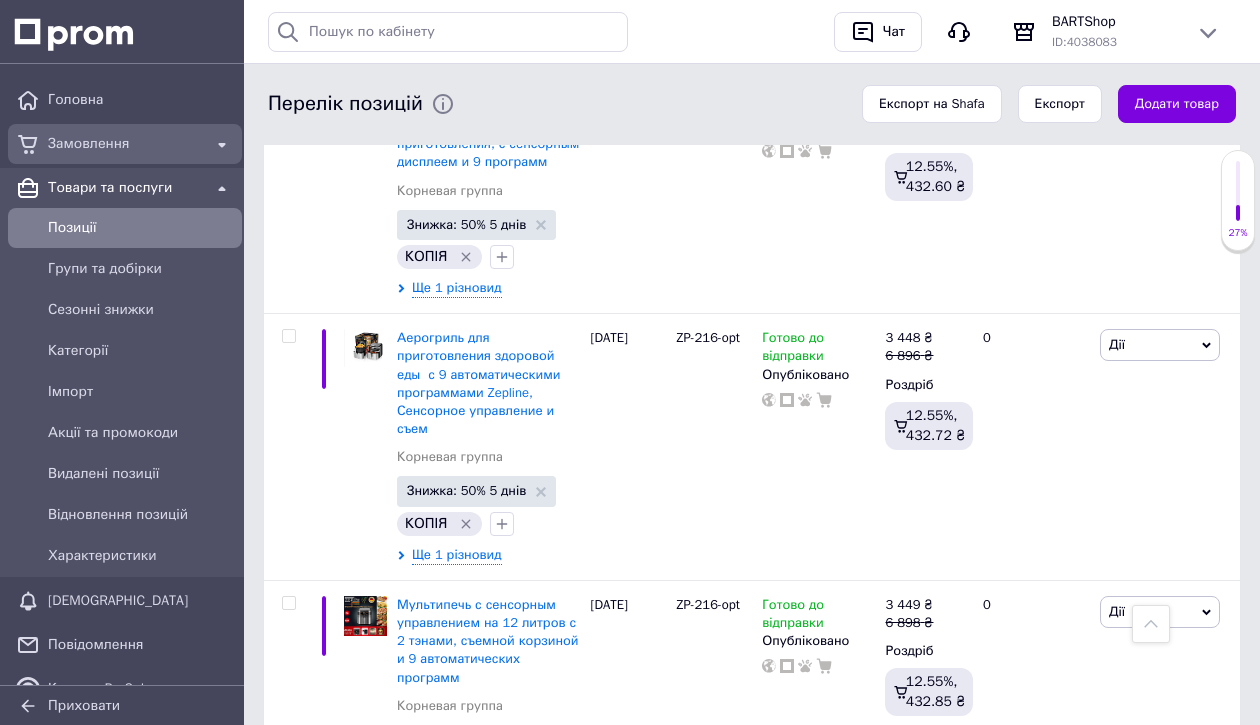 click on "Замовлення" at bounding box center [125, 144] 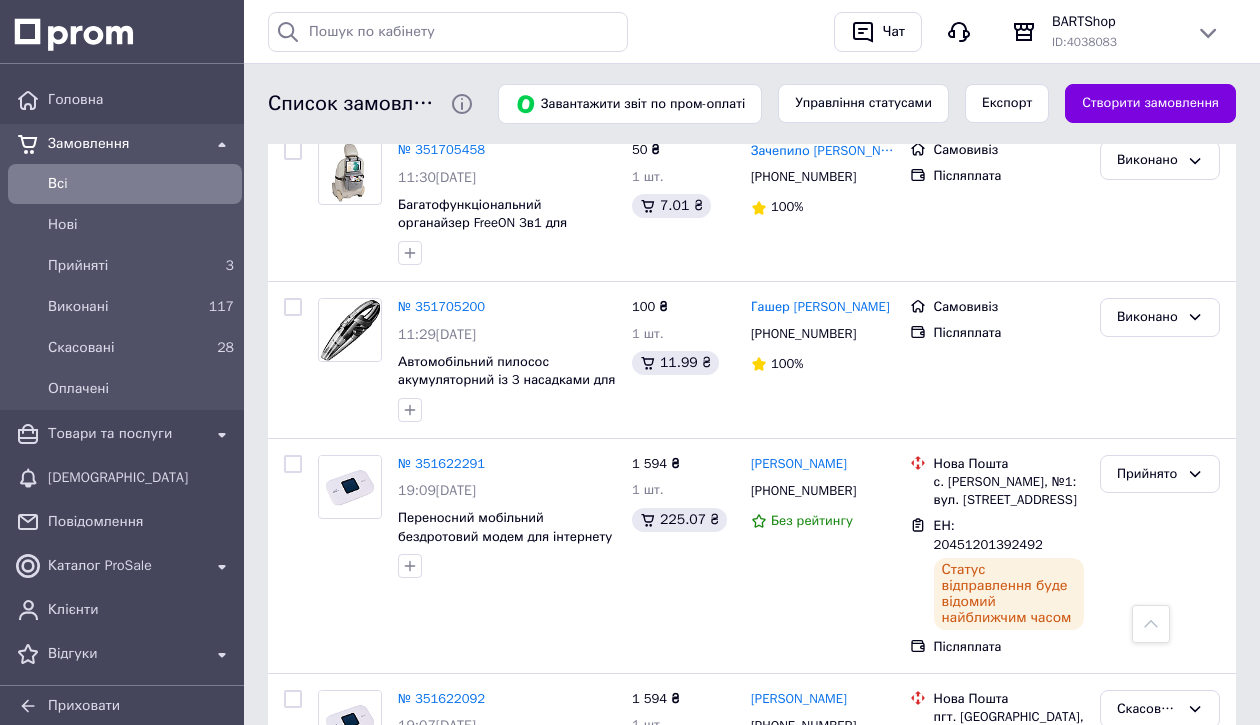 scroll, scrollTop: 769, scrollLeft: 0, axis: vertical 